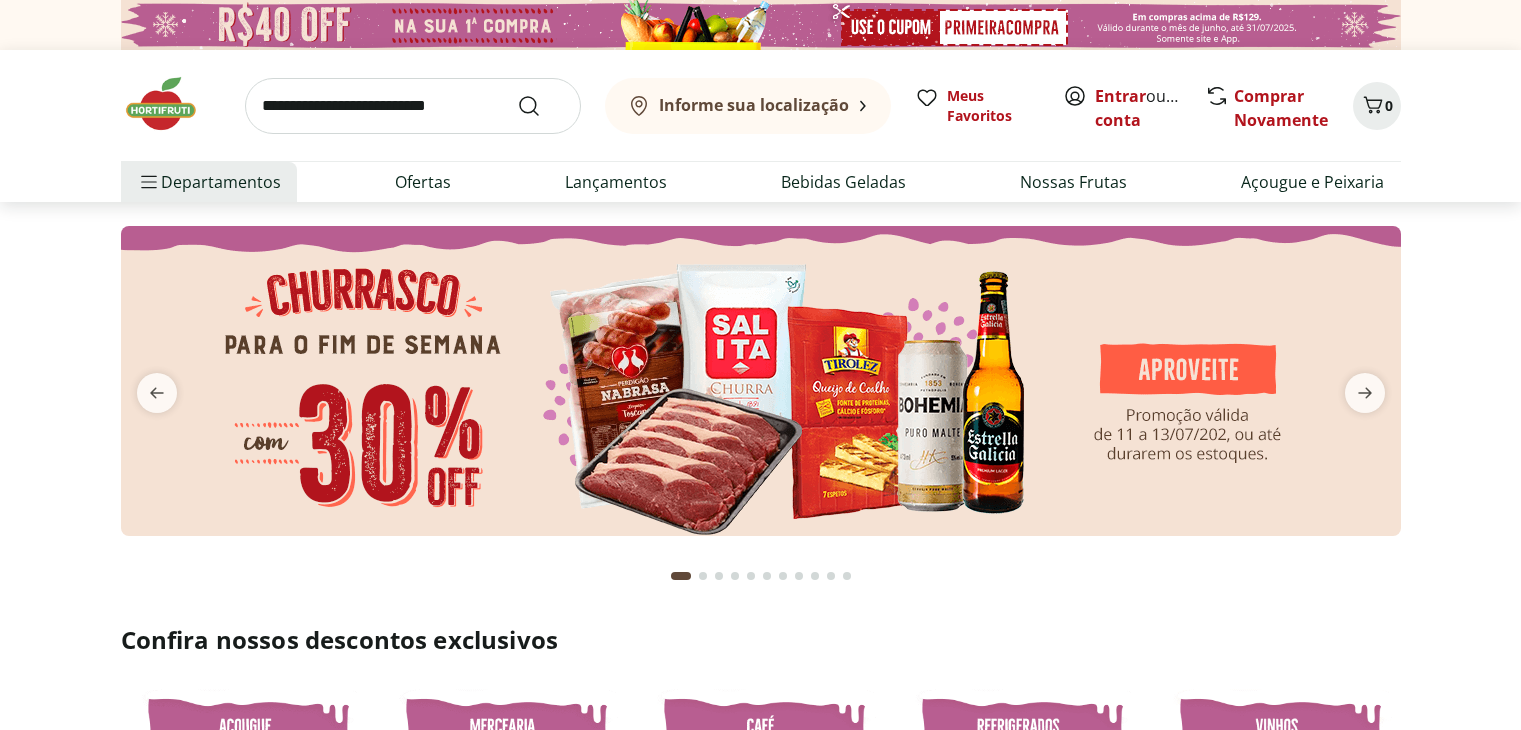 scroll, scrollTop: 0, scrollLeft: 0, axis: both 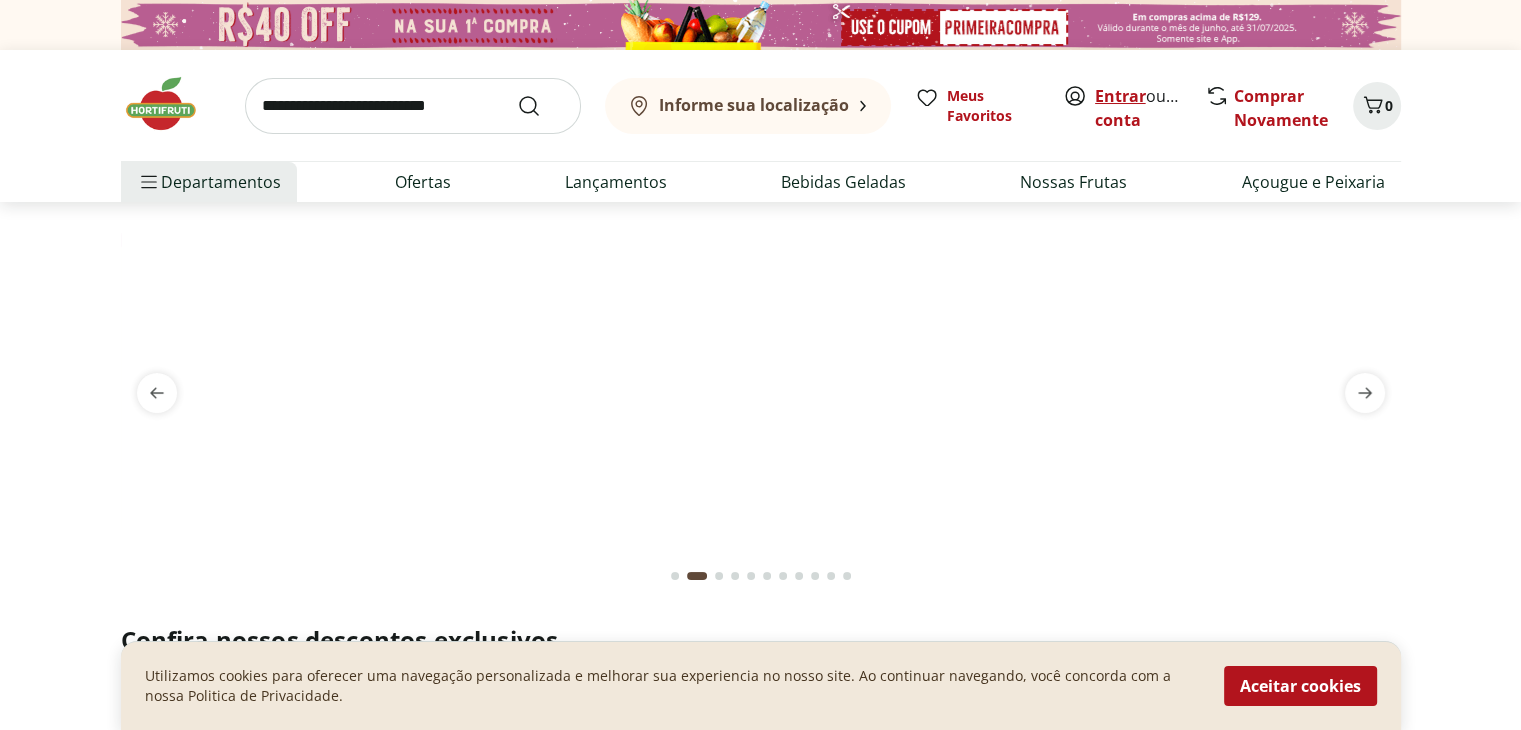 click on "Entrar" at bounding box center [1120, 96] 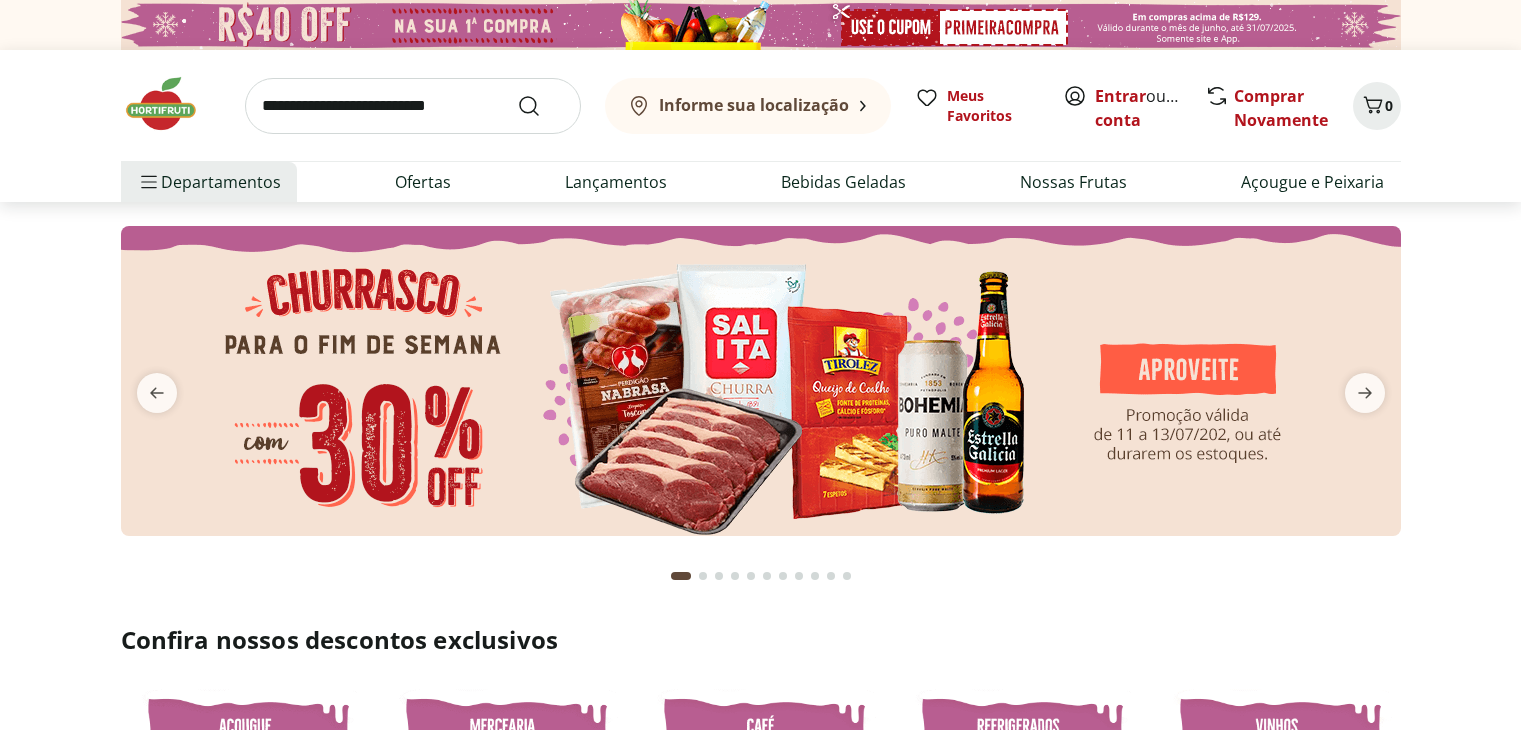 scroll, scrollTop: 0, scrollLeft: 0, axis: both 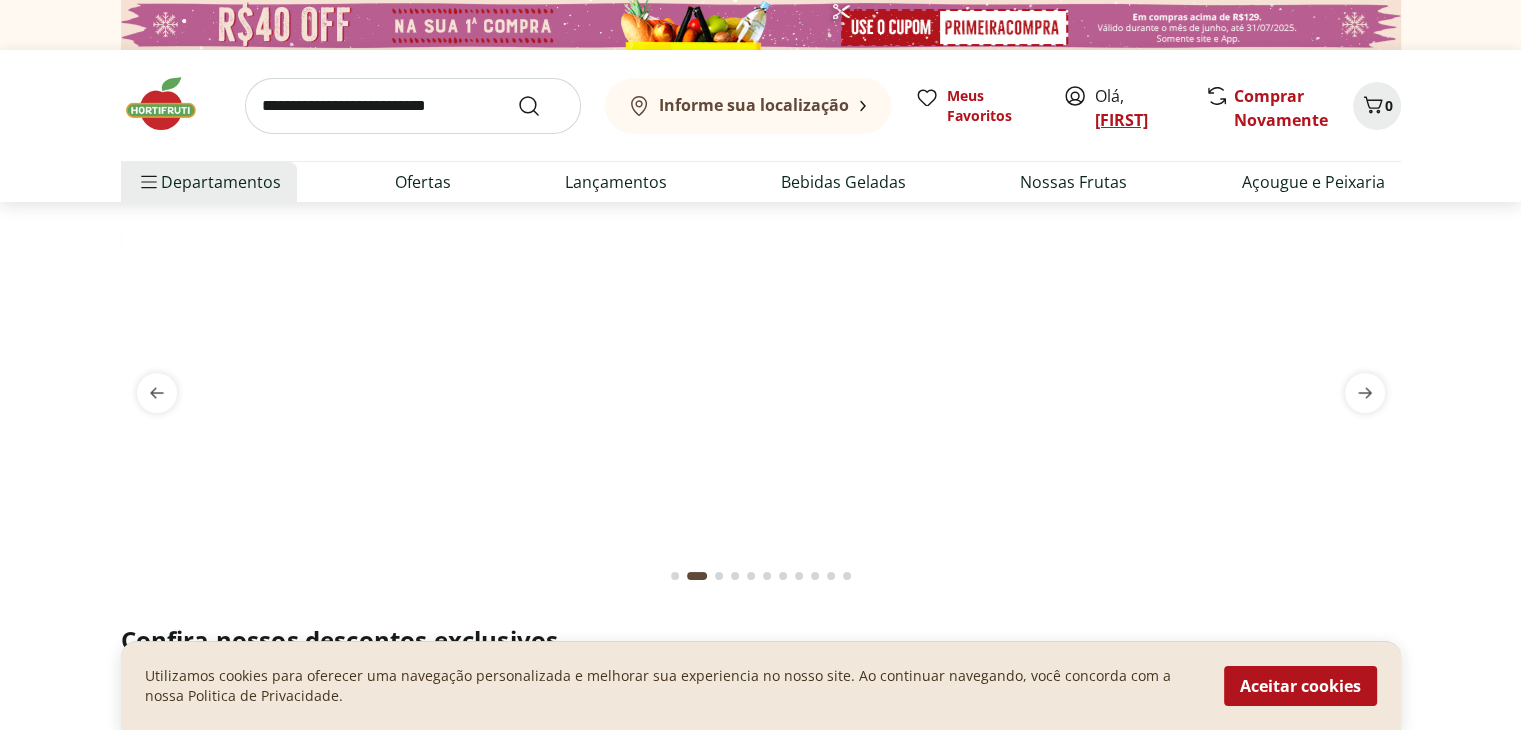 click on "[LAST]" at bounding box center (1121, 120) 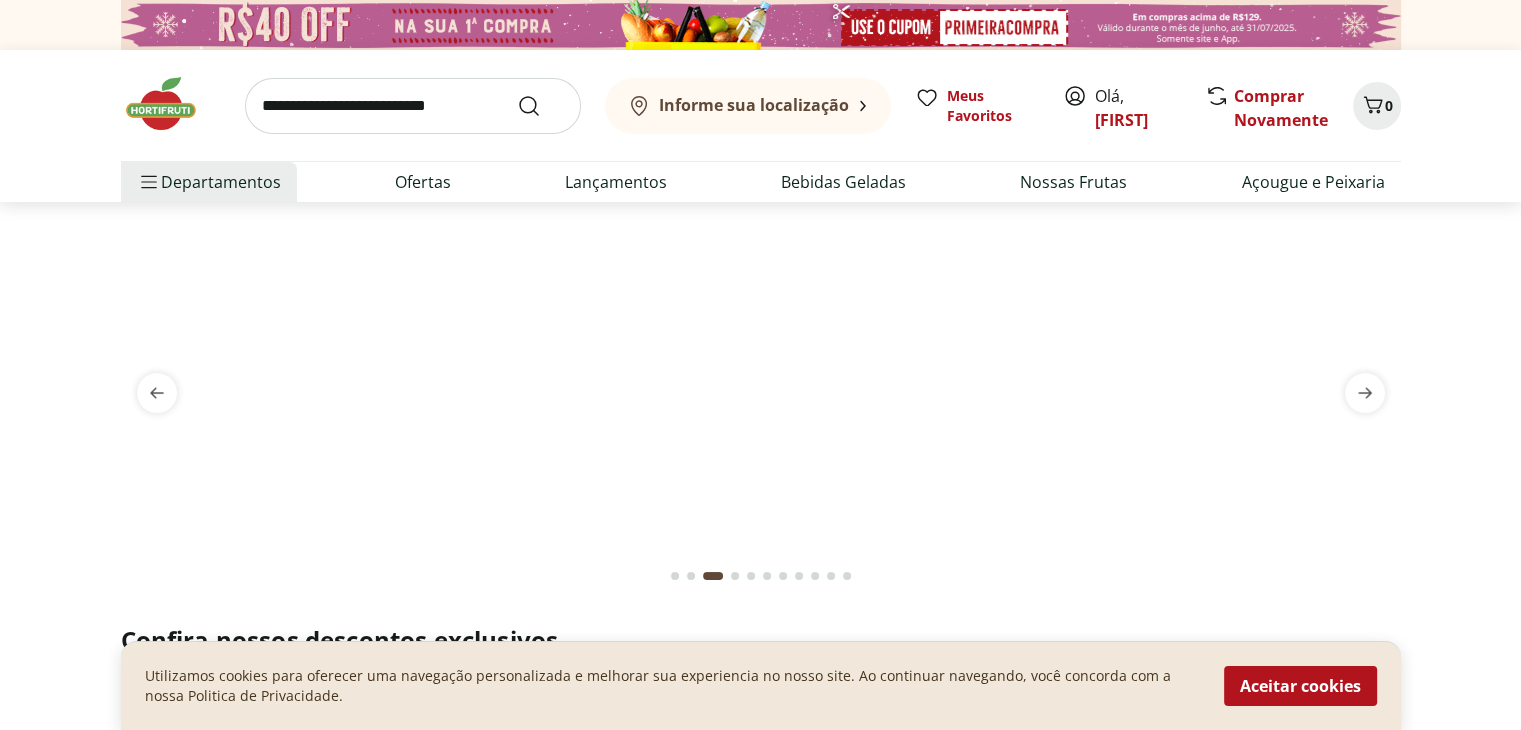 click at bounding box center (413, 106) 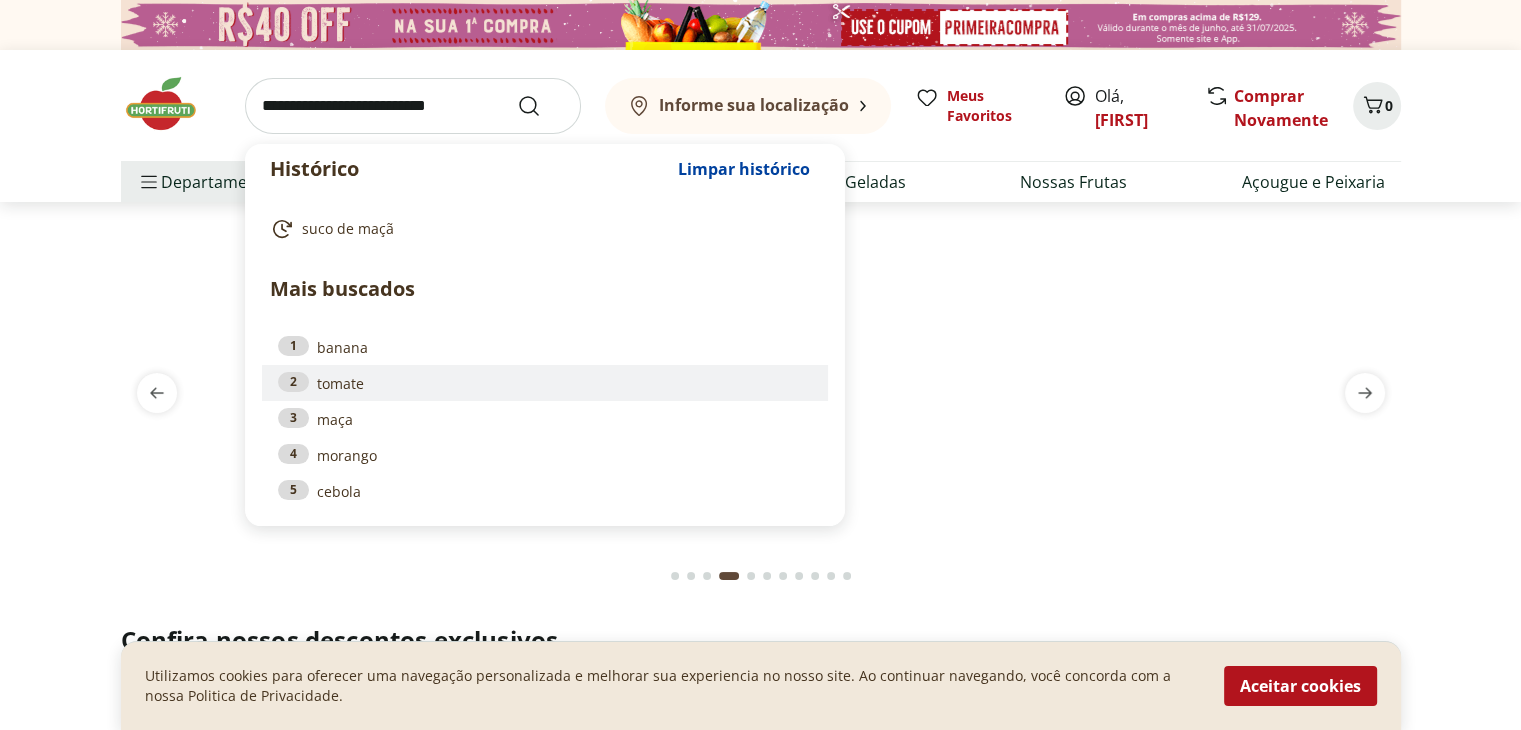 click on "2 tomate" at bounding box center [545, 383] 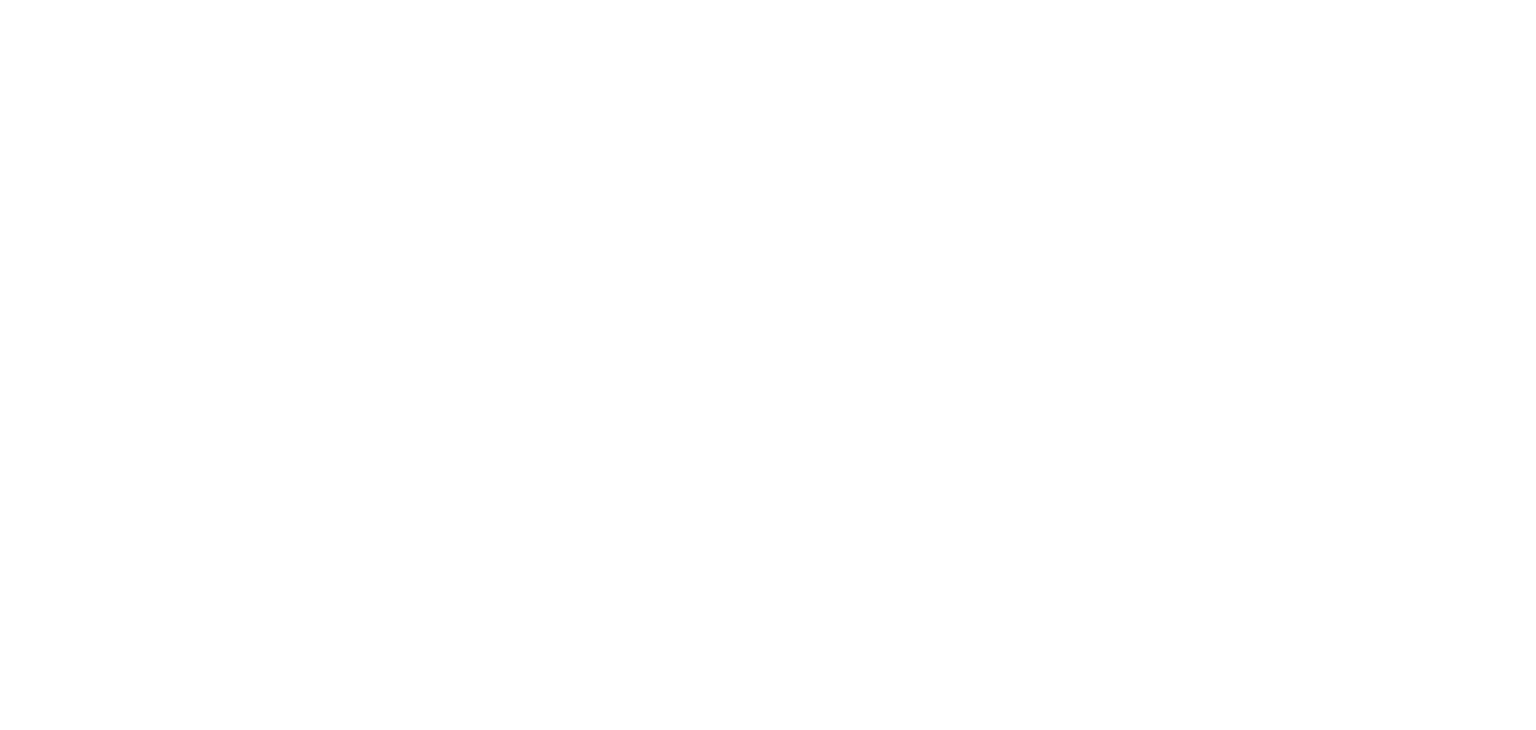 scroll, scrollTop: 0, scrollLeft: 0, axis: both 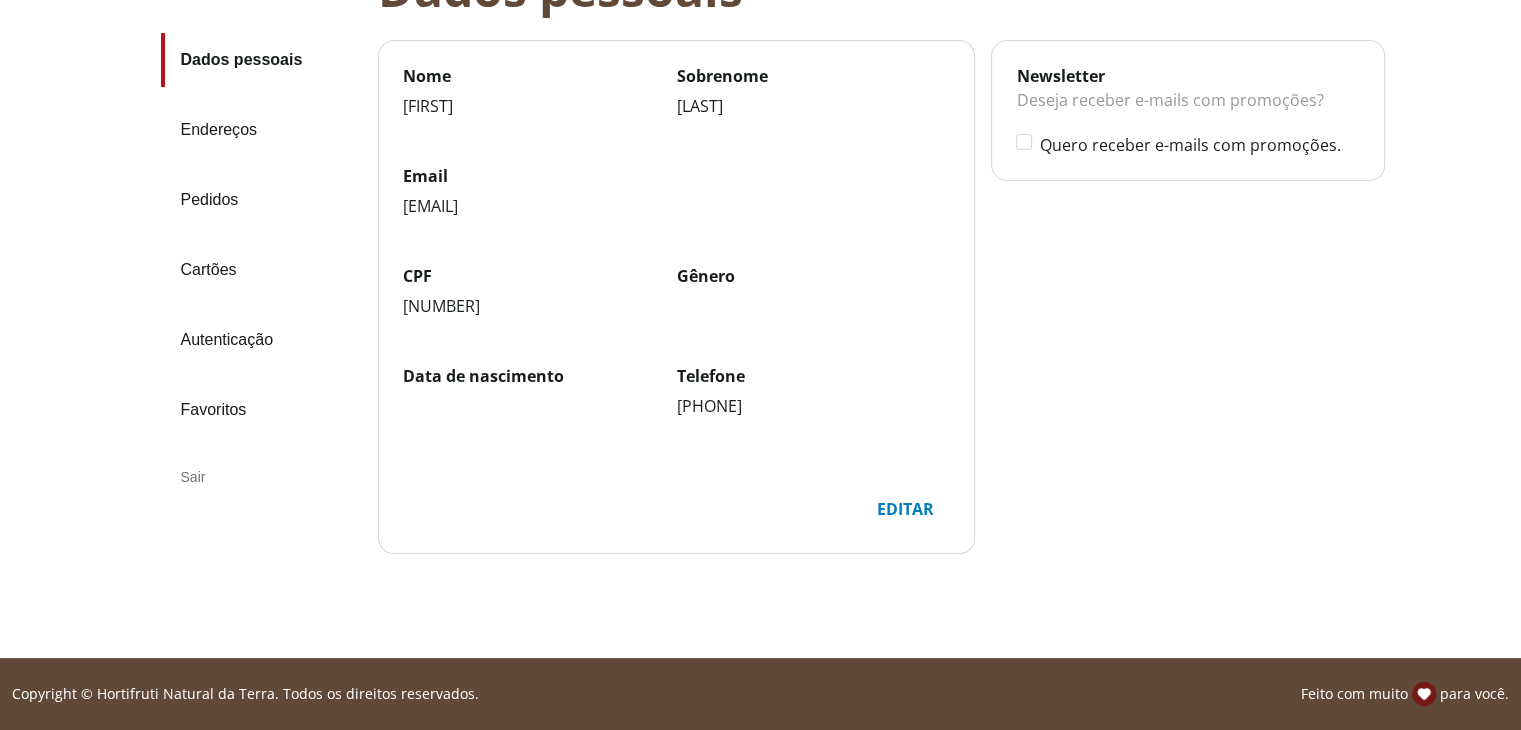click on "Endereços" at bounding box center [261, 130] 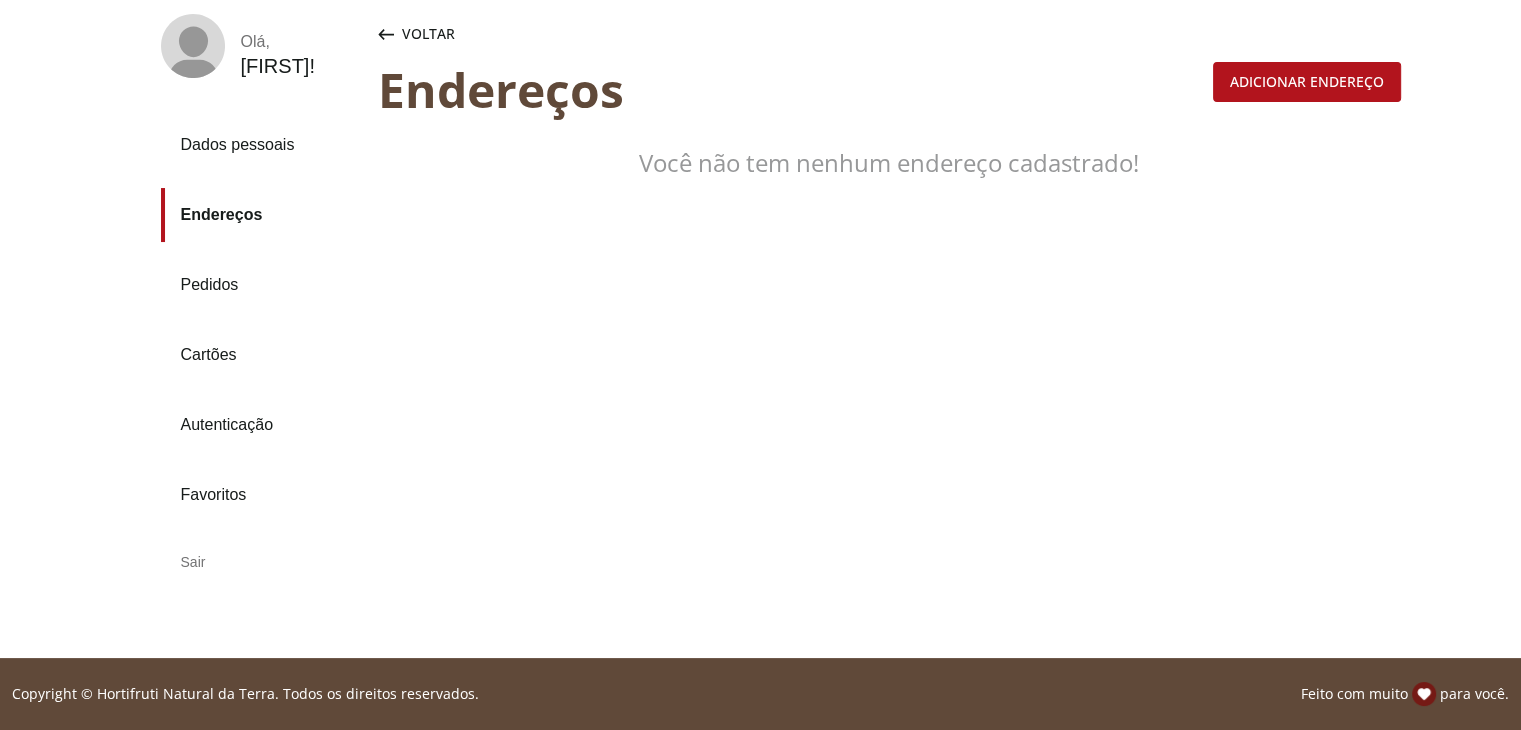 click on "Adicionar endereço" at bounding box center [1307, 82] 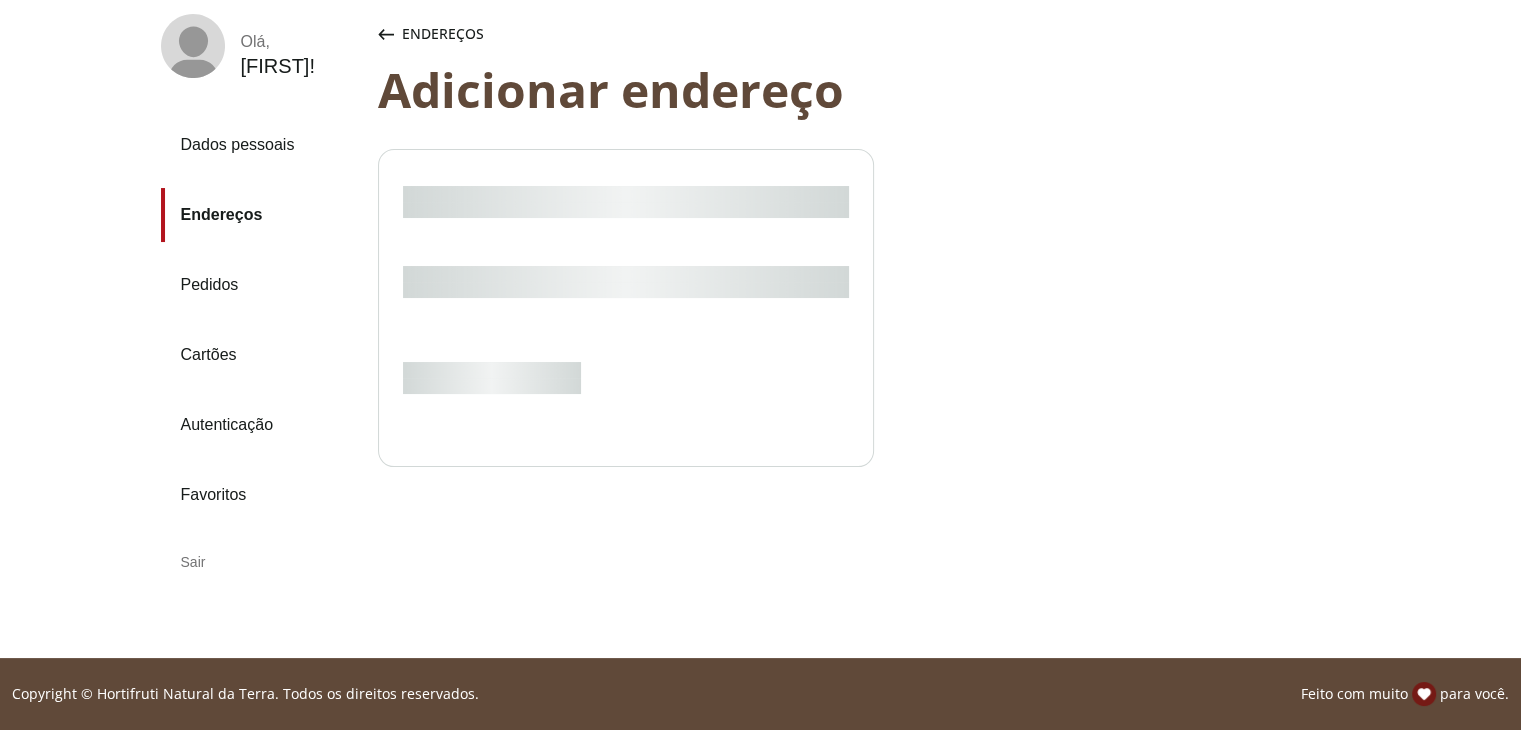 select on "***" 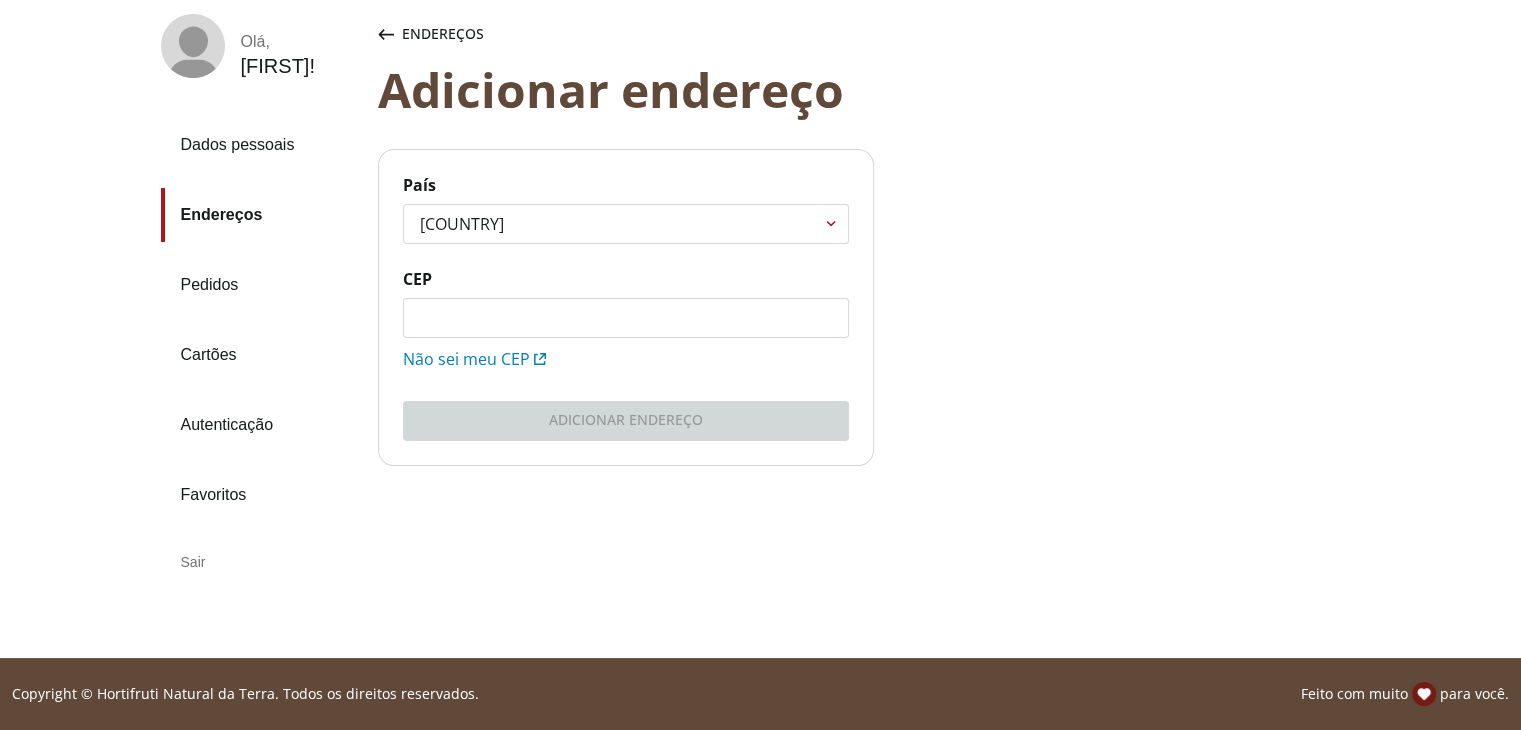 click on "CEP" 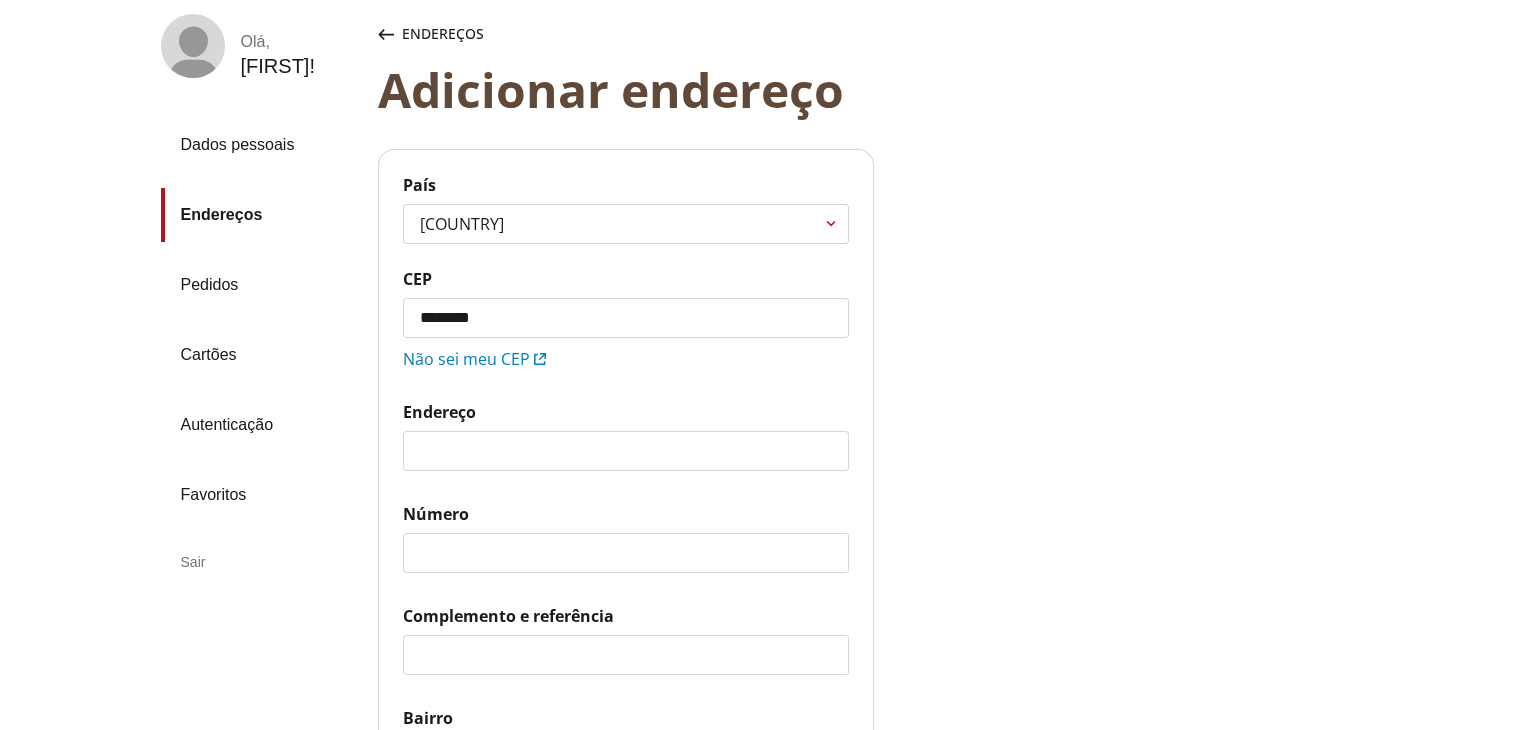 type on "*********" 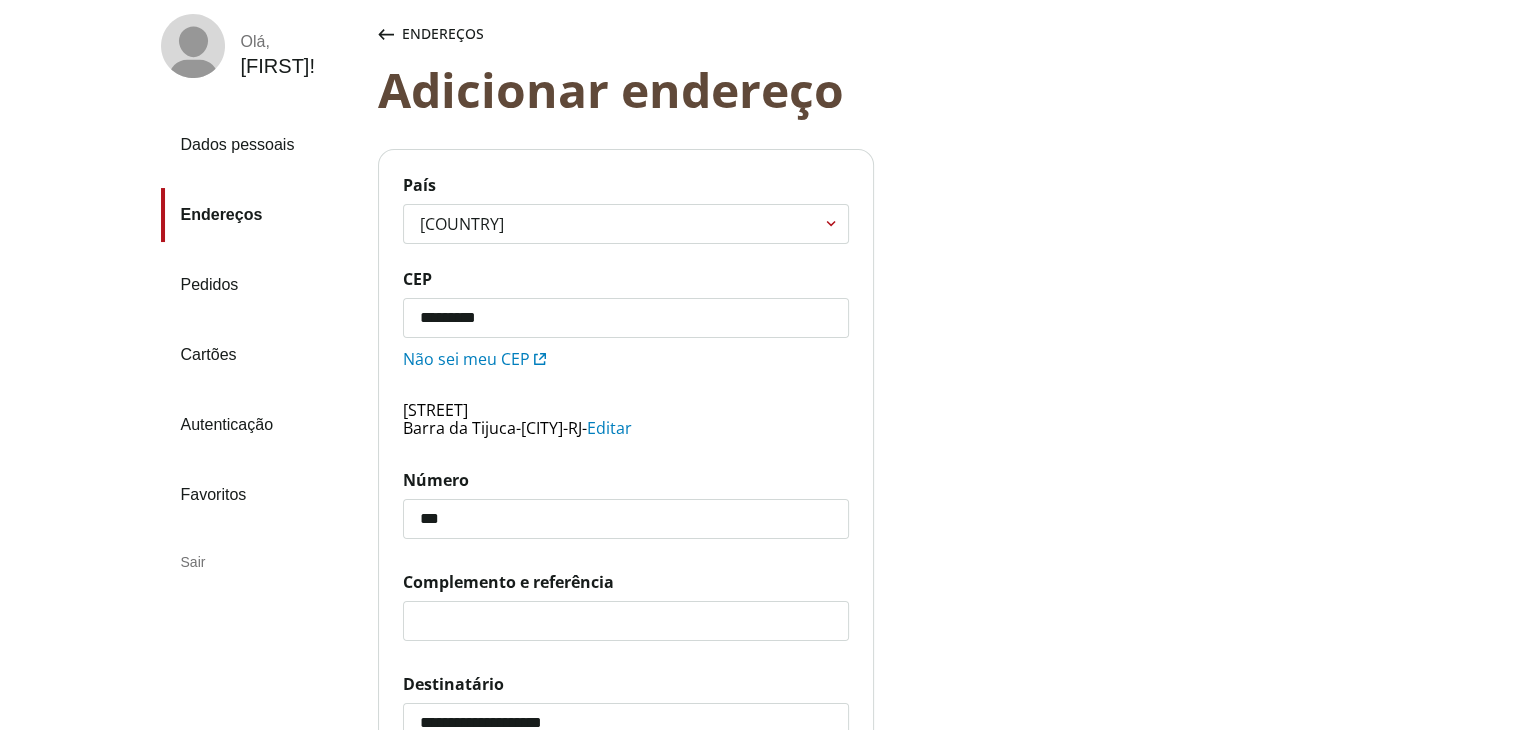 type on "***" 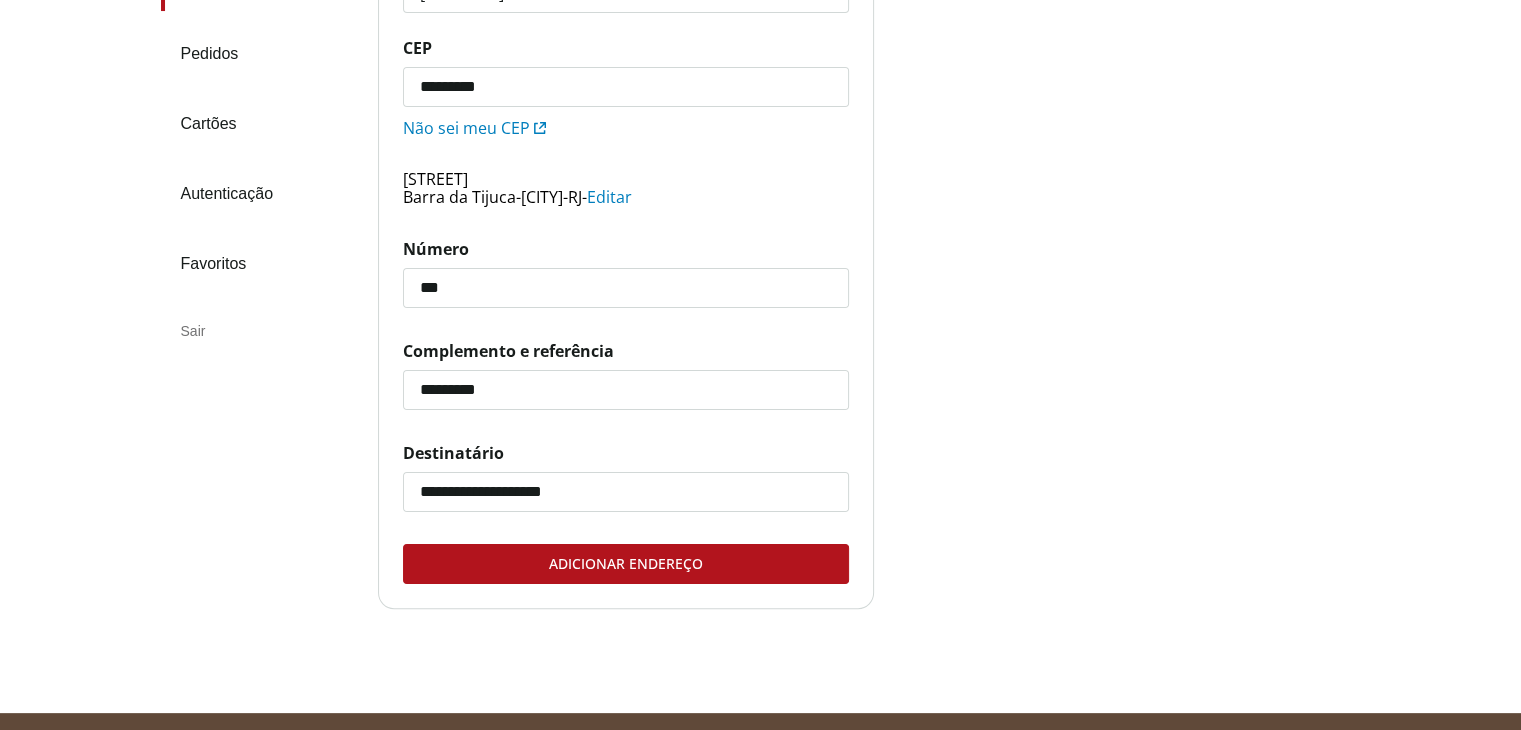 scroll, scrollTop: 351, scrollLeft: 0, axis: vertical 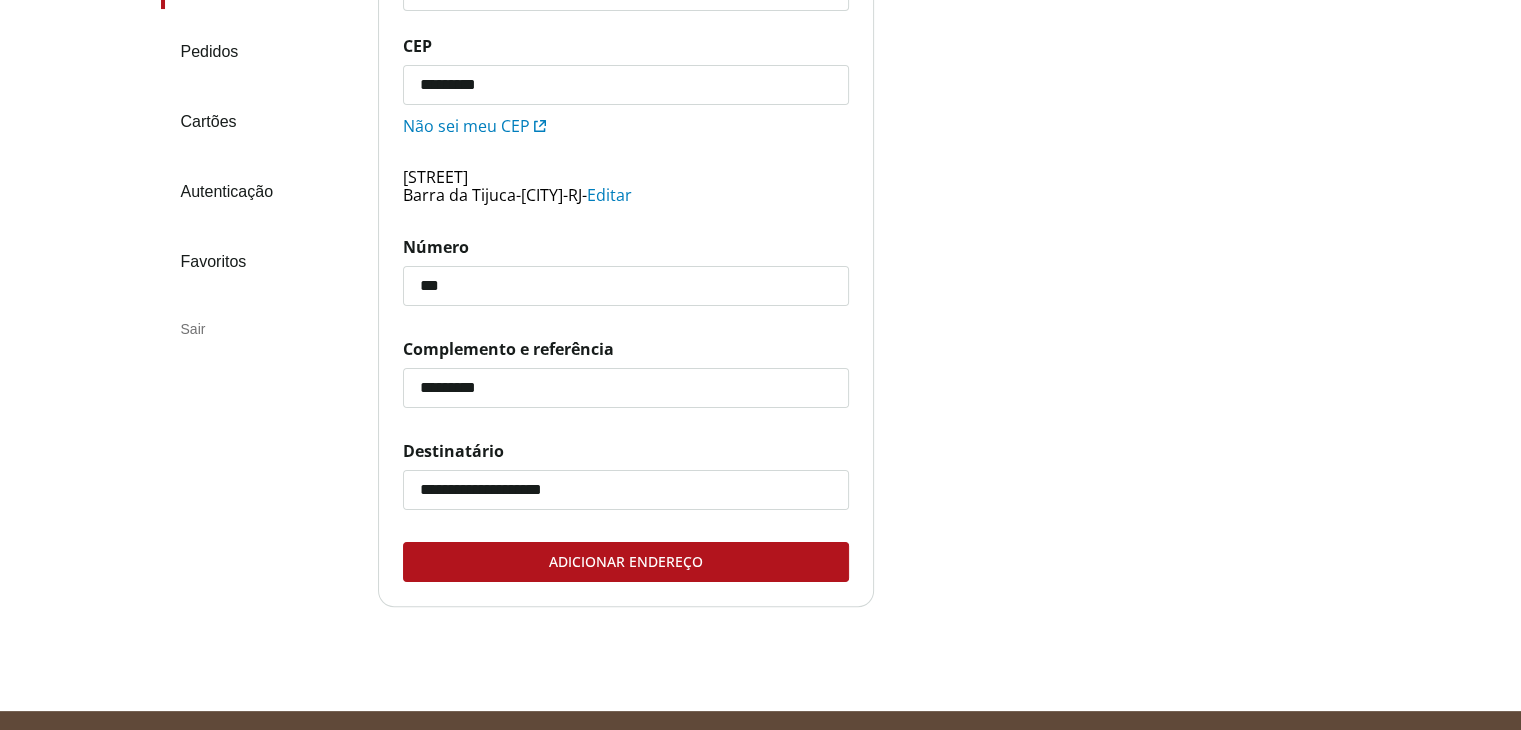 click on "Adicionar endereço" at bounding box center [626, 562] 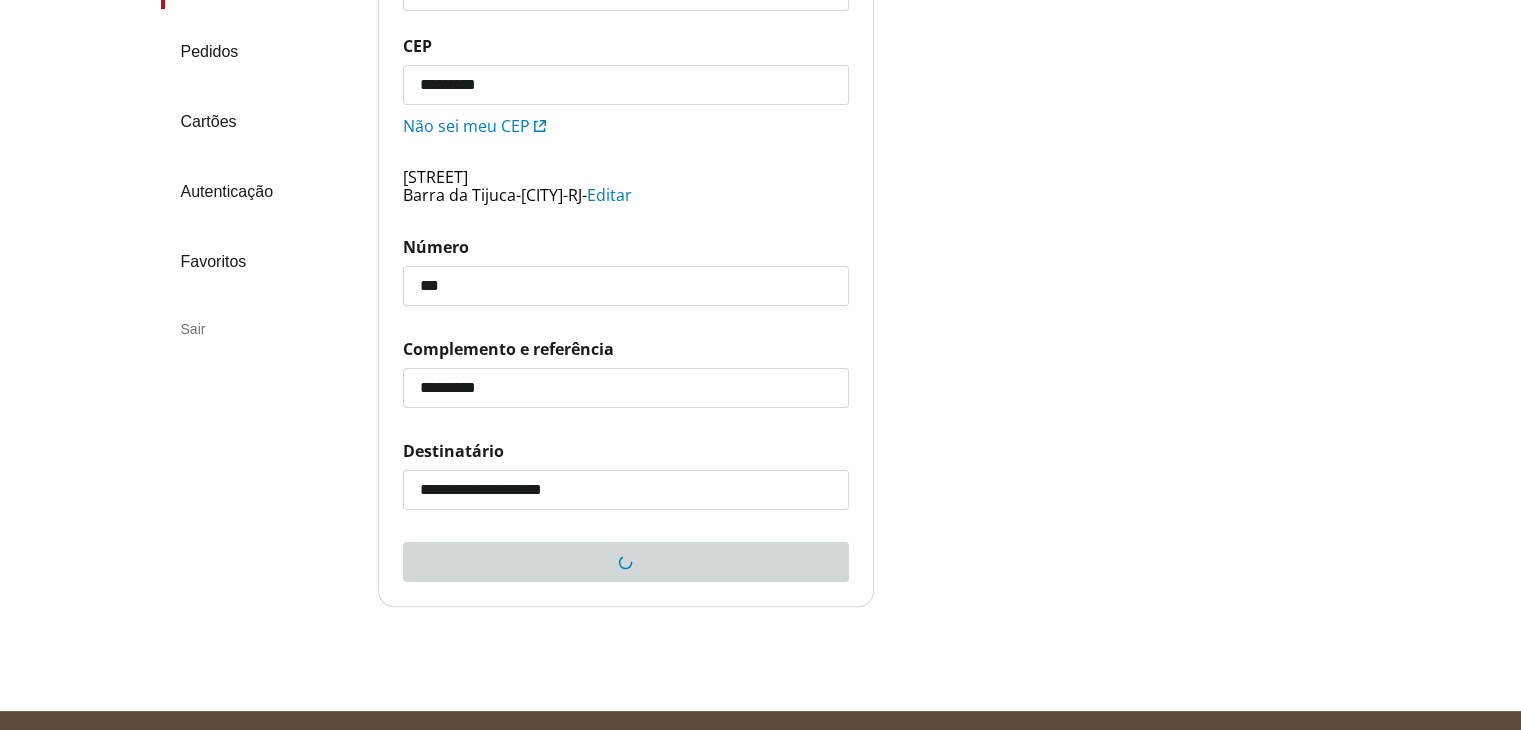 scroll, scrollTop: 118, scrollLeft: 0, axis: vertical 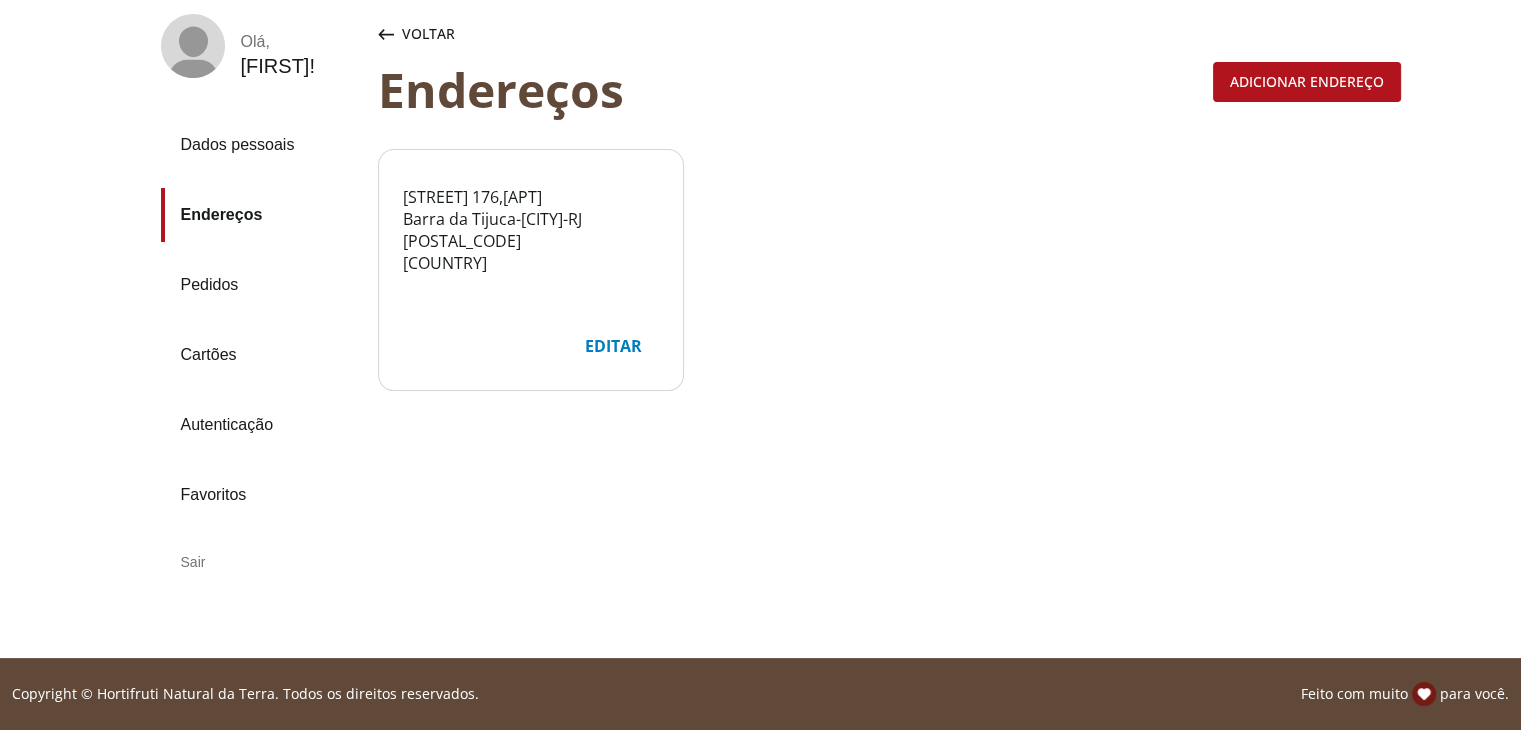 click on "Cartões" at bounding box center [261, 355] 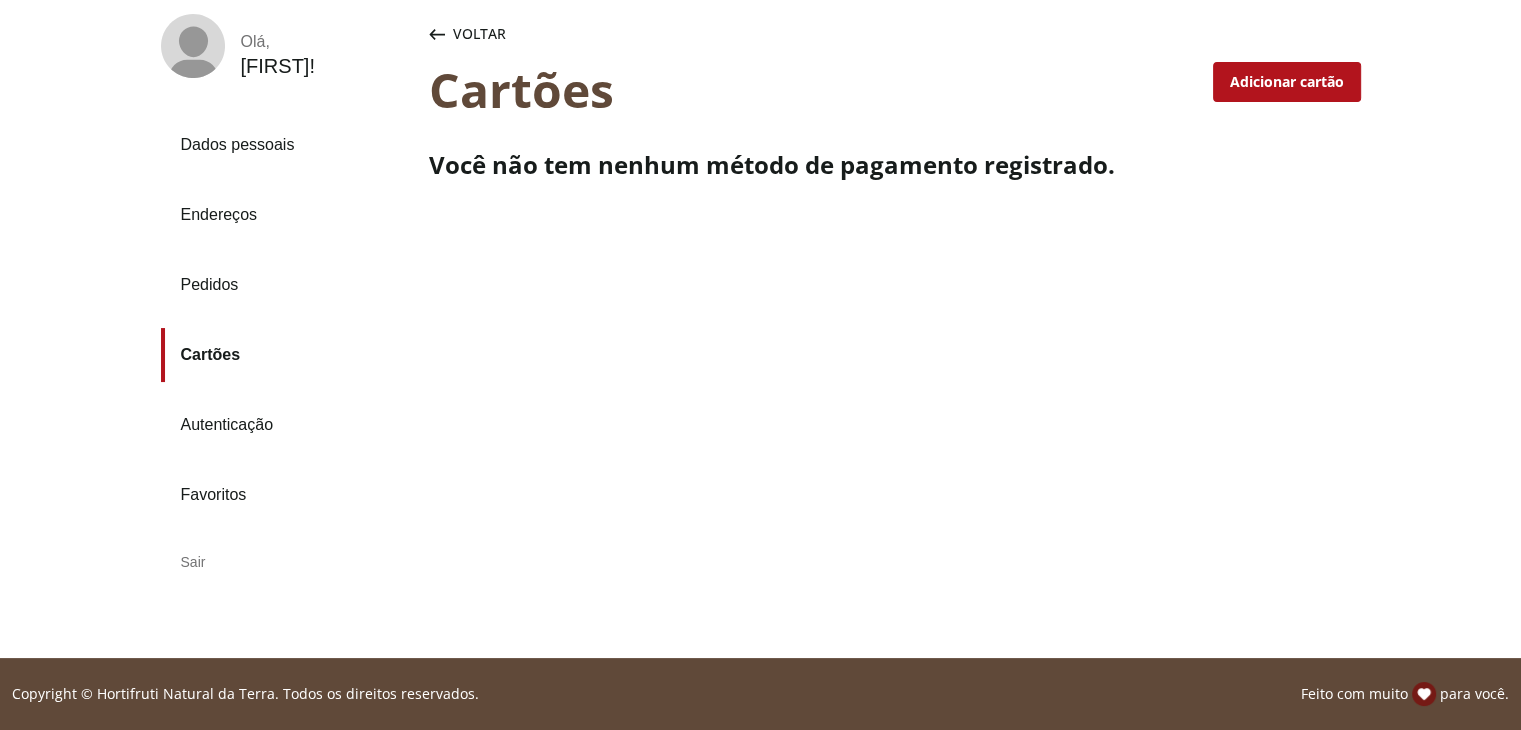 click on "Adicionar cartão" at bounding box center [1287, 82] 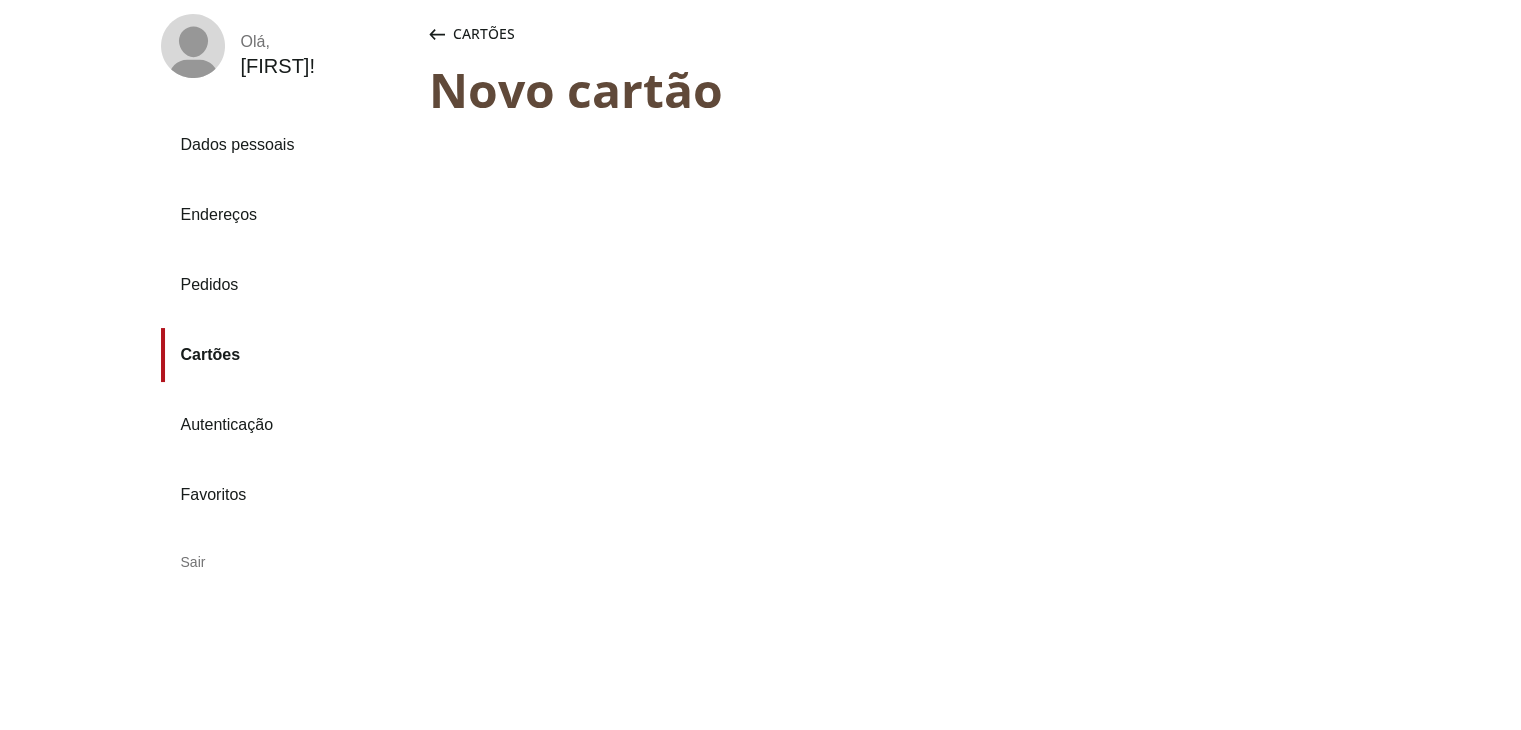 click on "Dados pessoais" at bounding box center (287, 145) 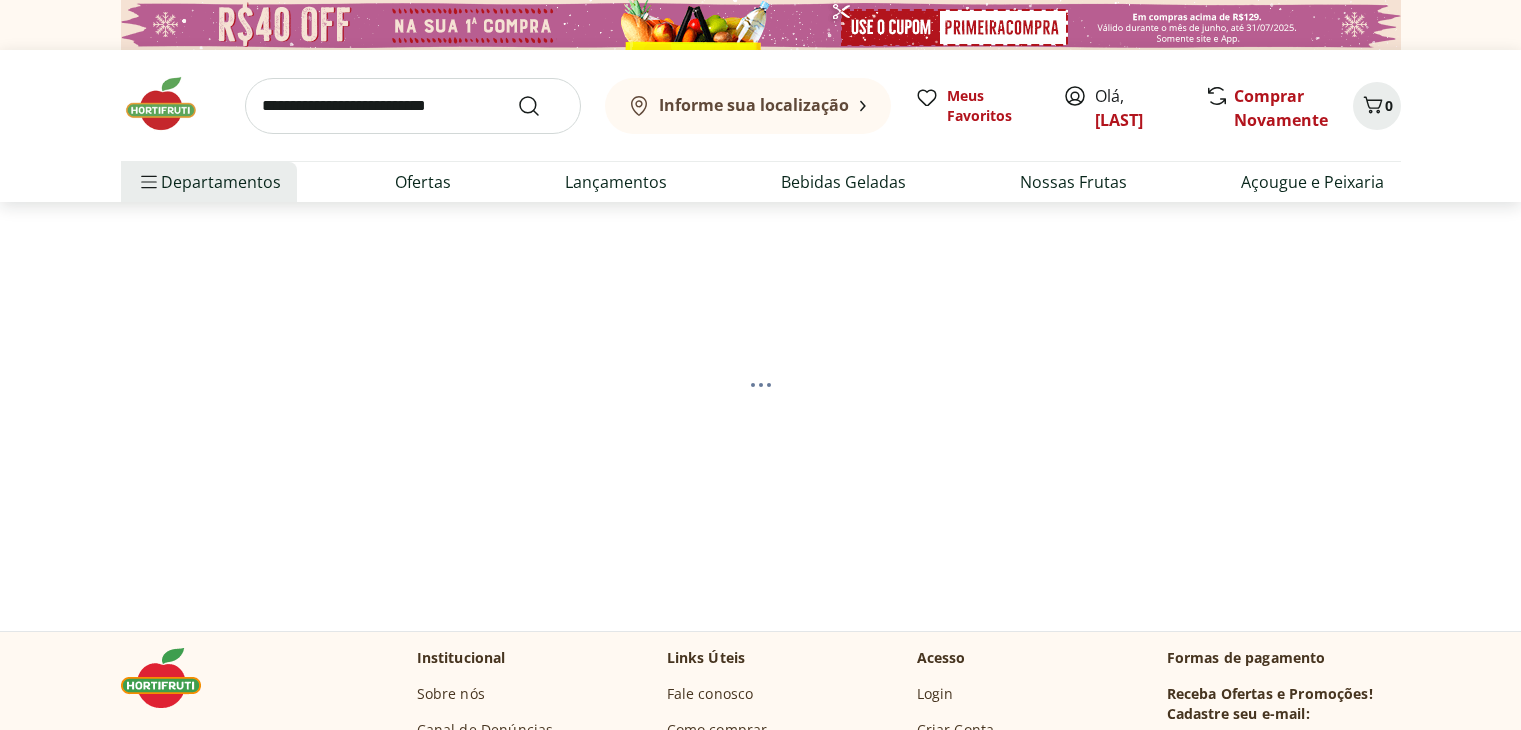 scroll, scrollTop: 0, scrollLeft: 0, axis: both 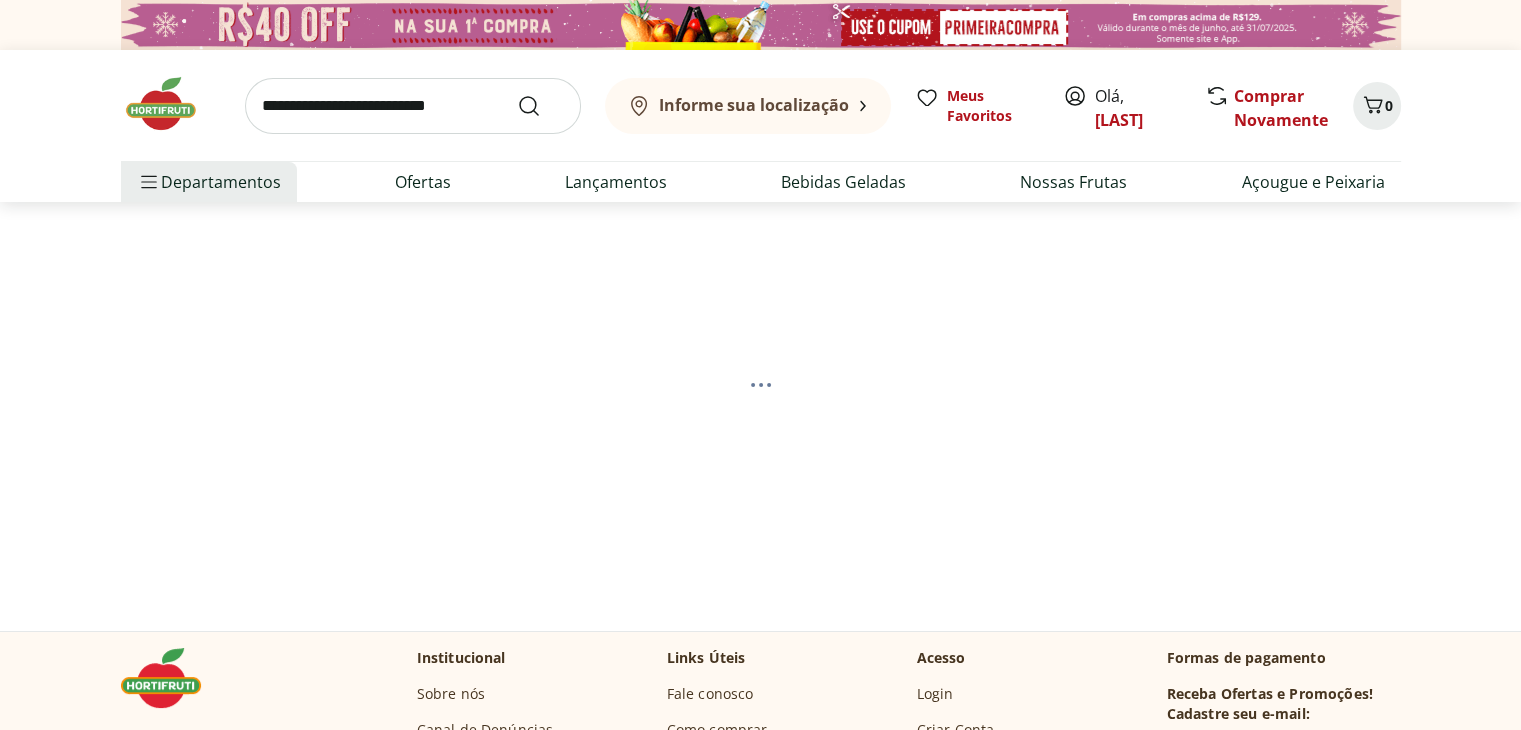 select on "**********" 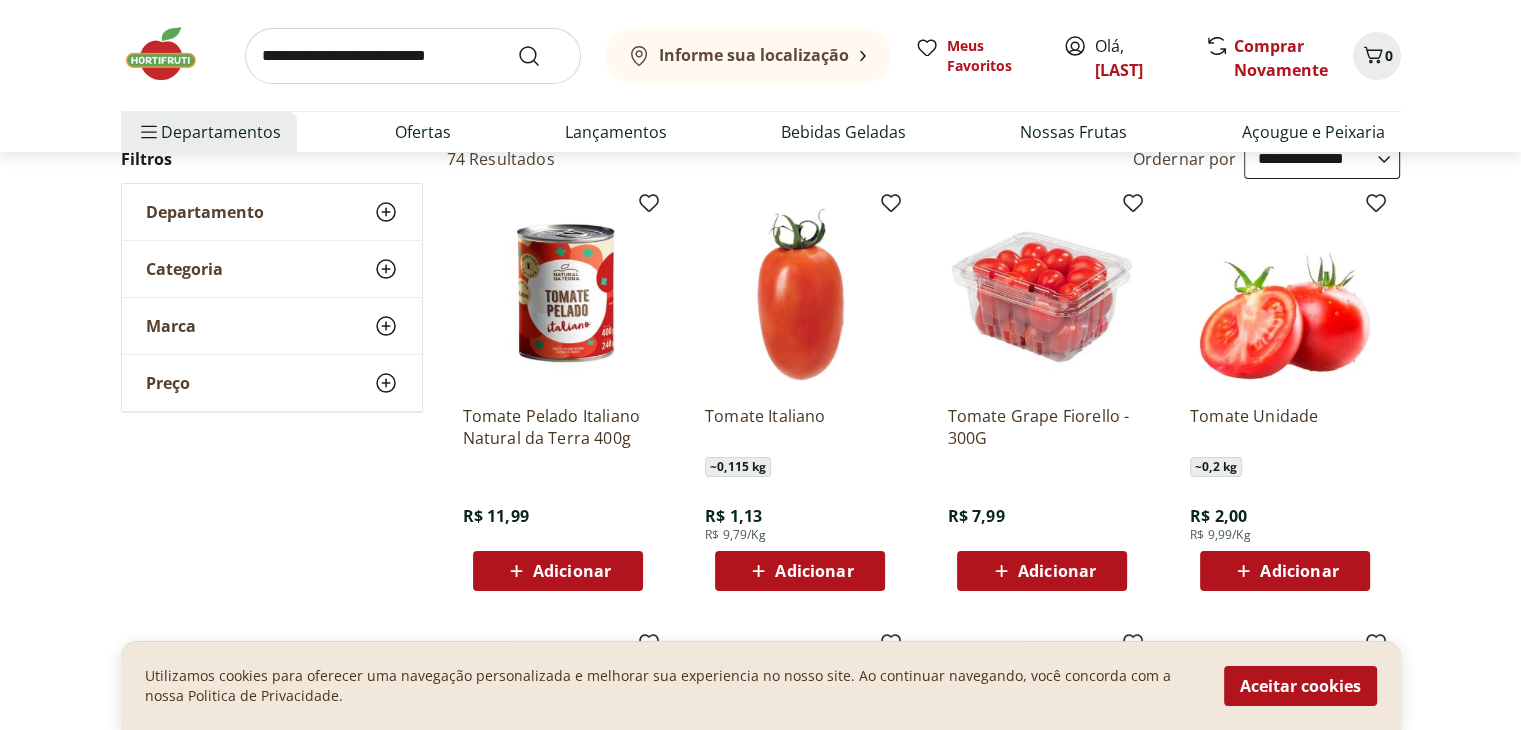 scroll, scrollTop: 212, scrollLeft: 0, axis: vertical 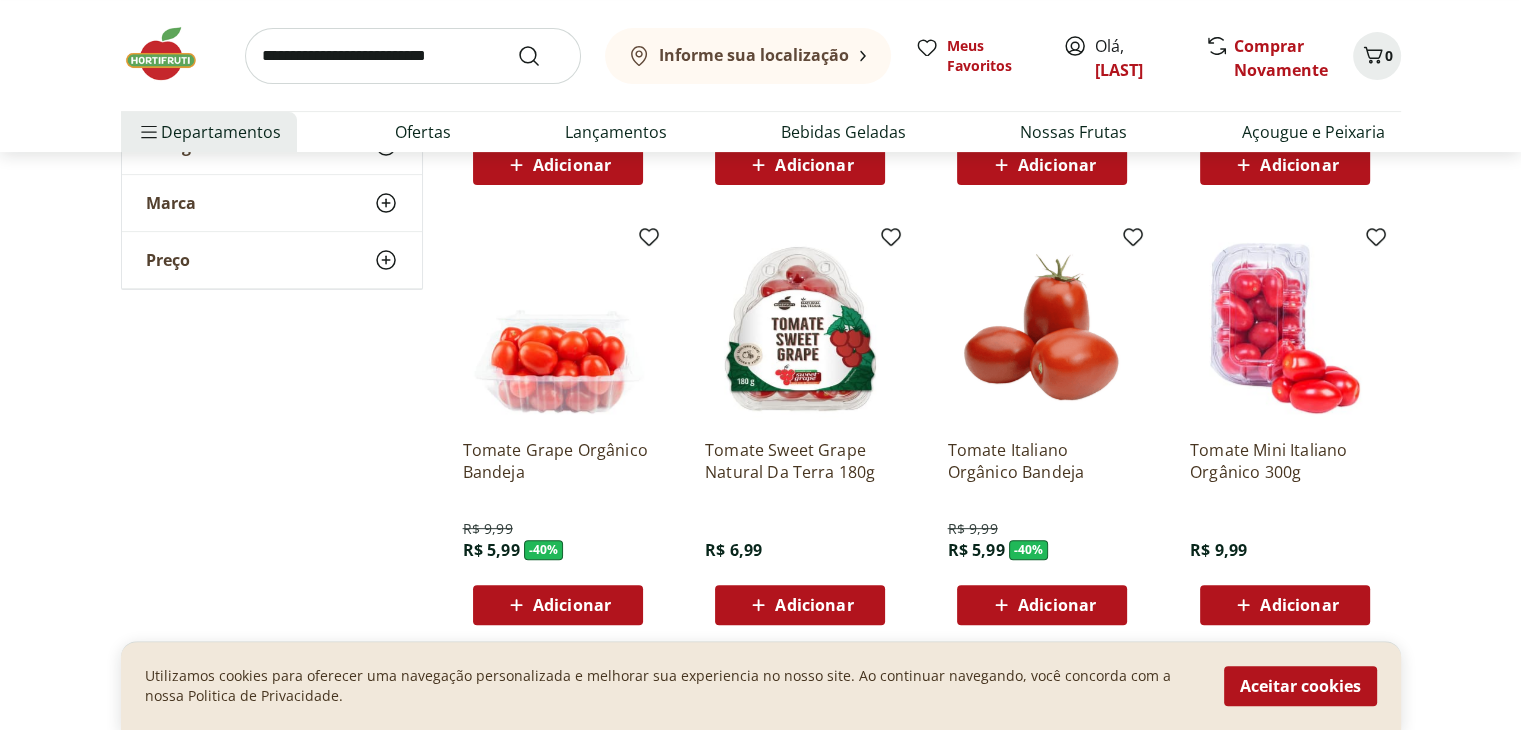 click on "Adicionar" at bounding box center [814, 605] 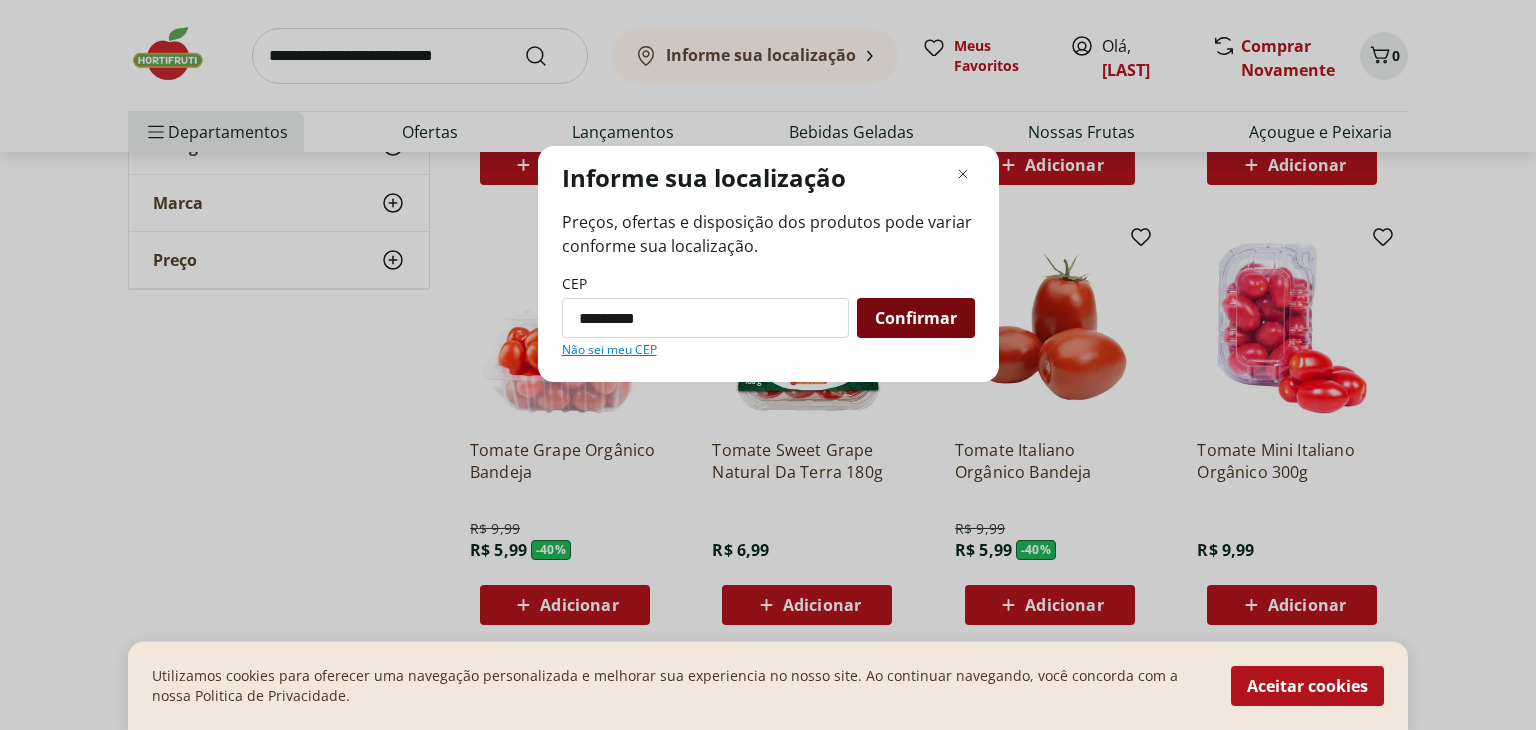 type on "*********" 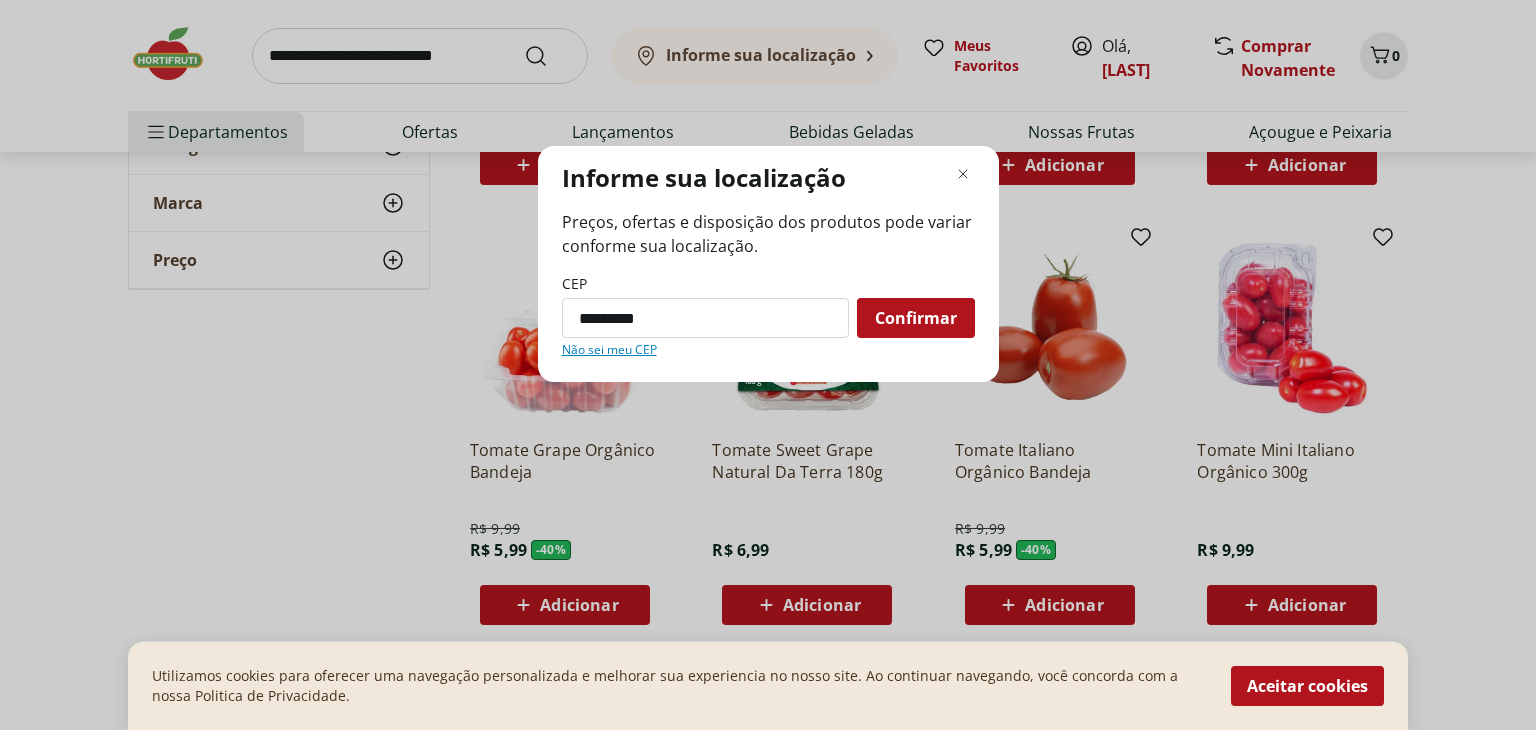 click on "Confirmar" at bounding box center [916, 318] 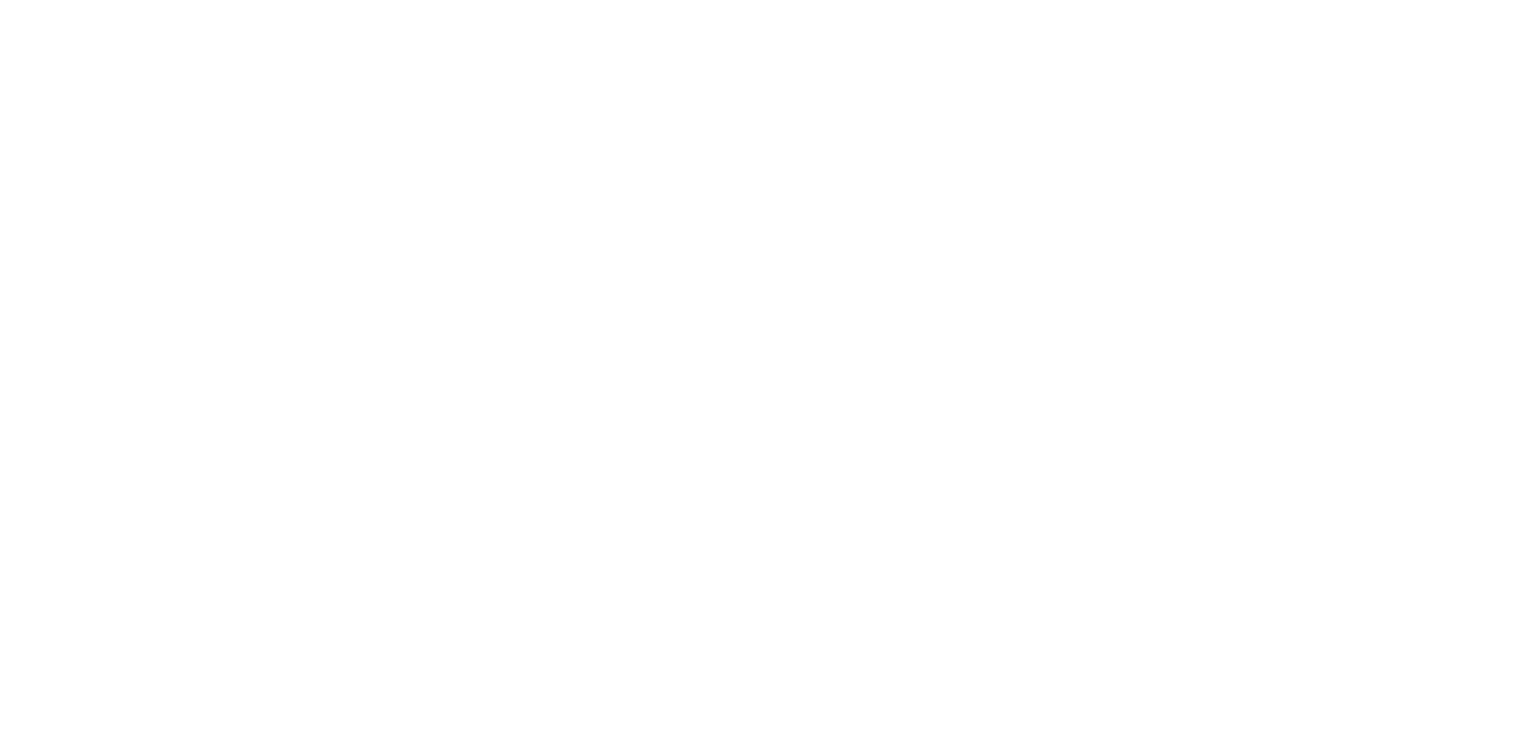 scroll, scrollTop: 428, scrollLeft: 0, axis: vertical 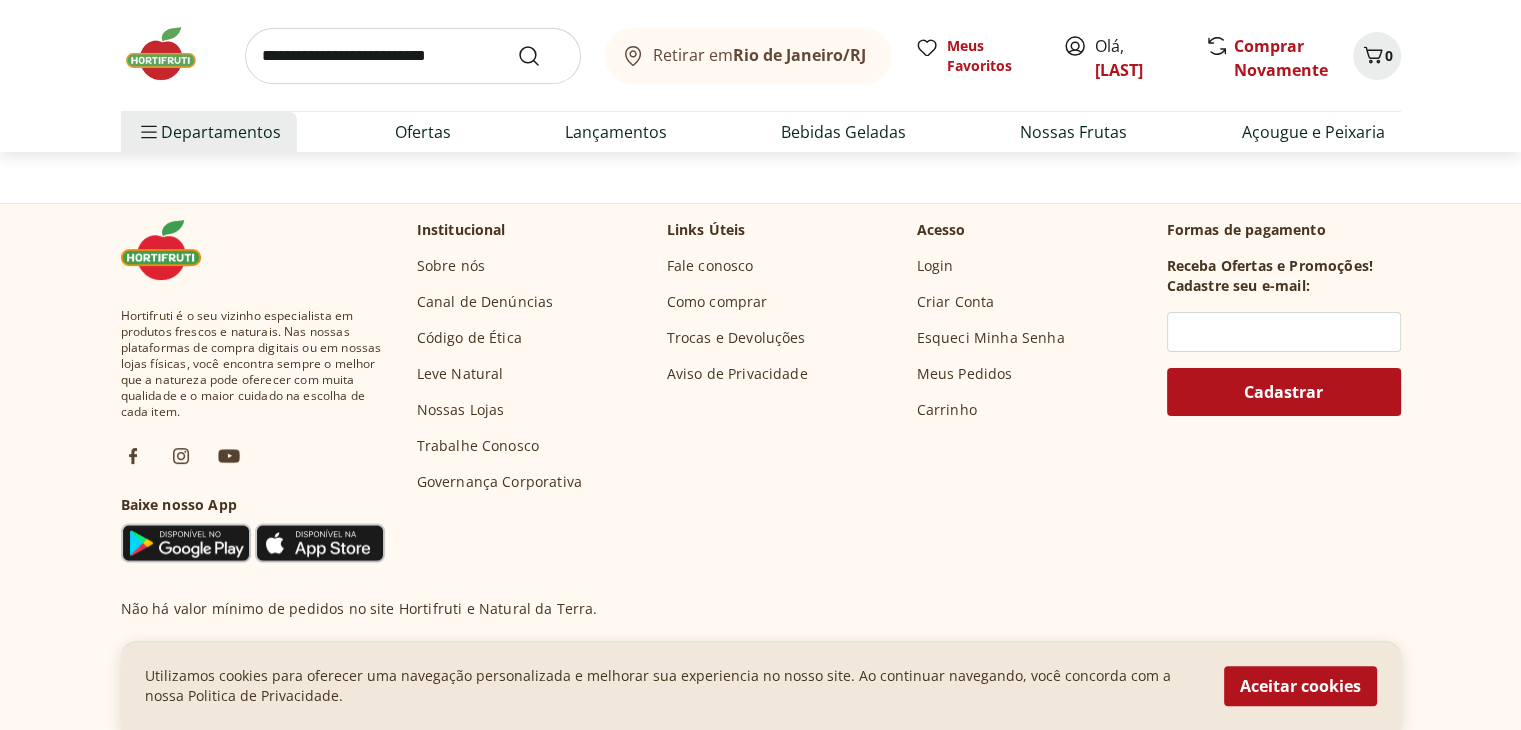 select on "**********" 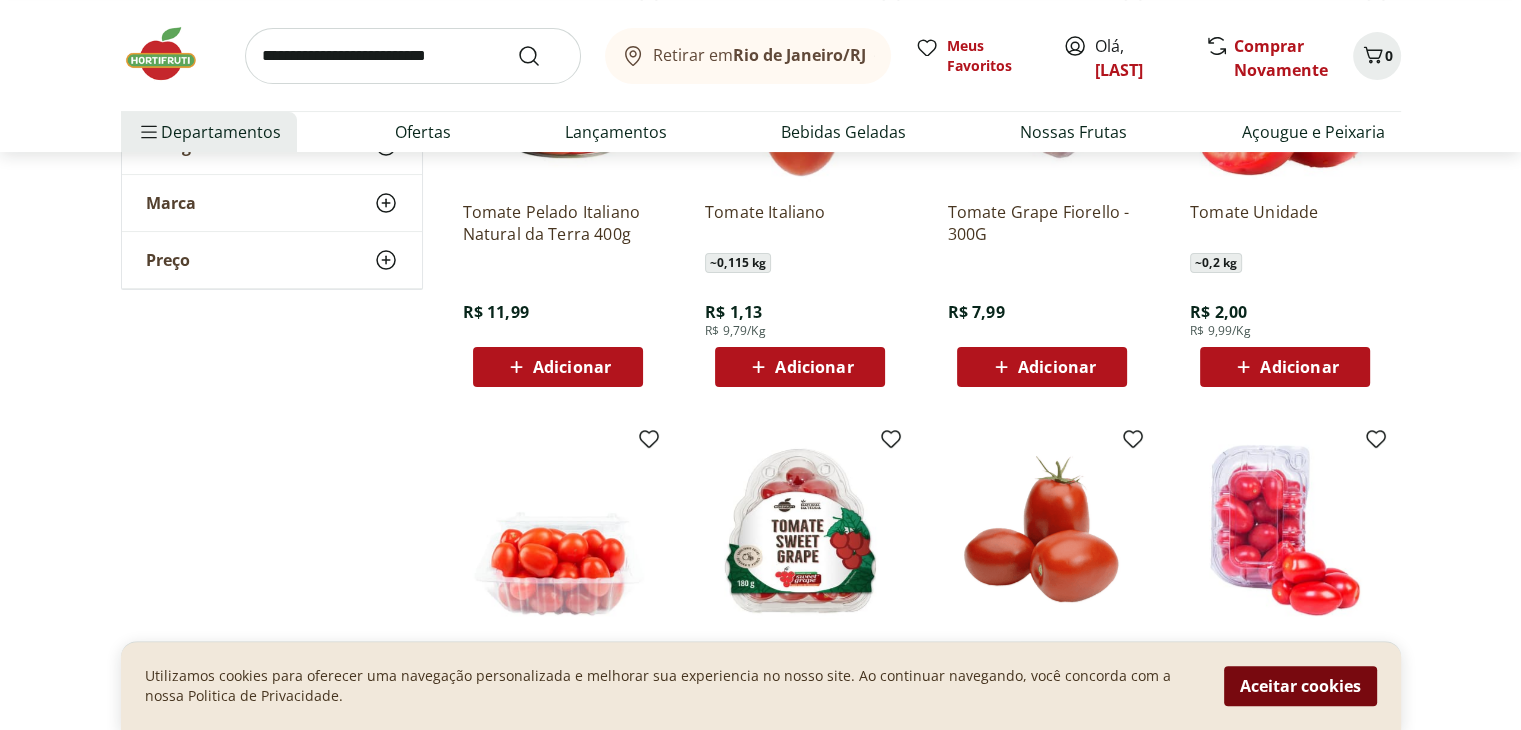 click on "Aceitar cookies" at bounding box center (1300, 686) 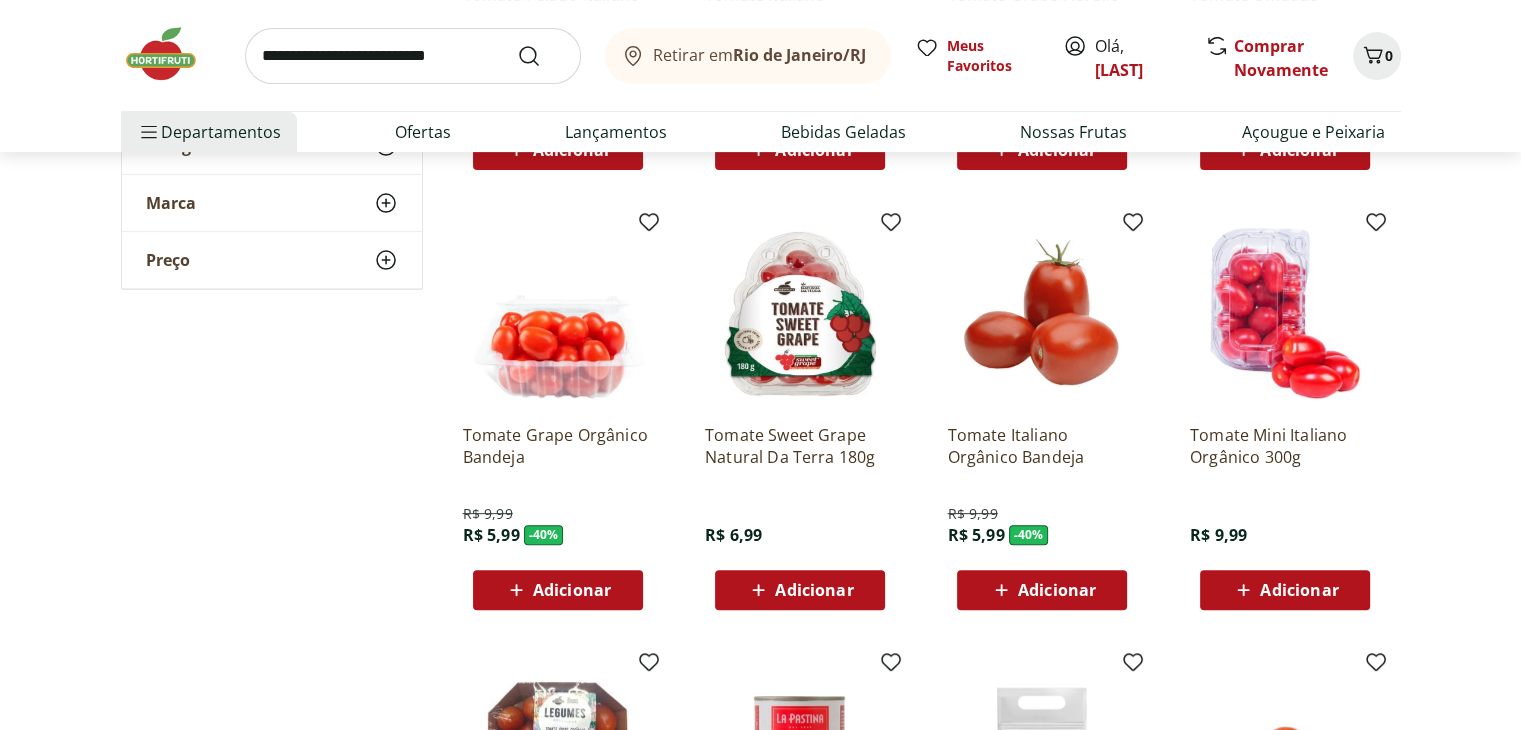 scroll, scrollTop: 655, scrollLeft: 0, axis: vertical 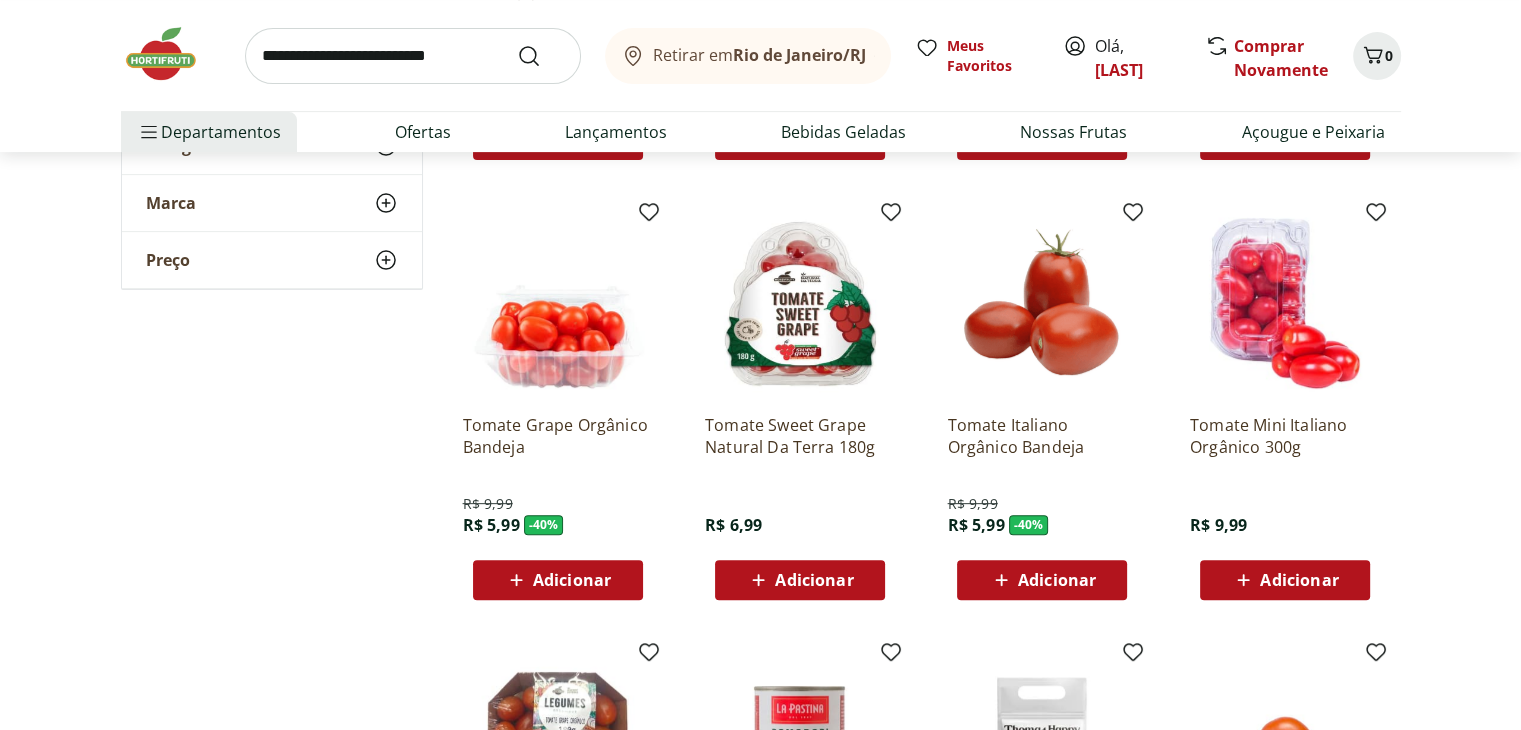 click on "Adicionar" at bounding box center (814, 580) 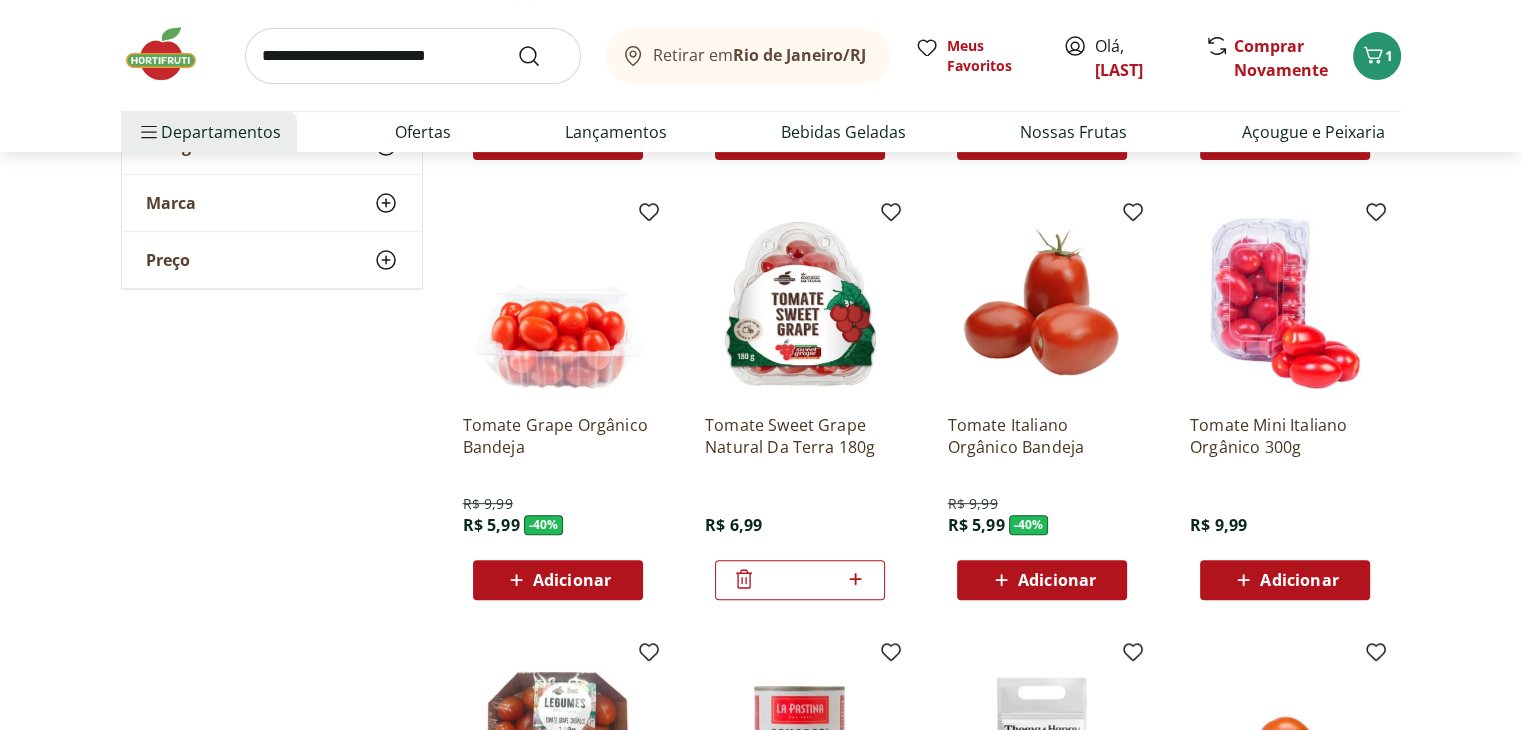 click at bounding box center (413, 56) 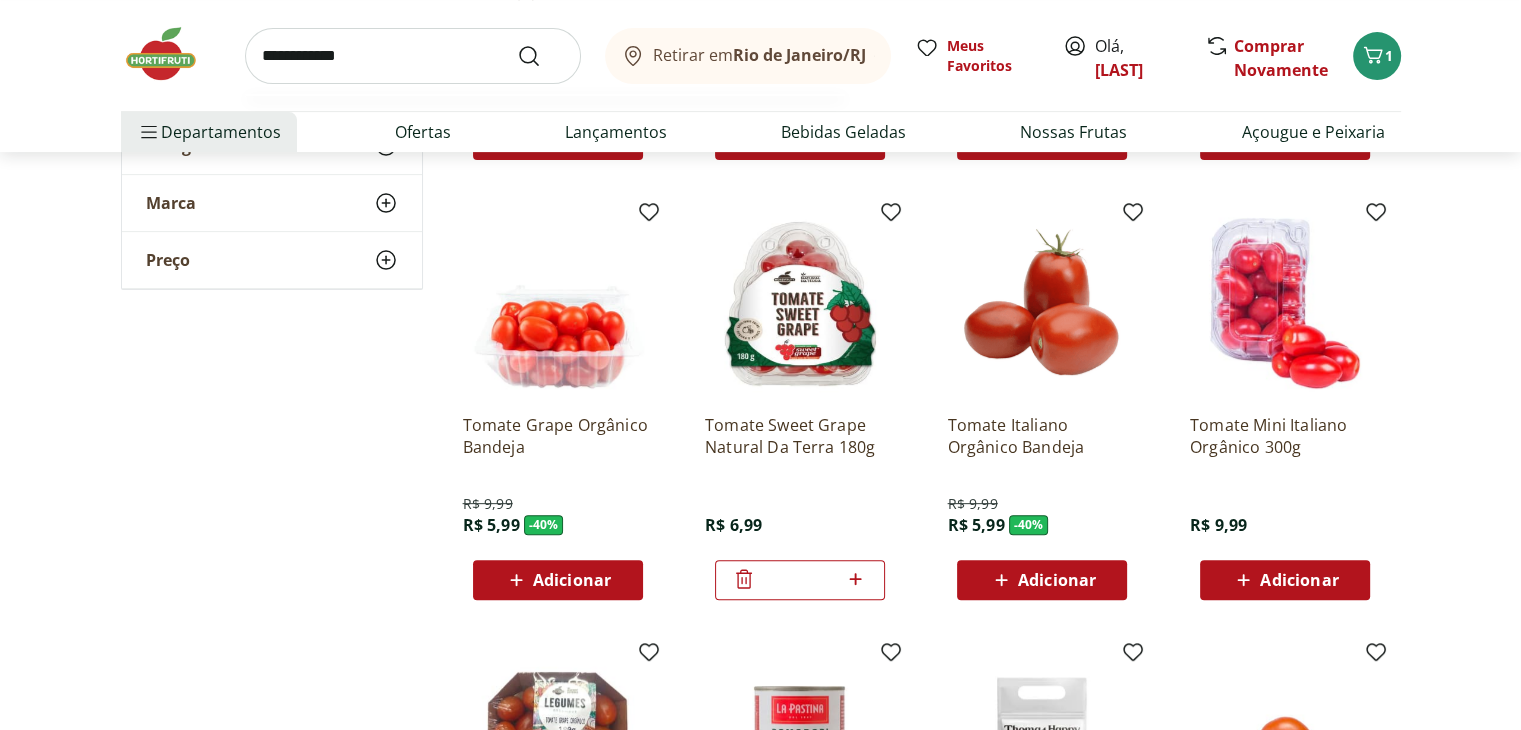 type on "**********" 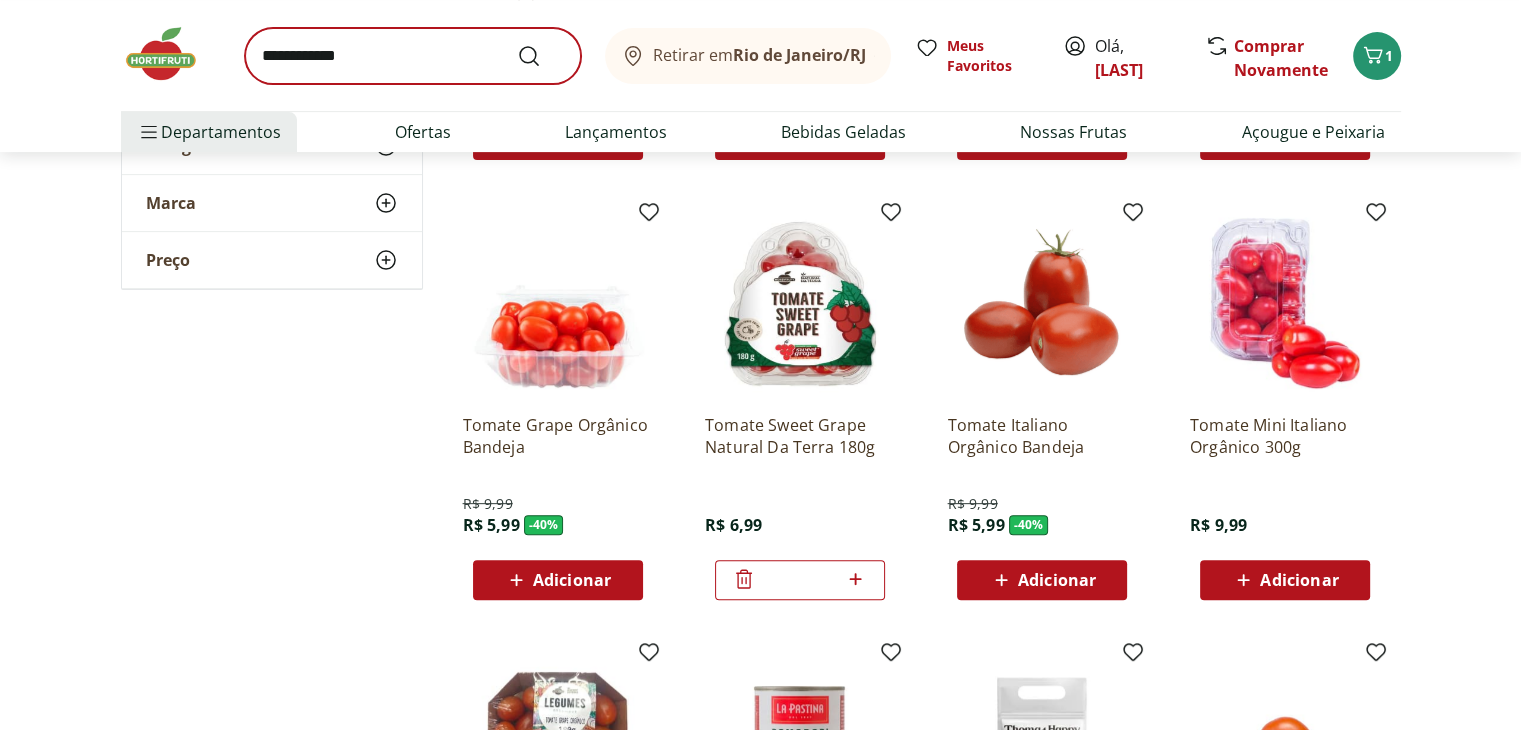 scroll, scrollTop: 0, scrollLeft: 0, axis: both 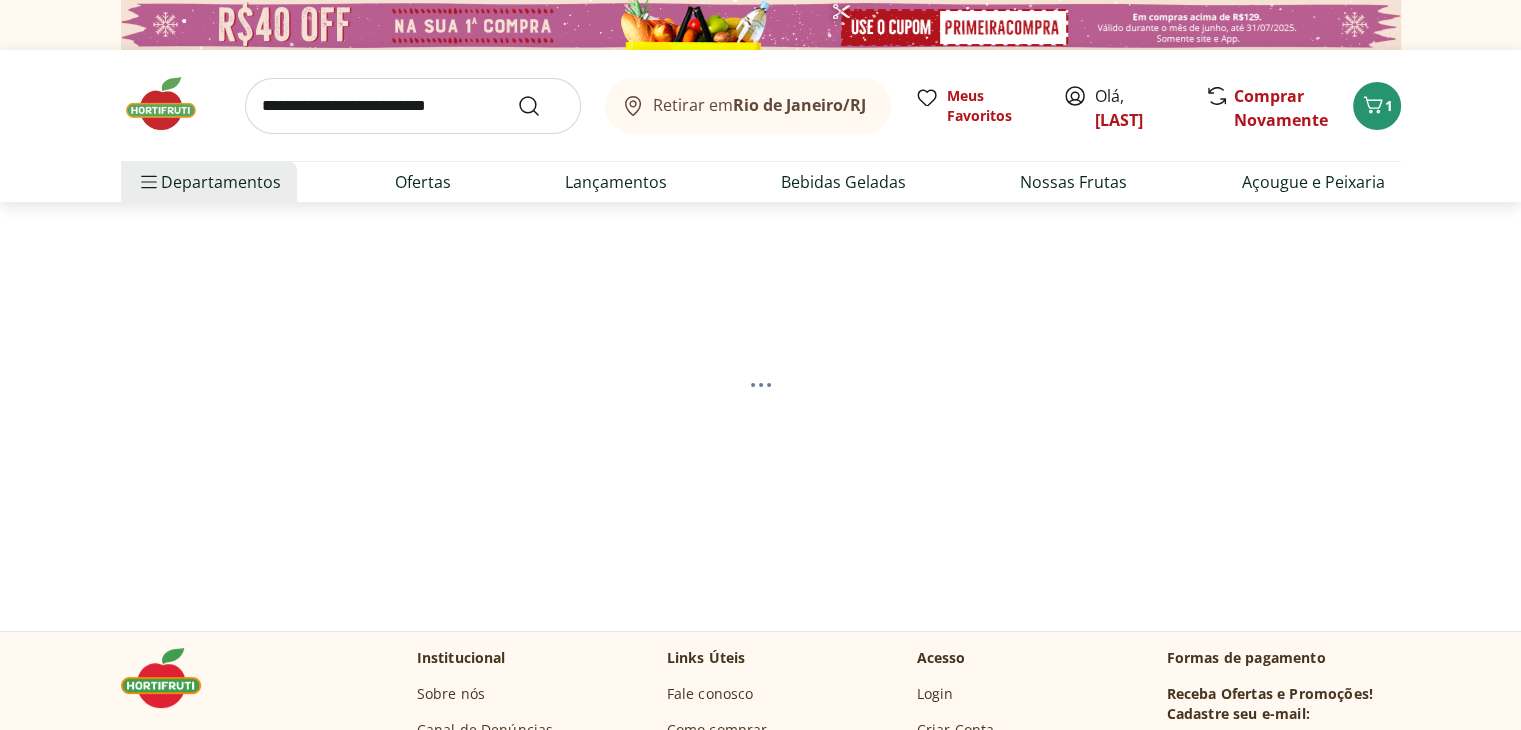 select on "**********" 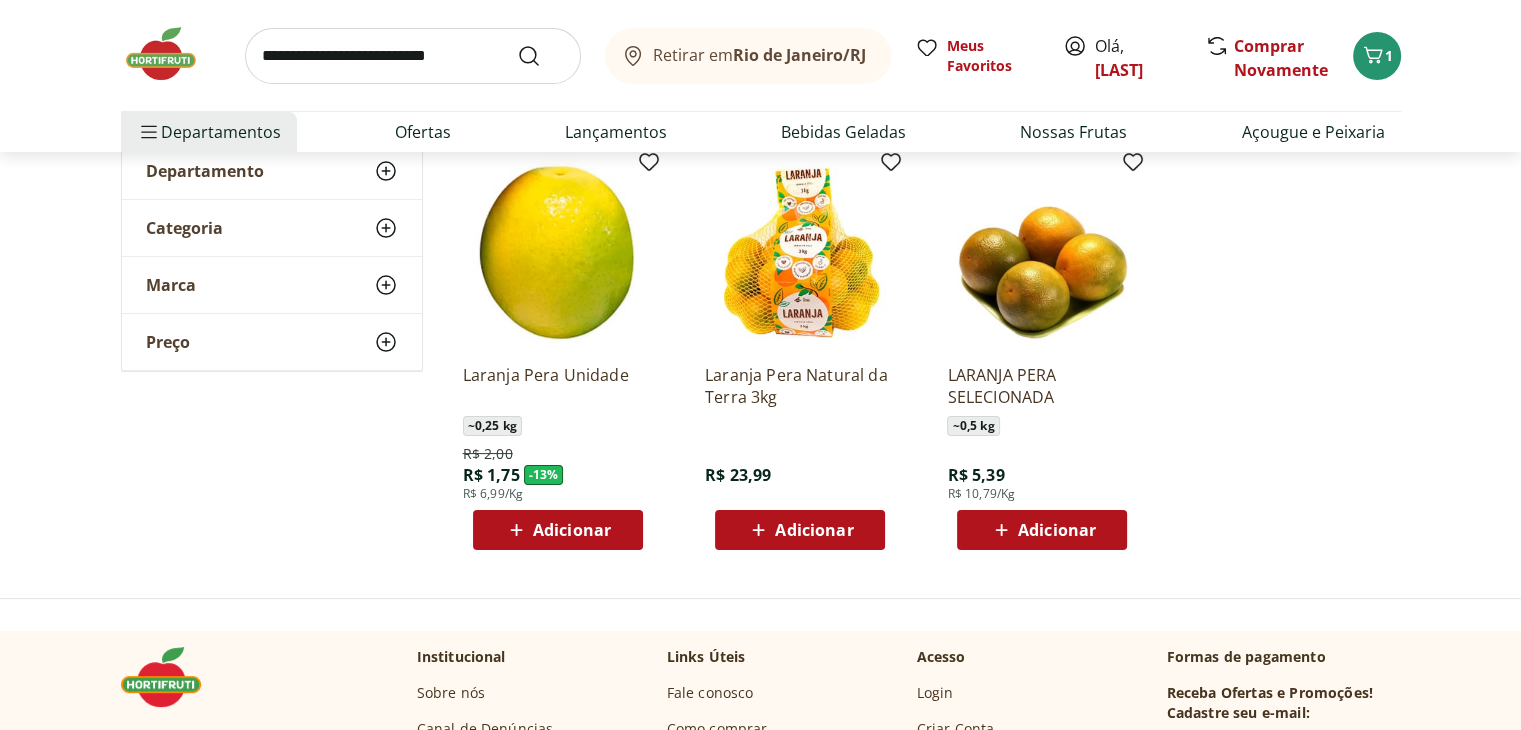 scroll, scrollTop: 263, scrollLeft: 0, axis: vertical 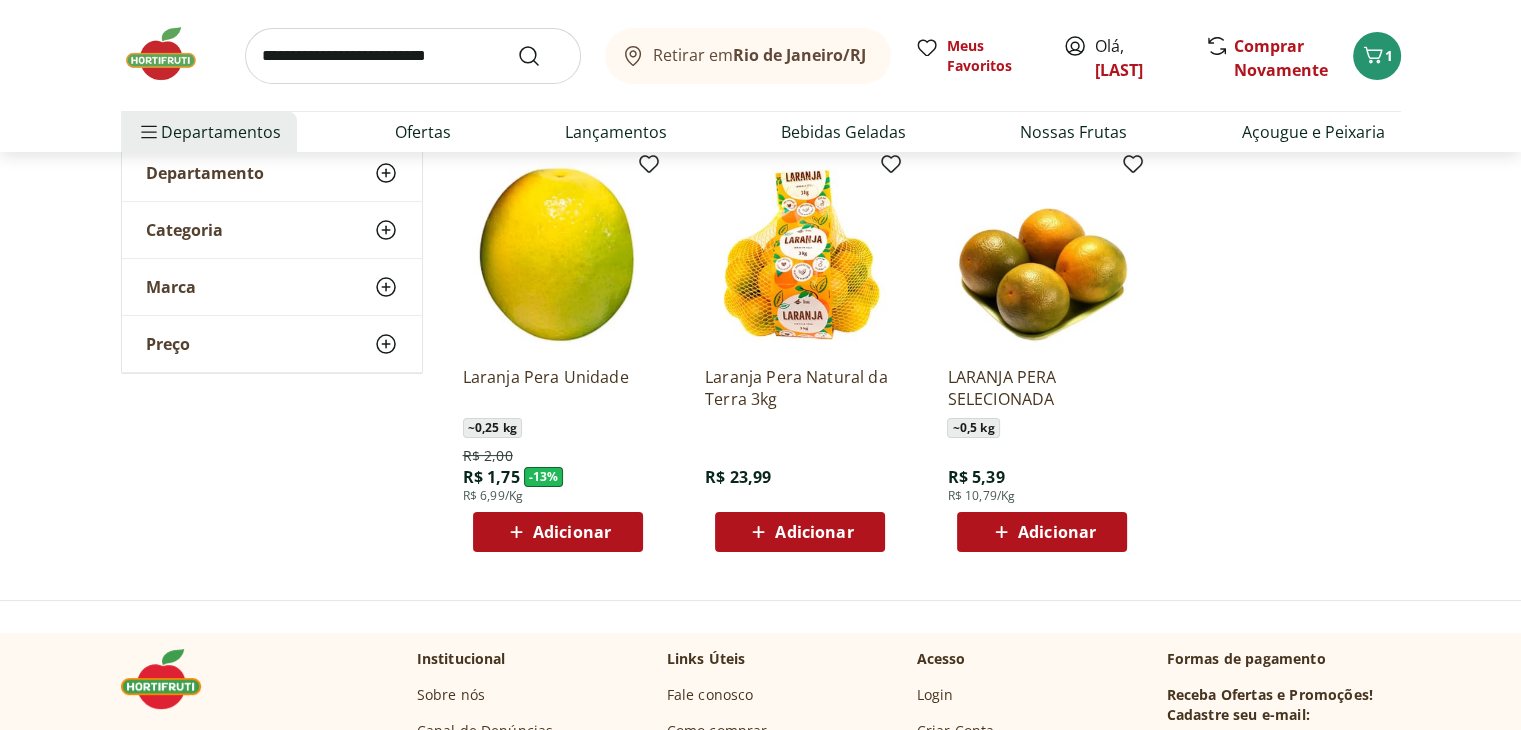 click on "Adicionar" at bounding box center (572, 532) 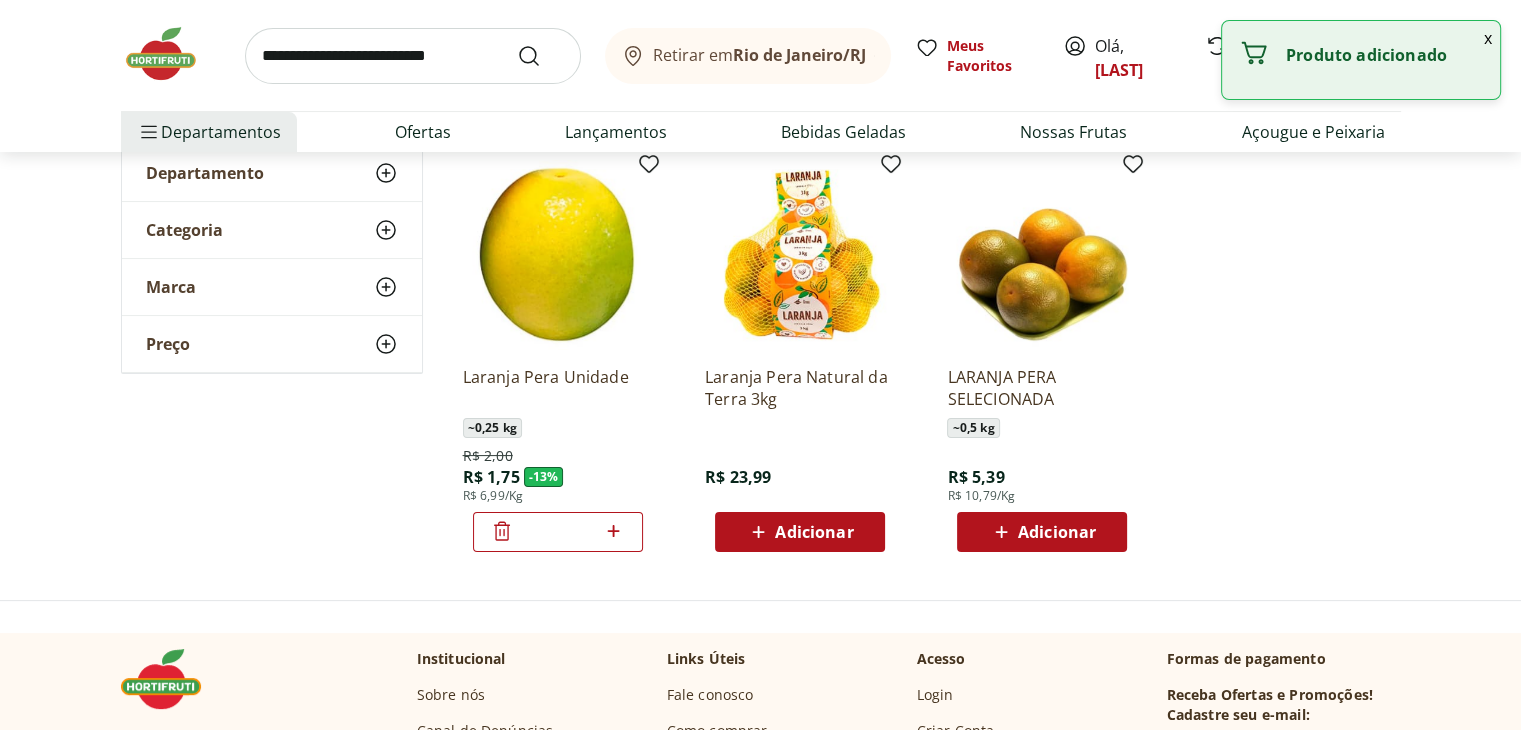 click 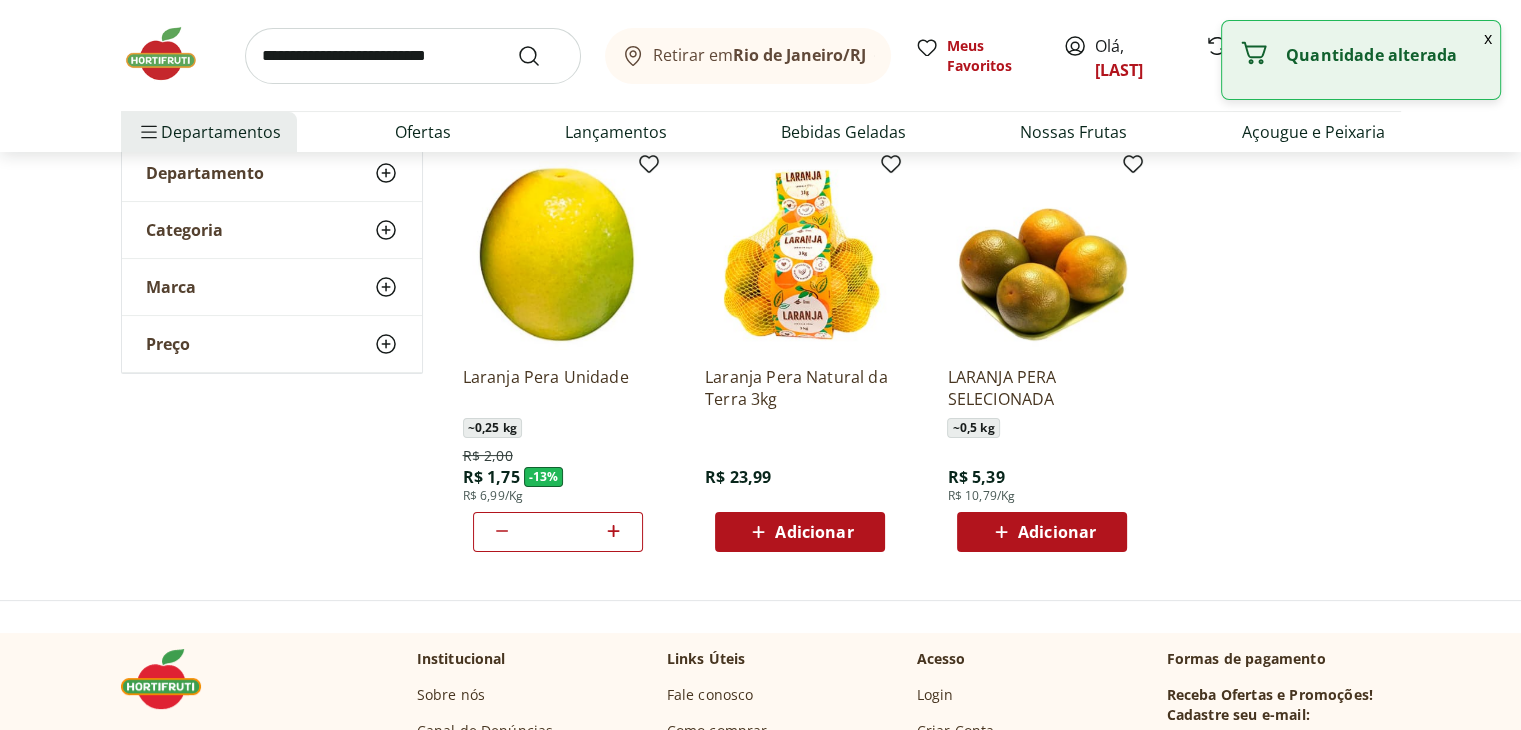click 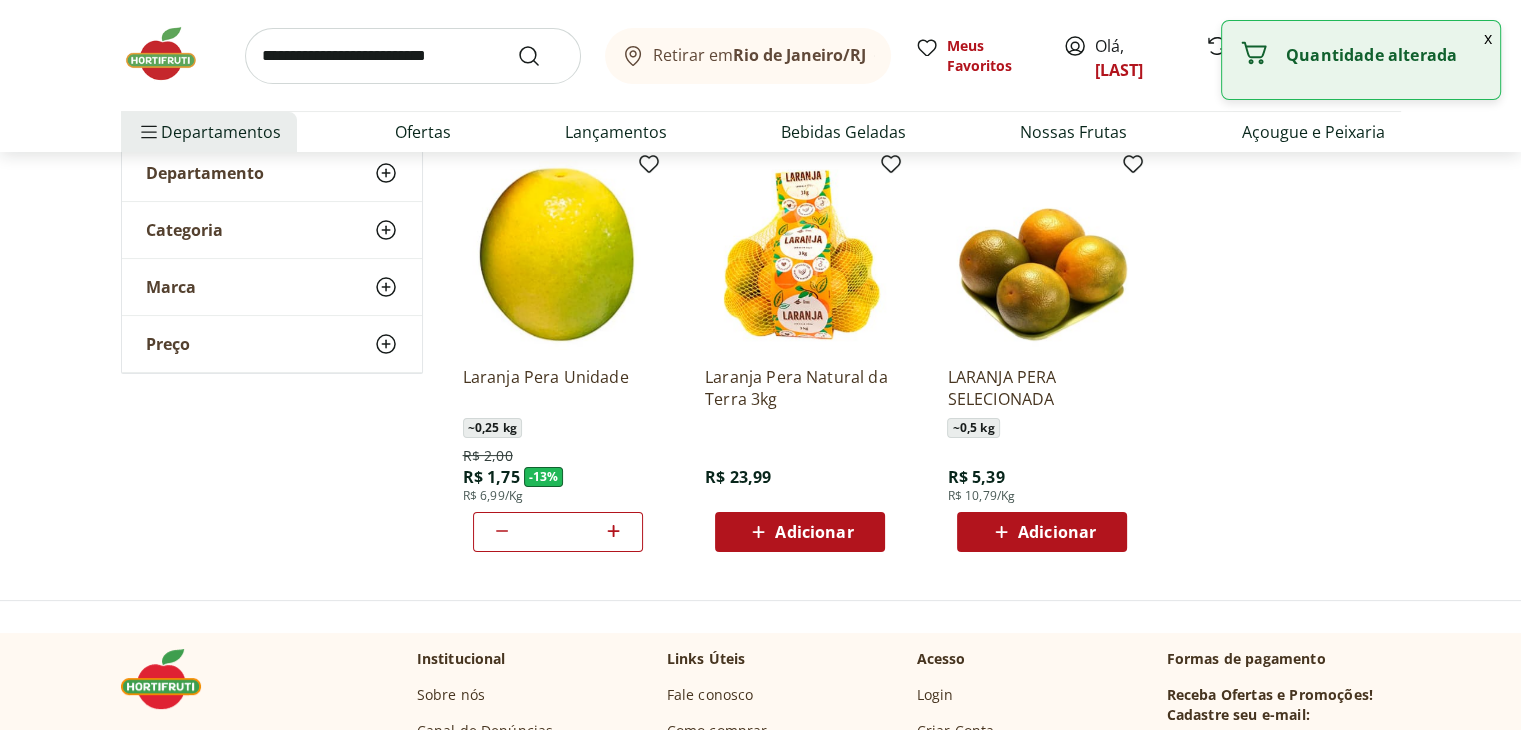 click 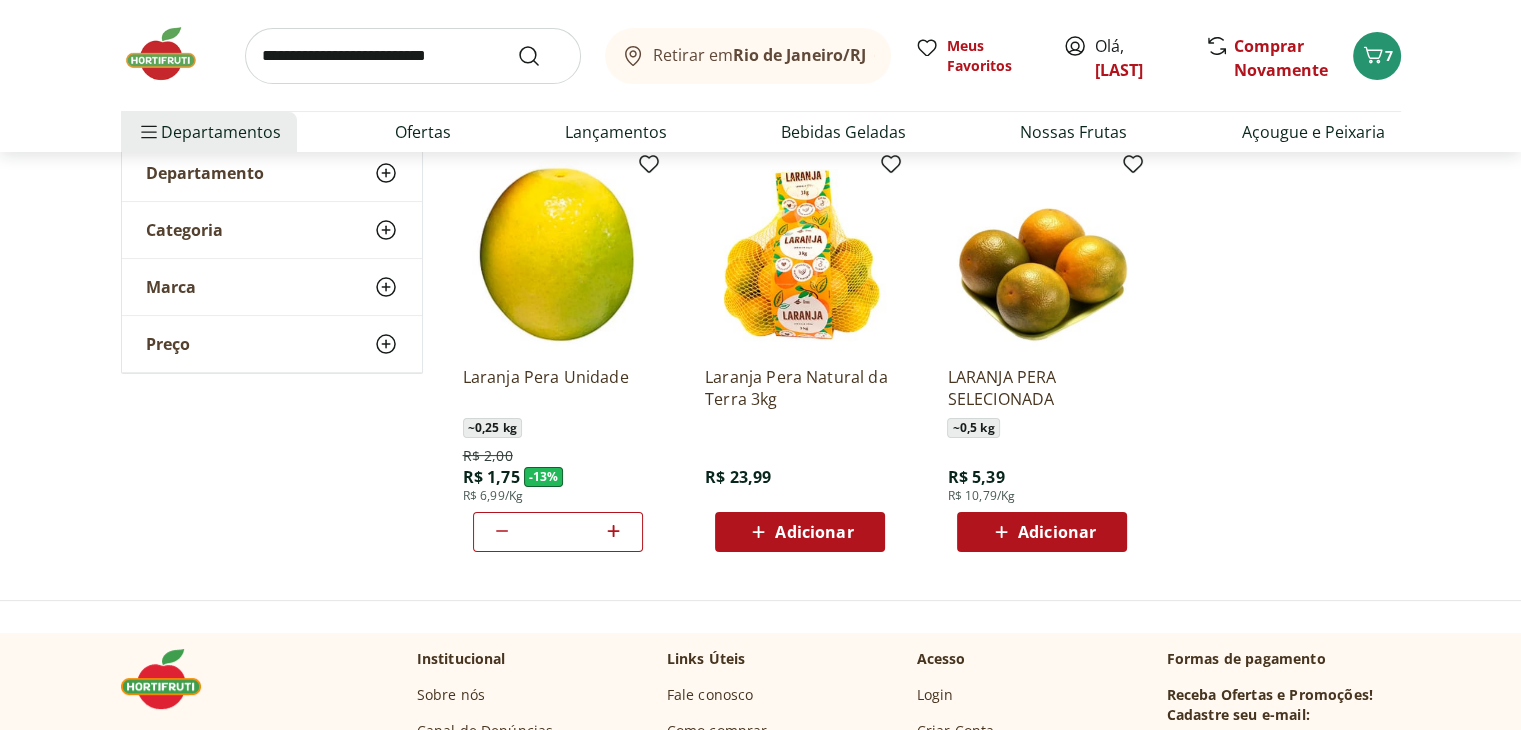 click at bounding box center (413, 56) 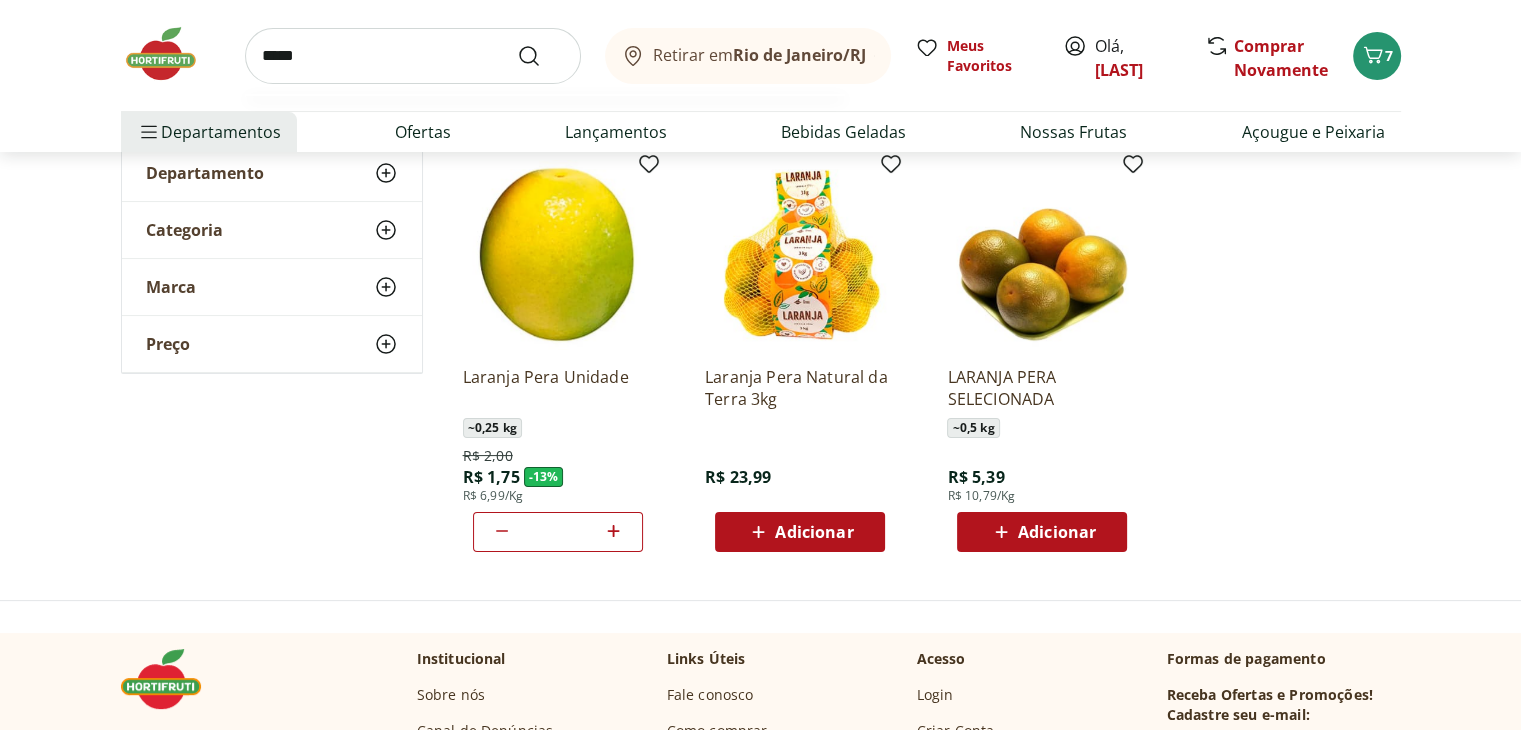 type on "*****" 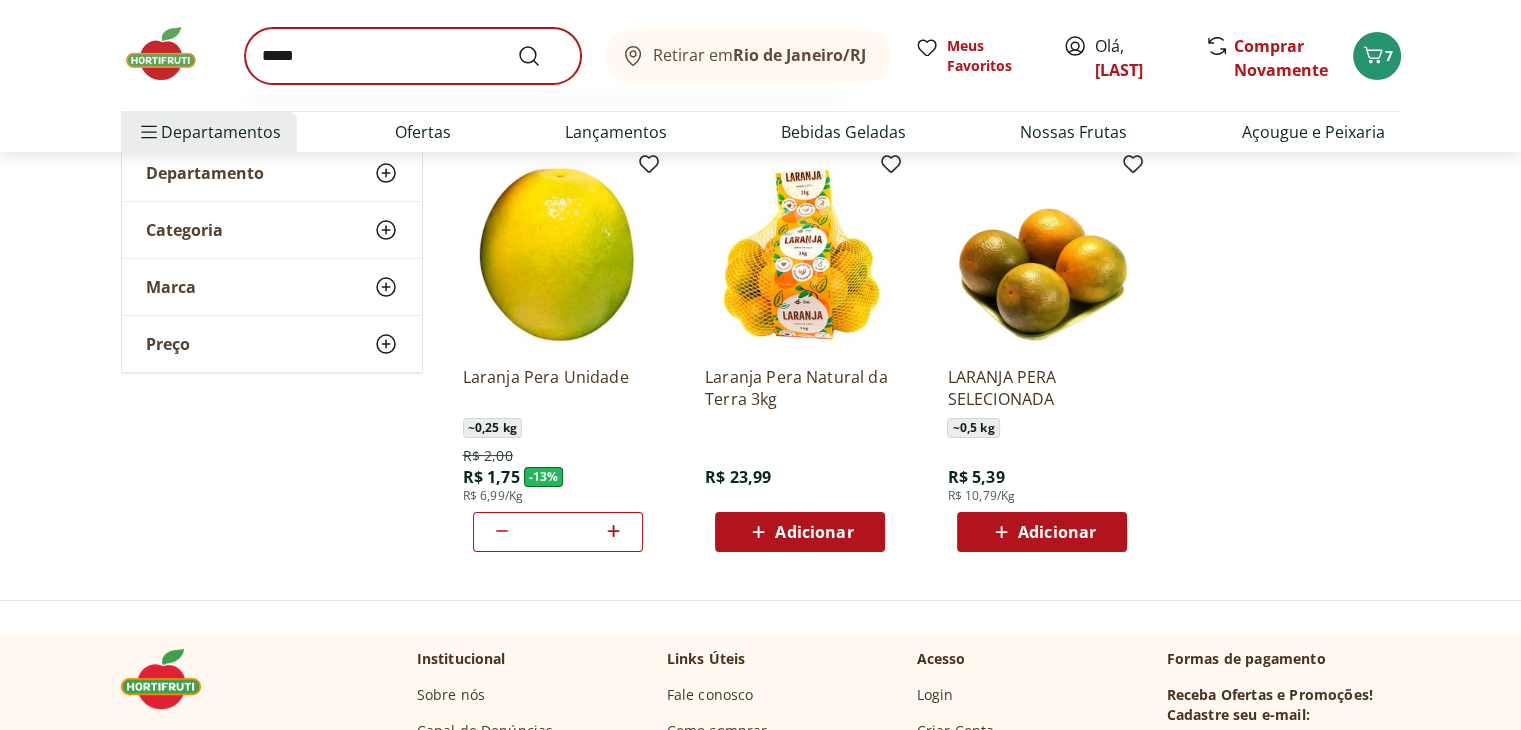 scroll, scrollTop: 0, scrollLeft: 0, axis: both 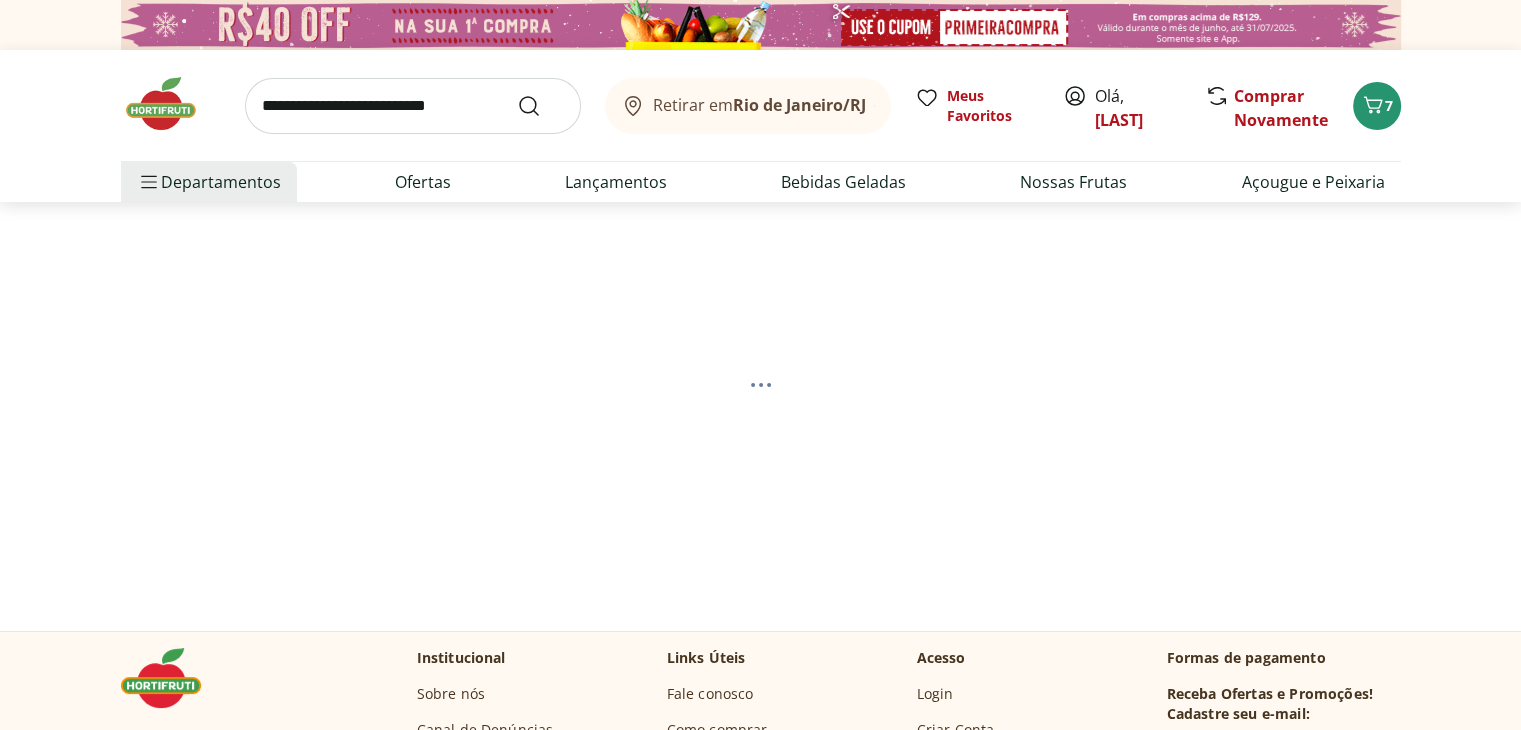select on "**********" 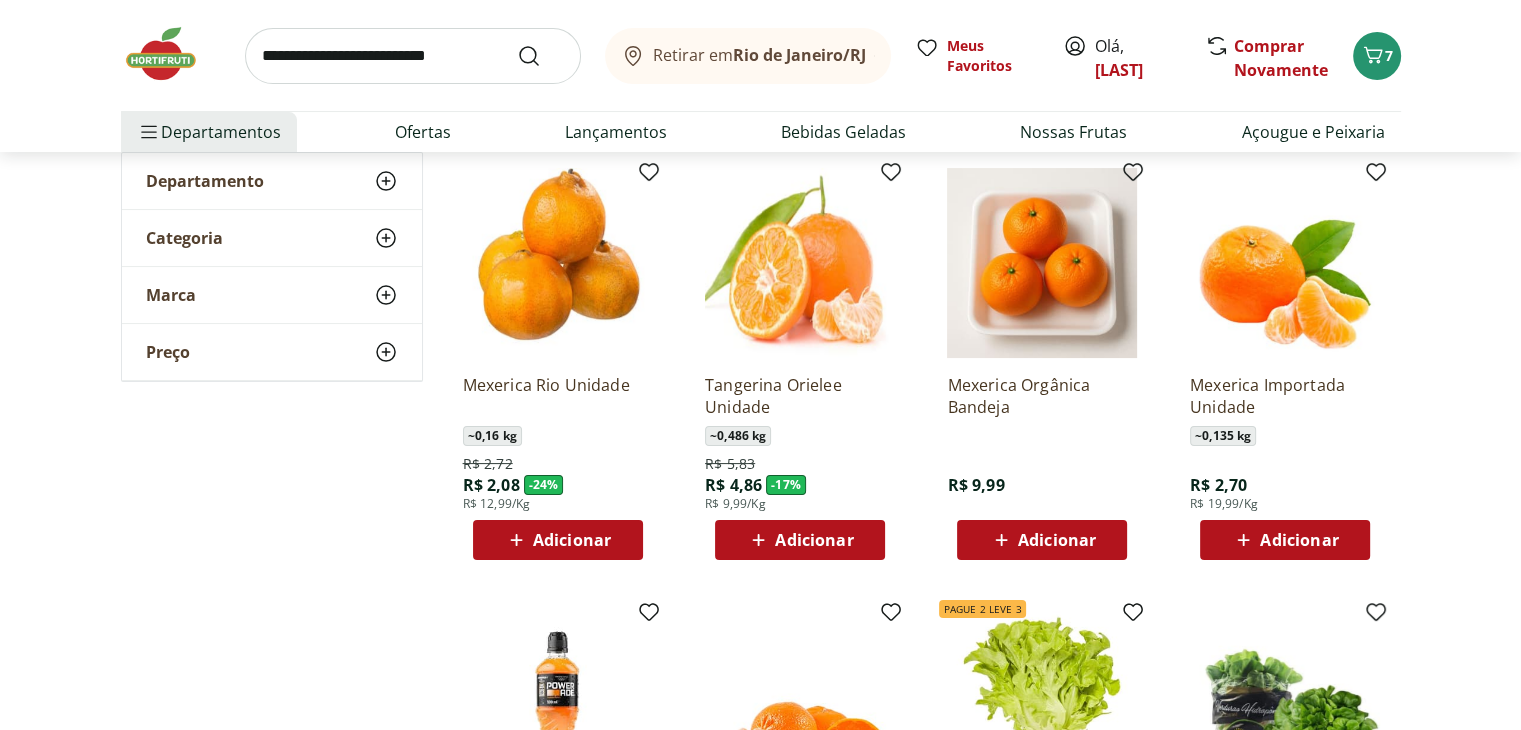 scroll, scrollTop: 239, scrollLeft: 0, axis: vertical 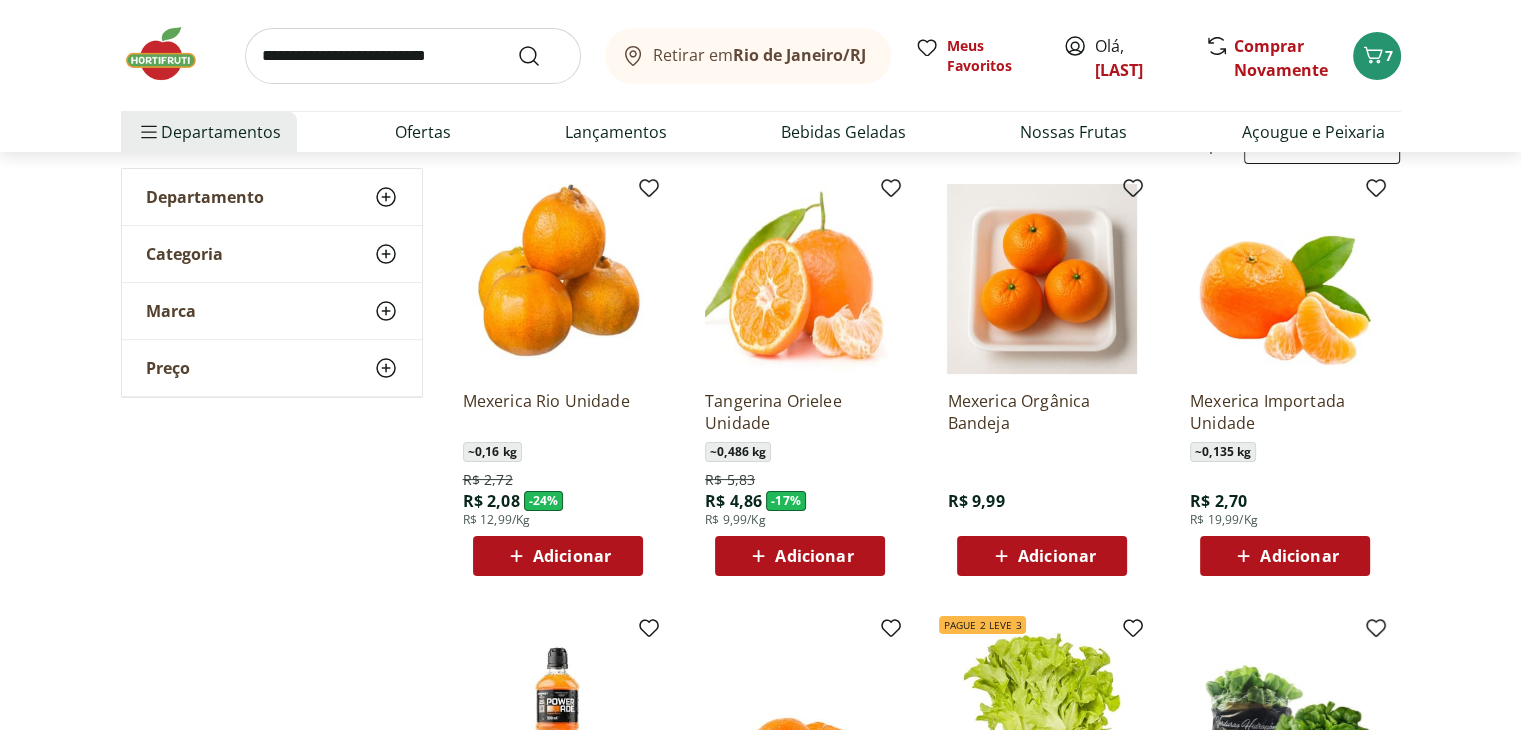 click on "Adicionar" at bounding box center (572, 556) 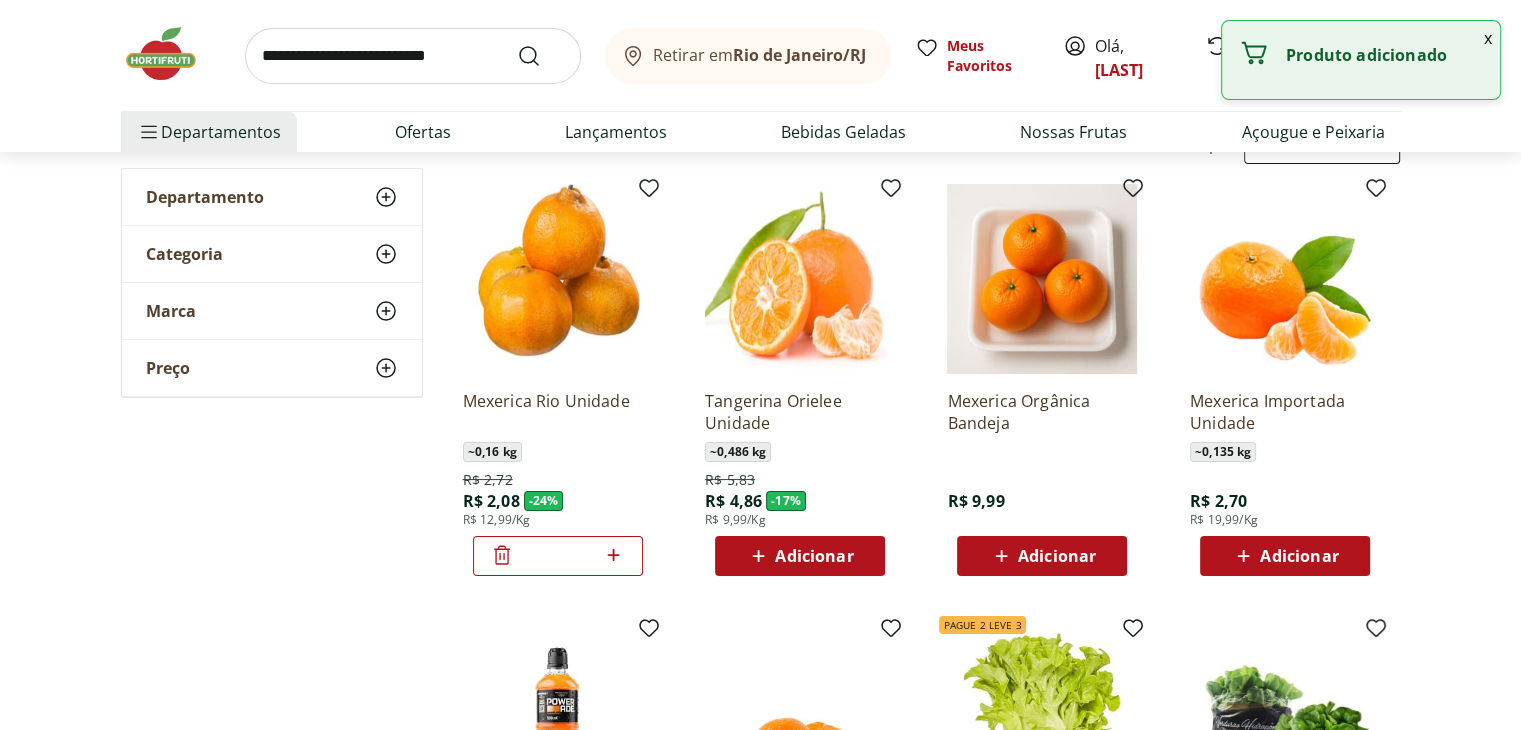 click 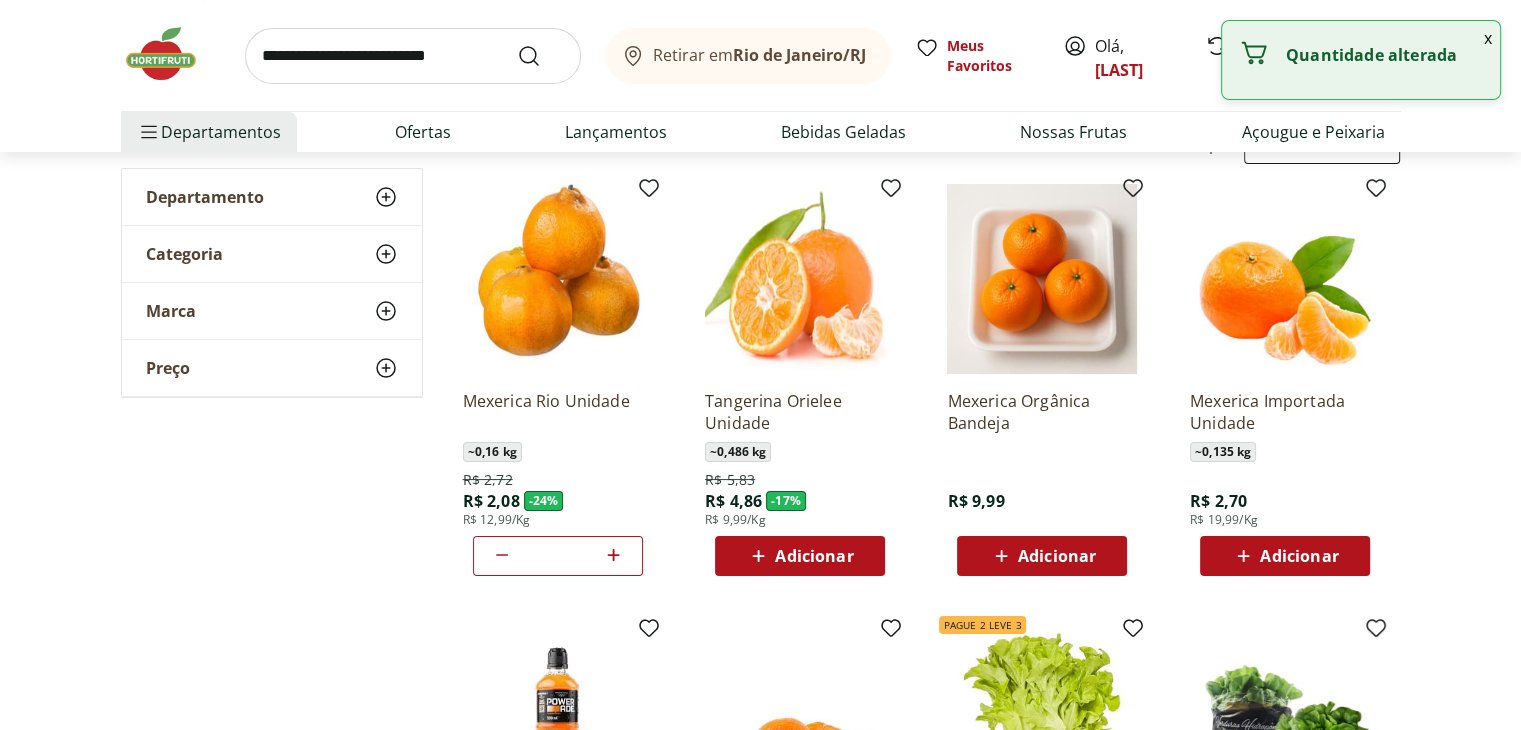 click 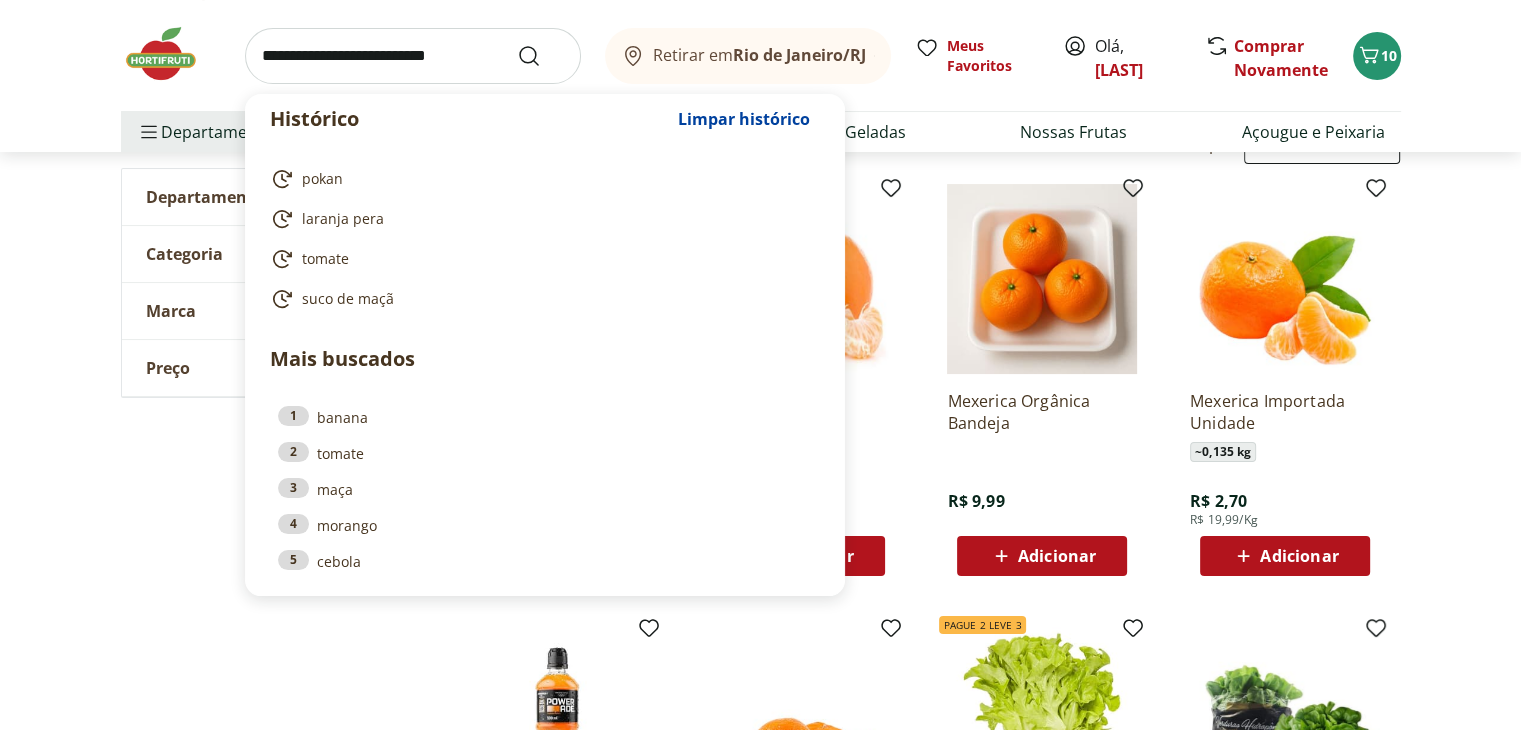 click at bounding box center (413, 56) 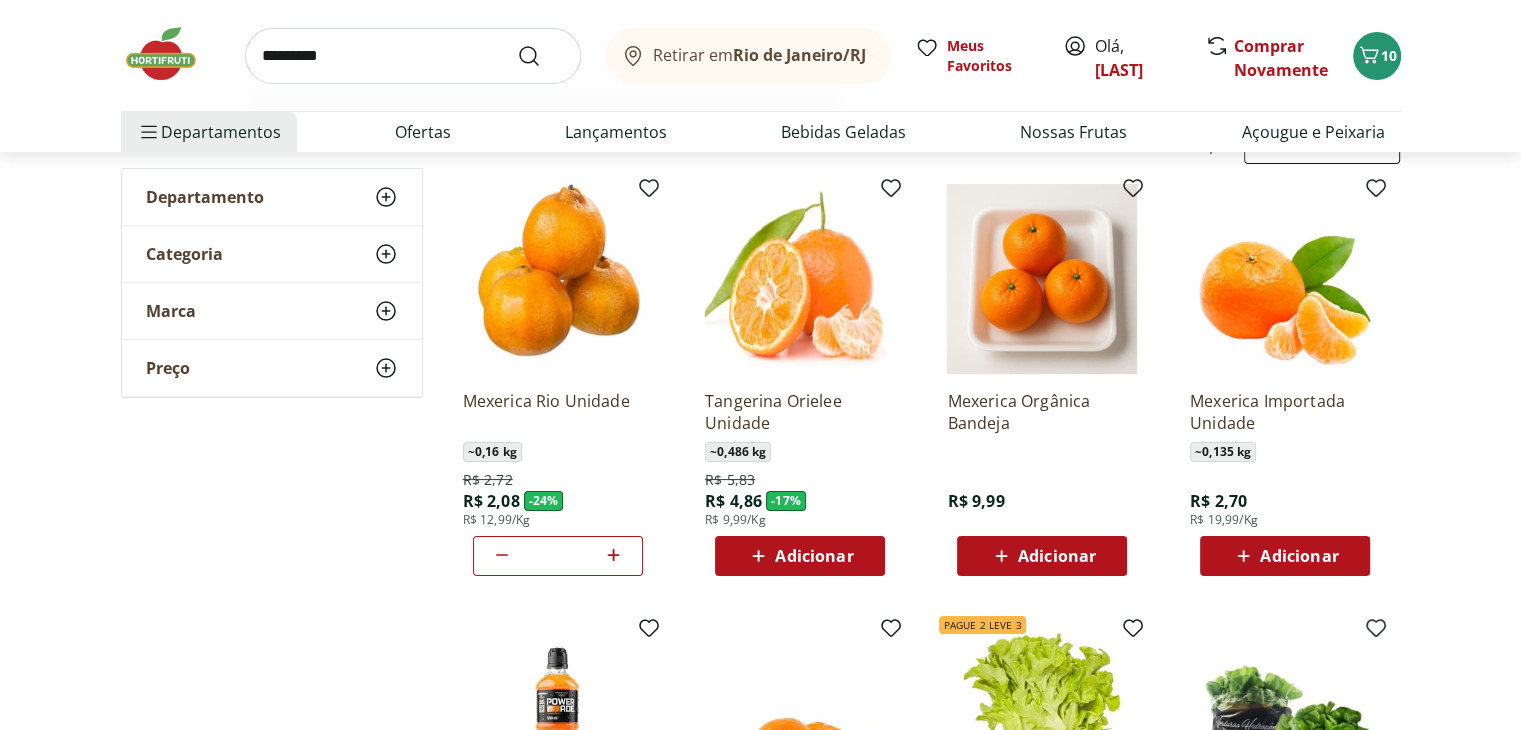 type on "*********" 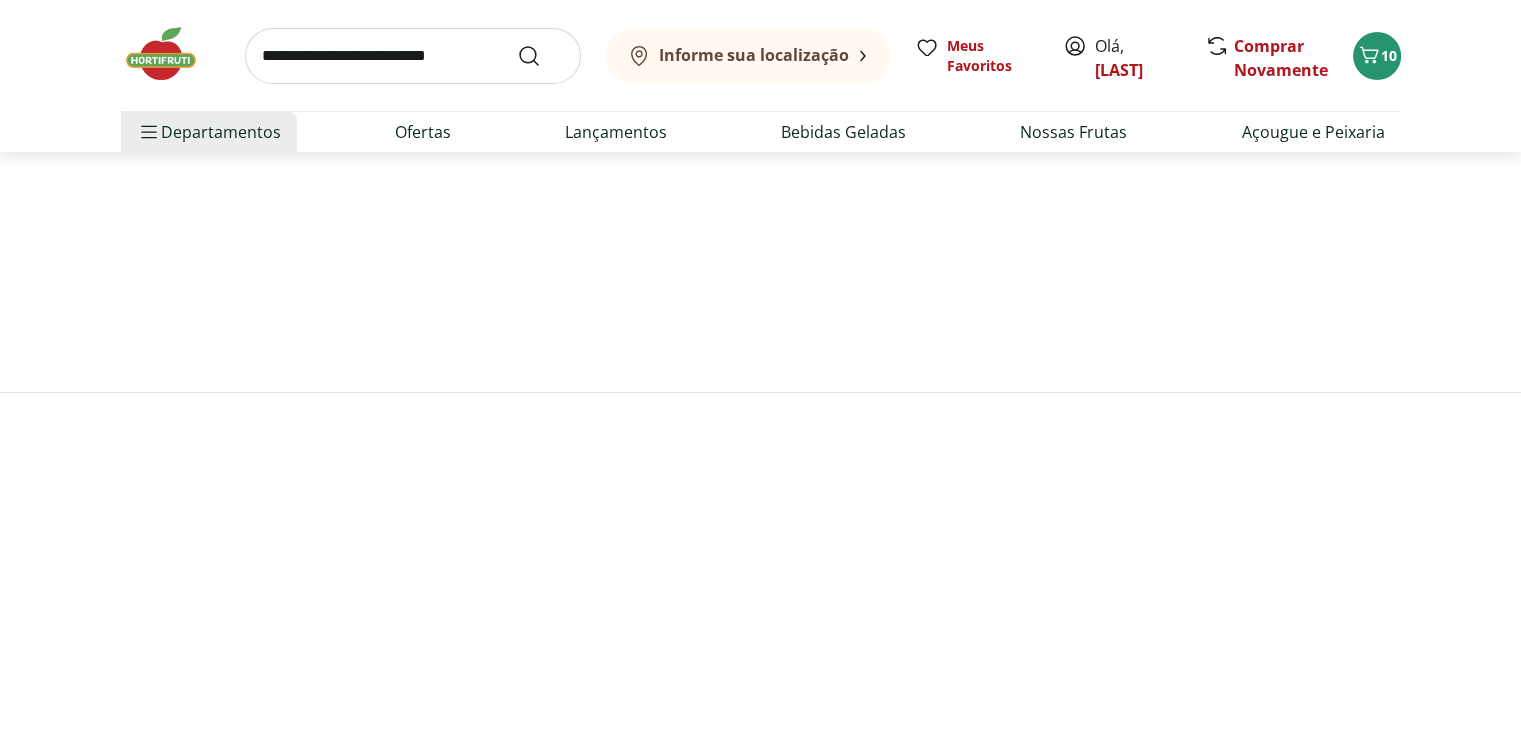 scroll, scrollTop: 0, scrollLeft: 0, axis: both 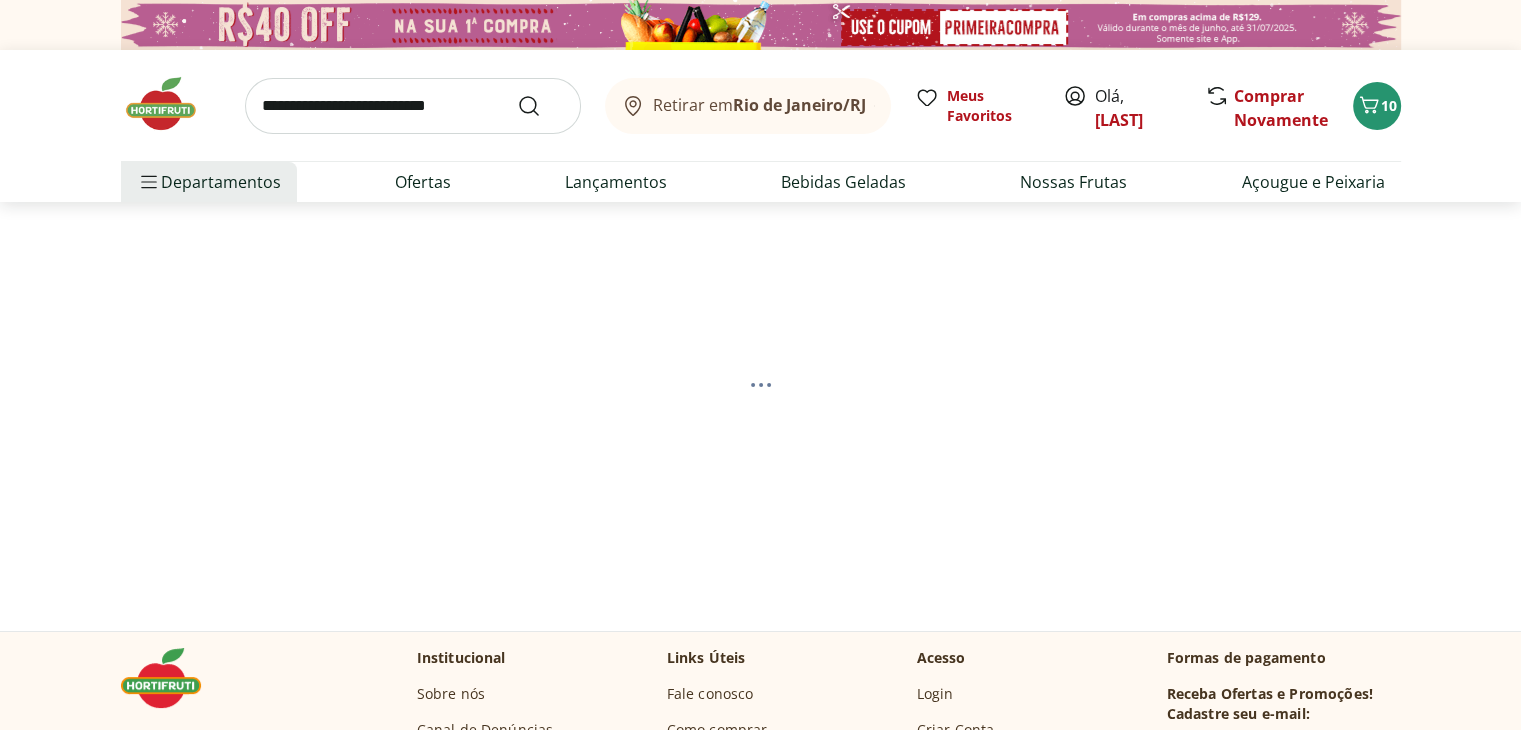 select on "**********" 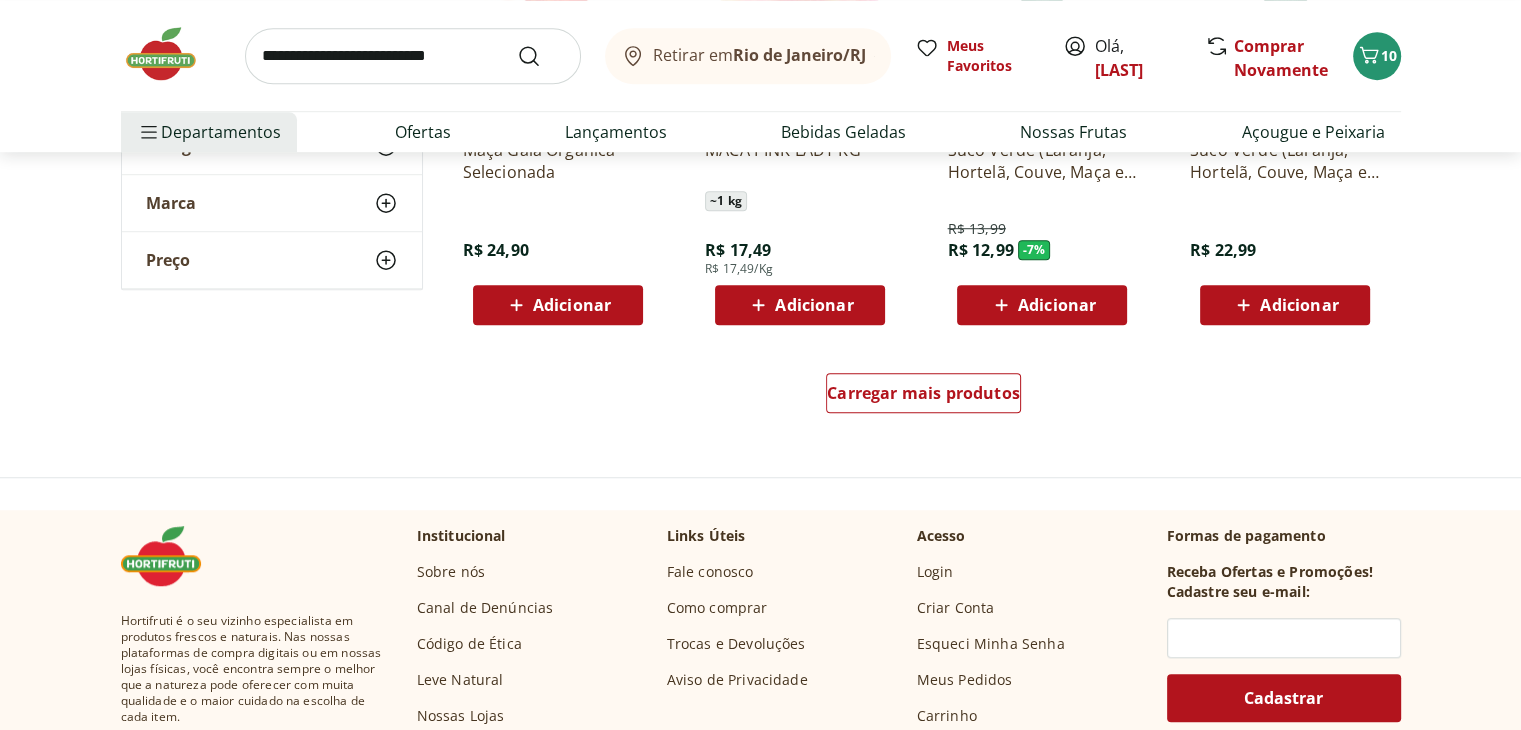 scroll, scrollTop: 1378, scrollLeft: 0, axis: vertical 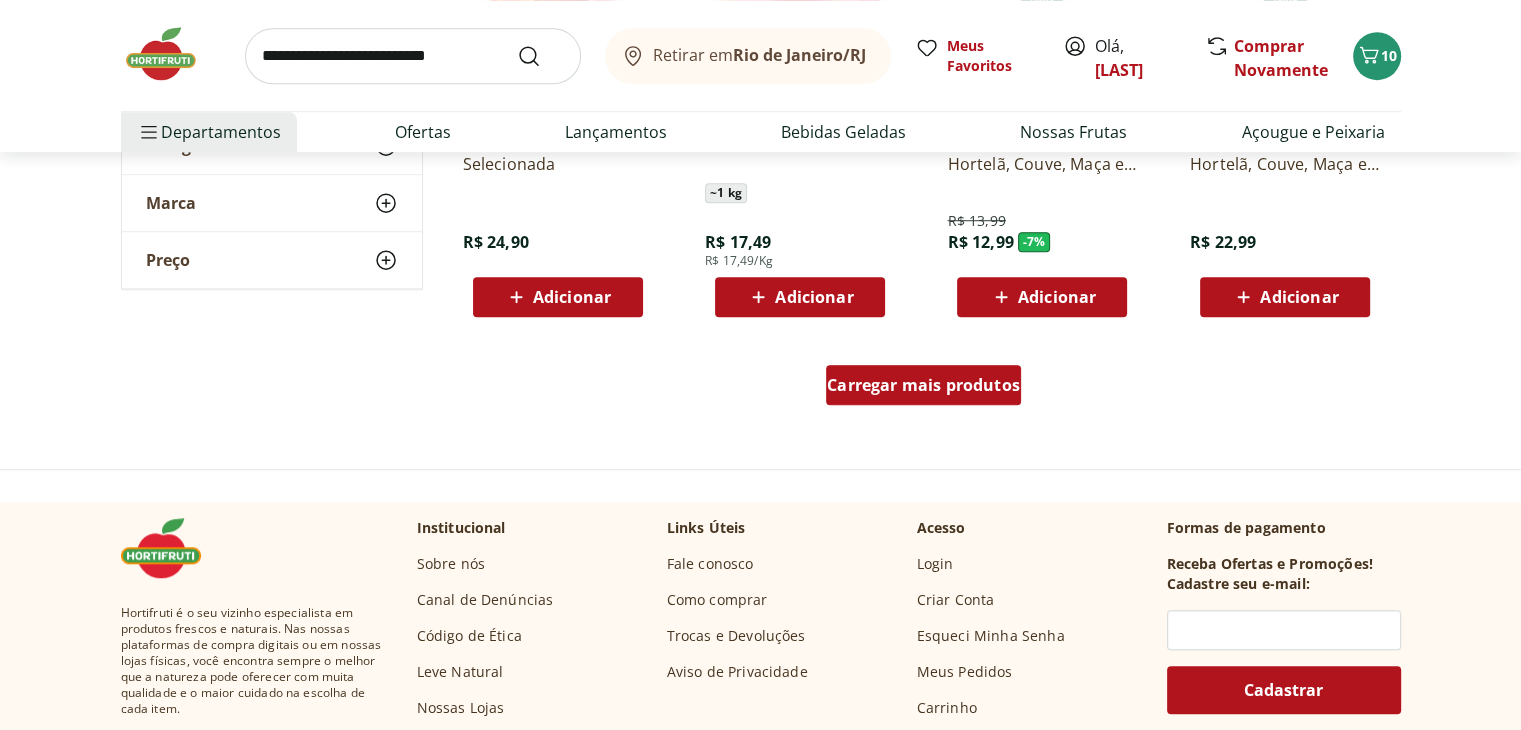 click on "Carregar mais produtos" at bounding box center (923, 385) 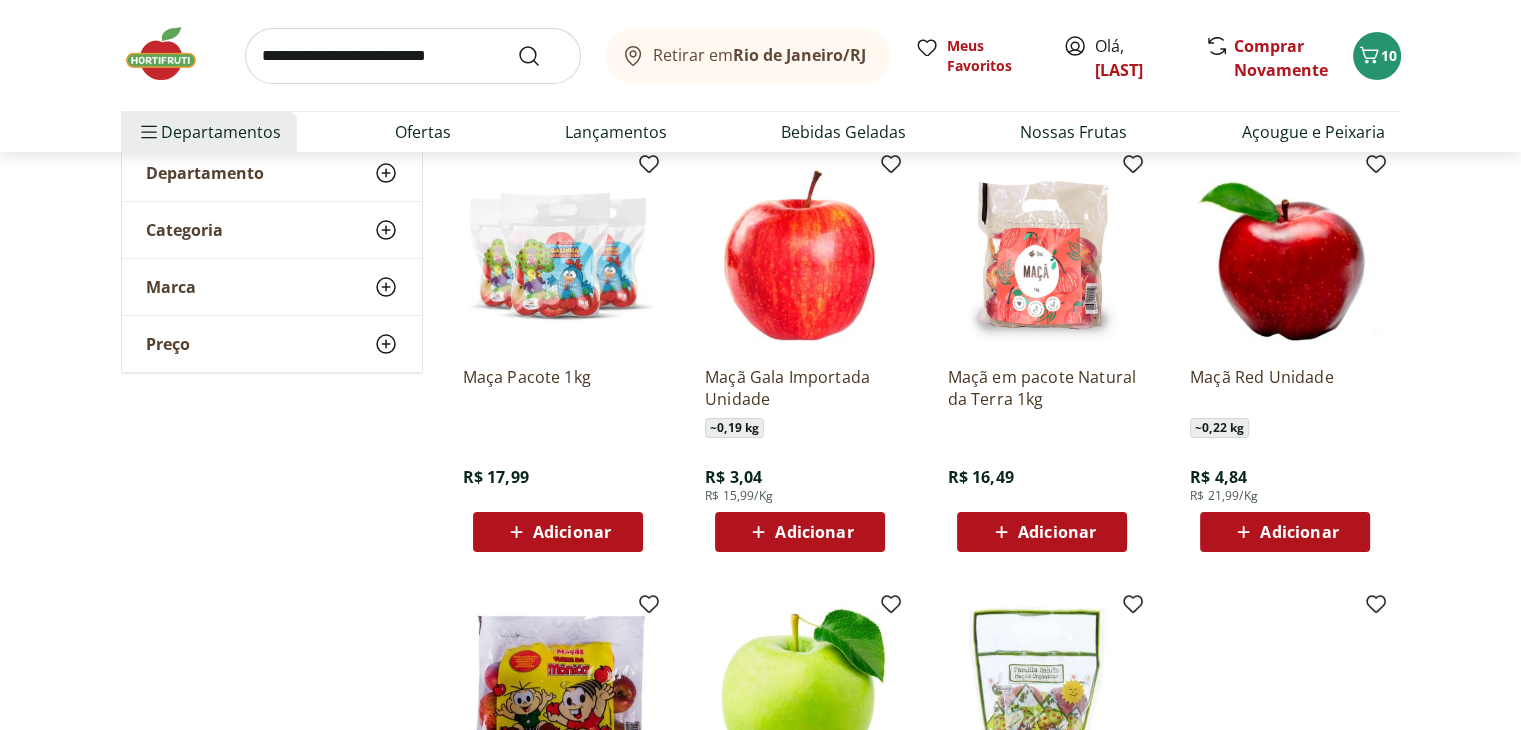 scroll, scrollTop: 0, scrollLeft: 0, axis: both 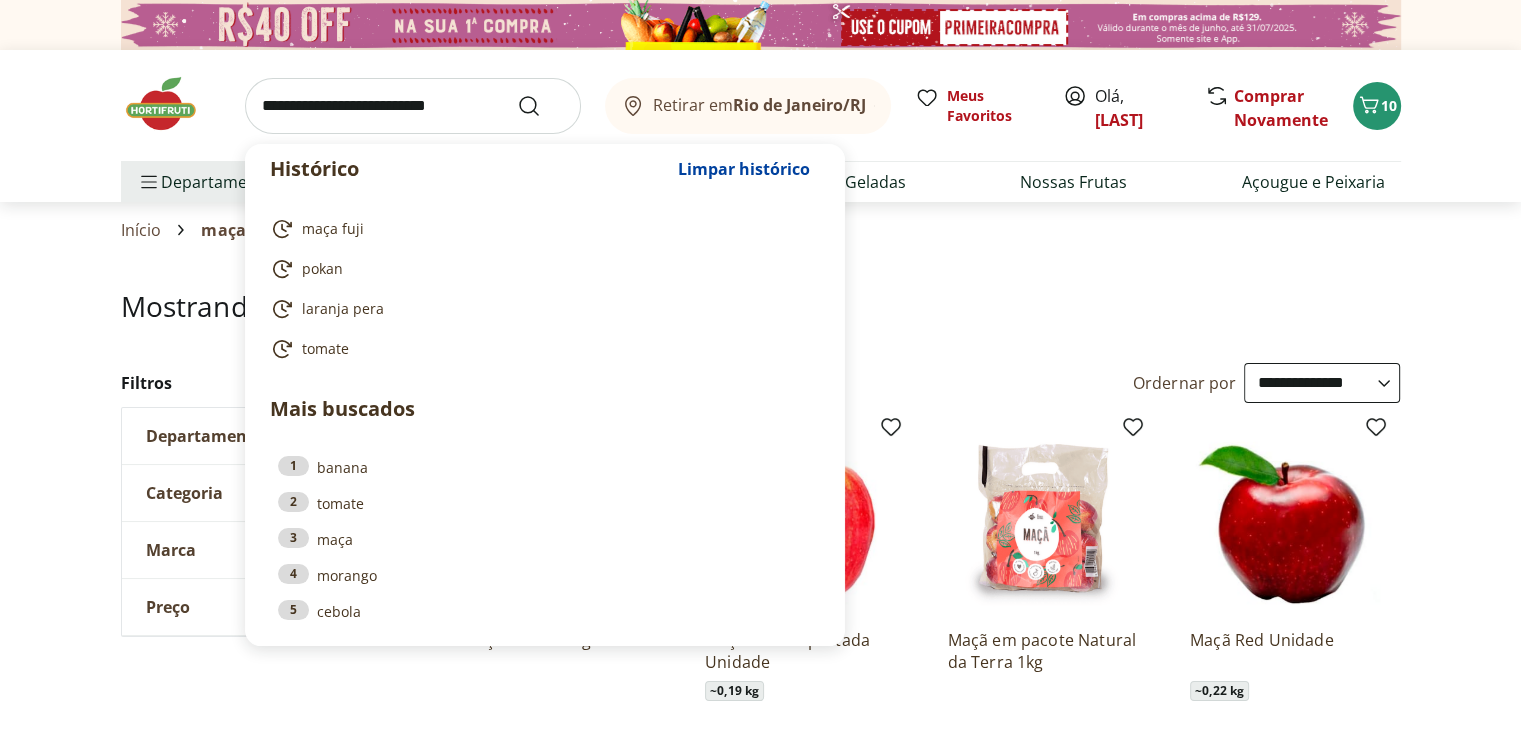 click at bounding box center [413, 106] 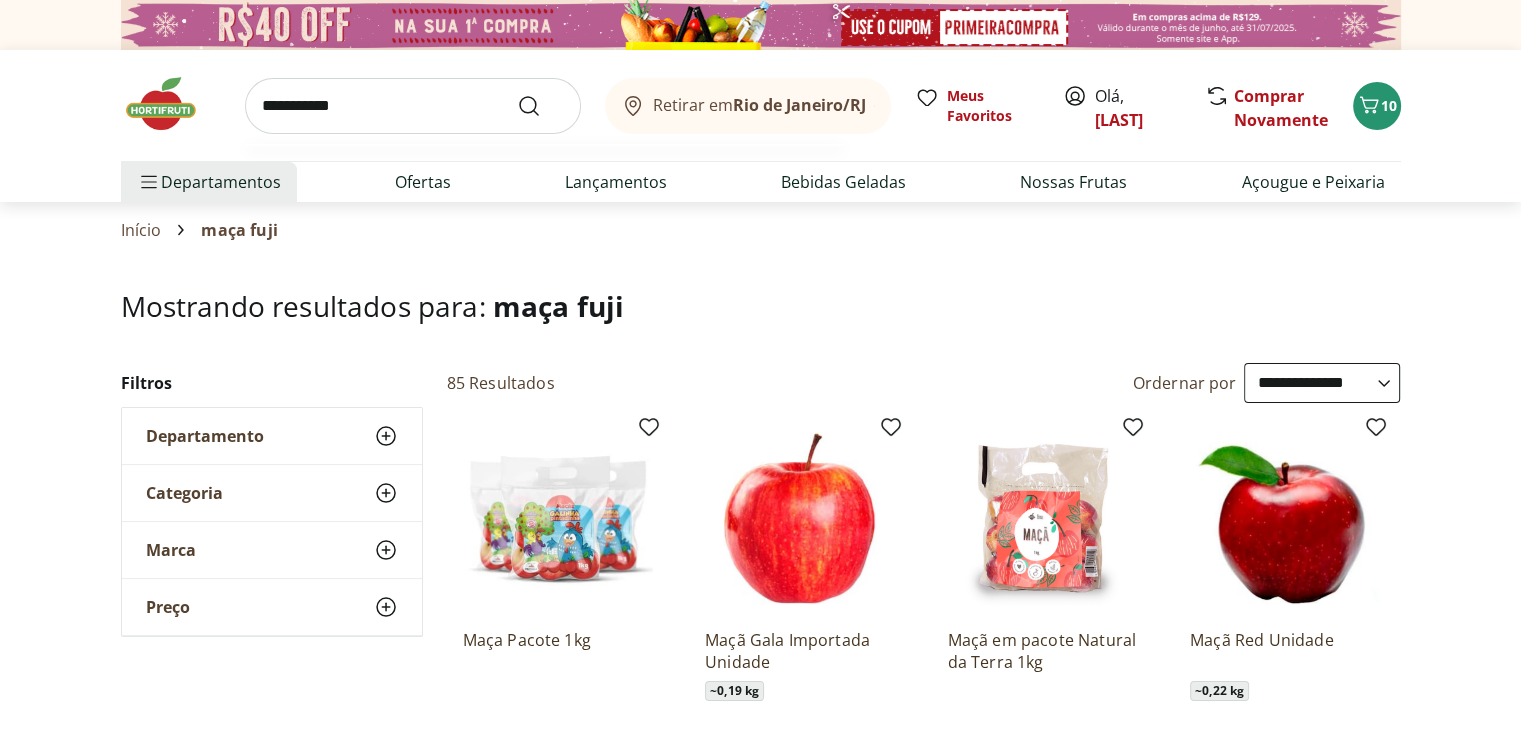 type on "**********" 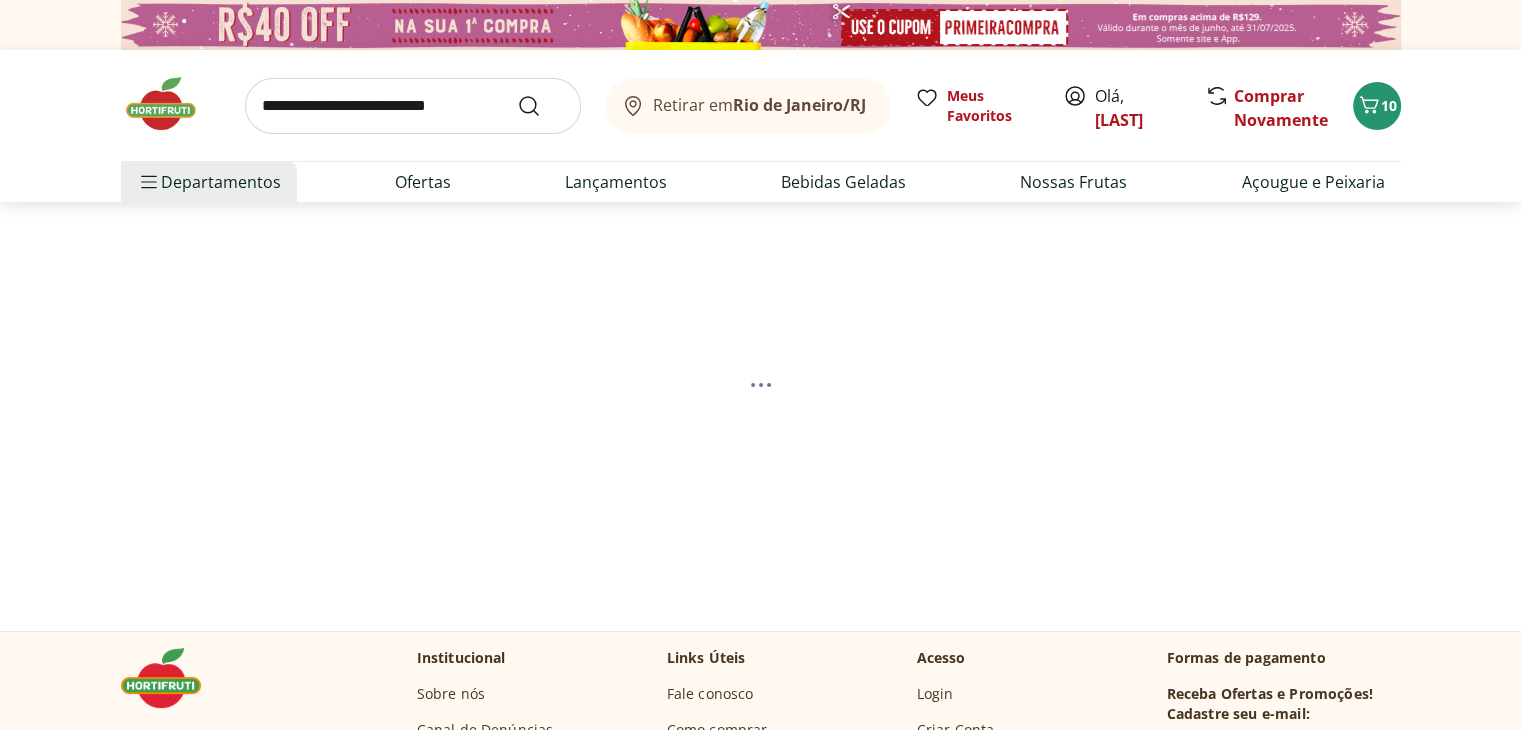 select on "**********" 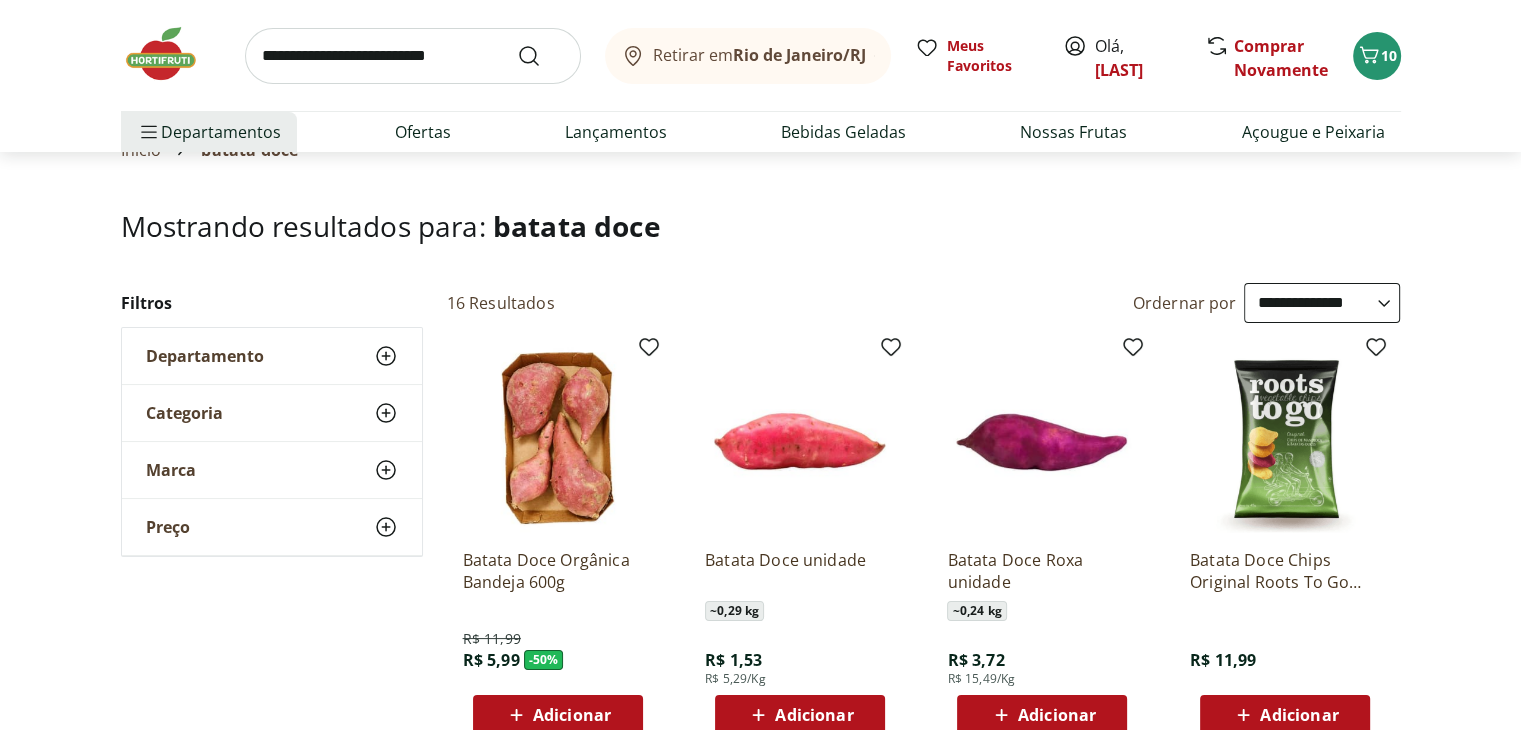 scroll, scrollTop: 136, scrollLeft: 0, axis: vertical 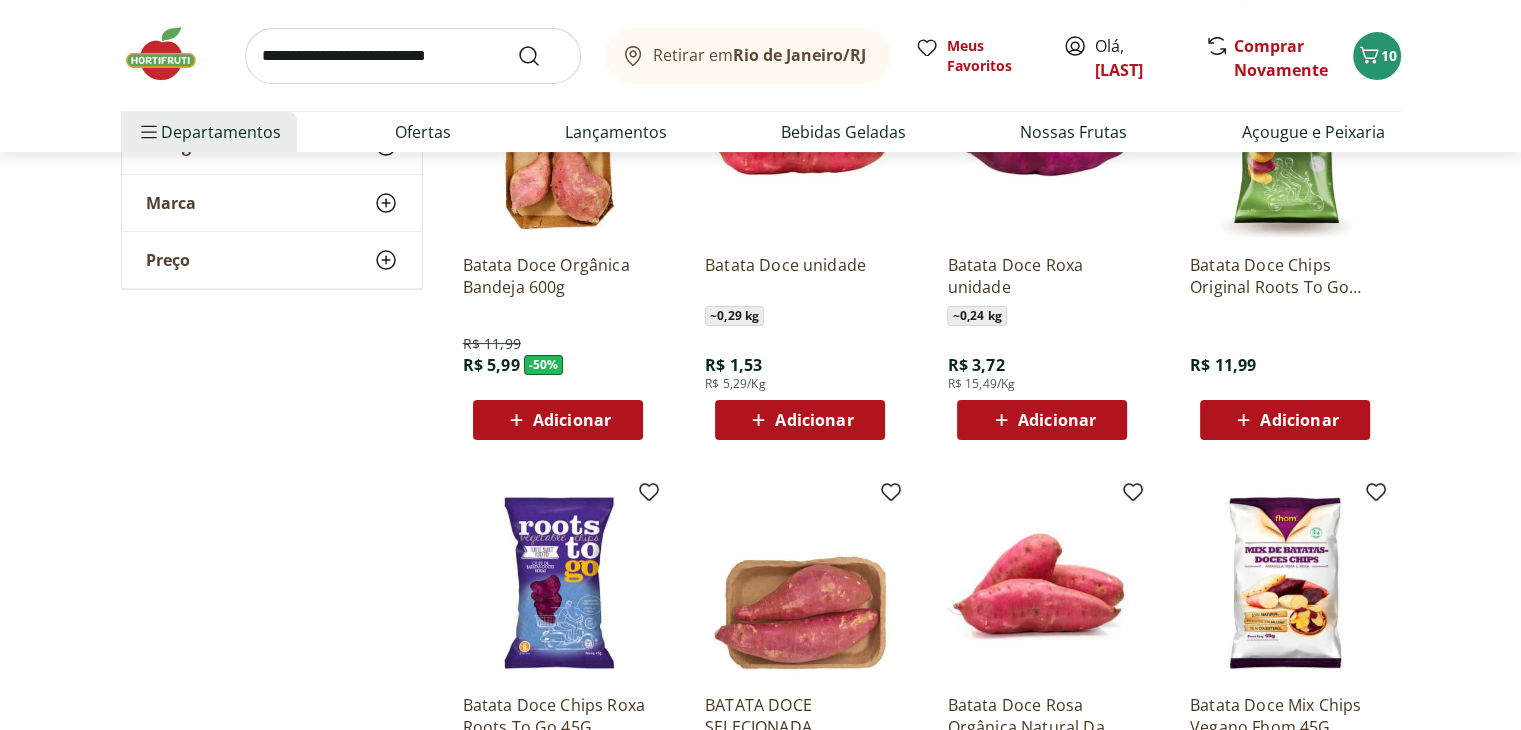 click on "Adicionar" at bounding box center (814, 420) 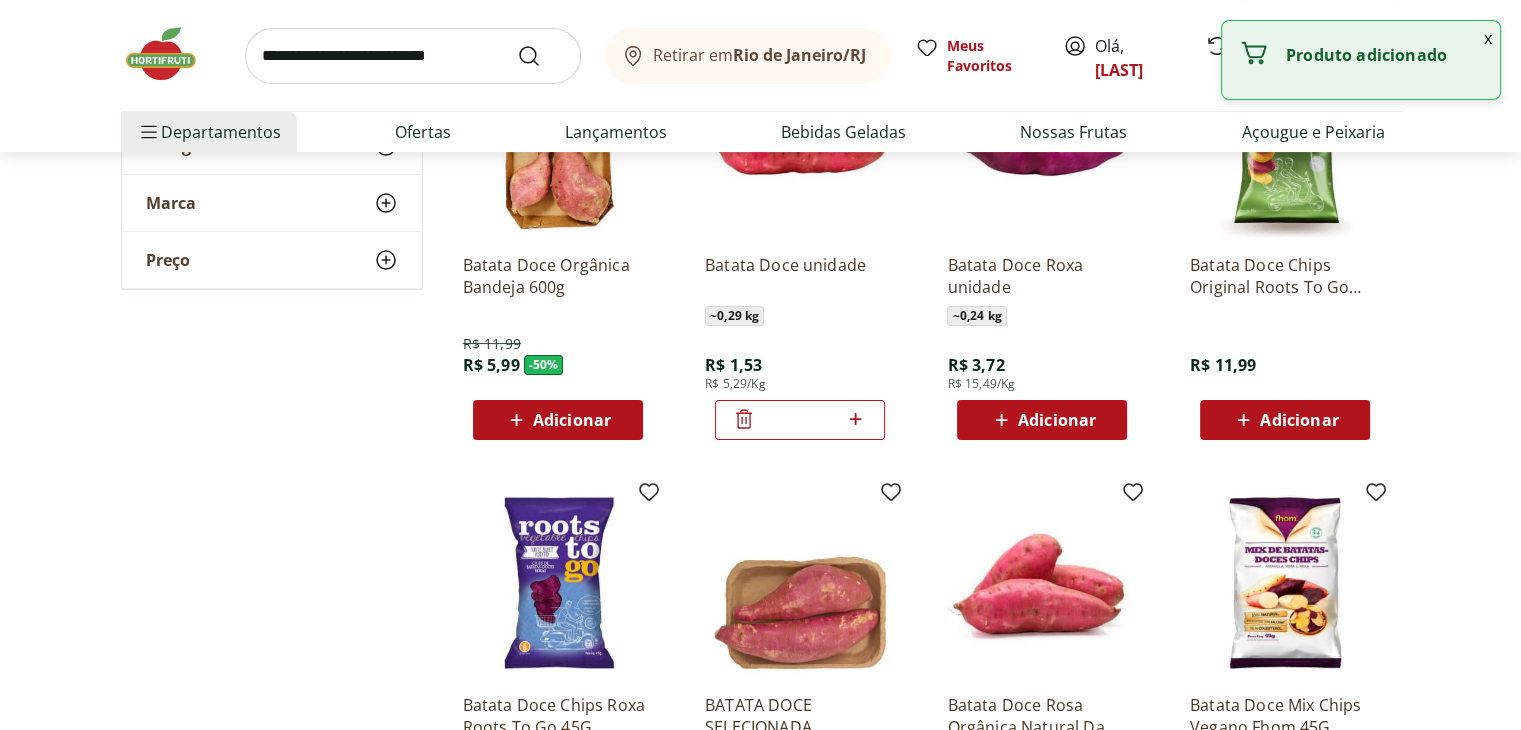click 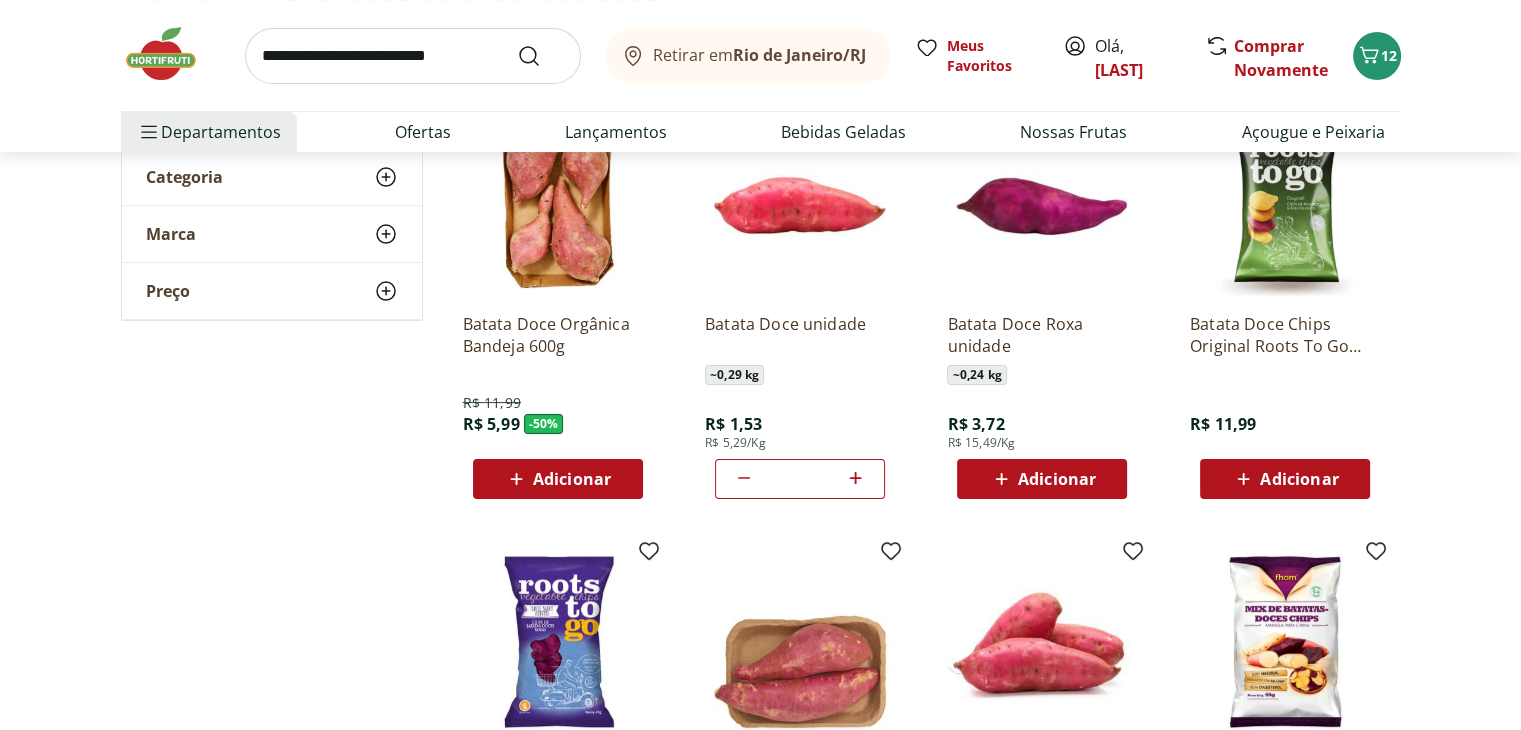 scroll, scrollTop: 310, scrollLeft: 0, axis: vertical 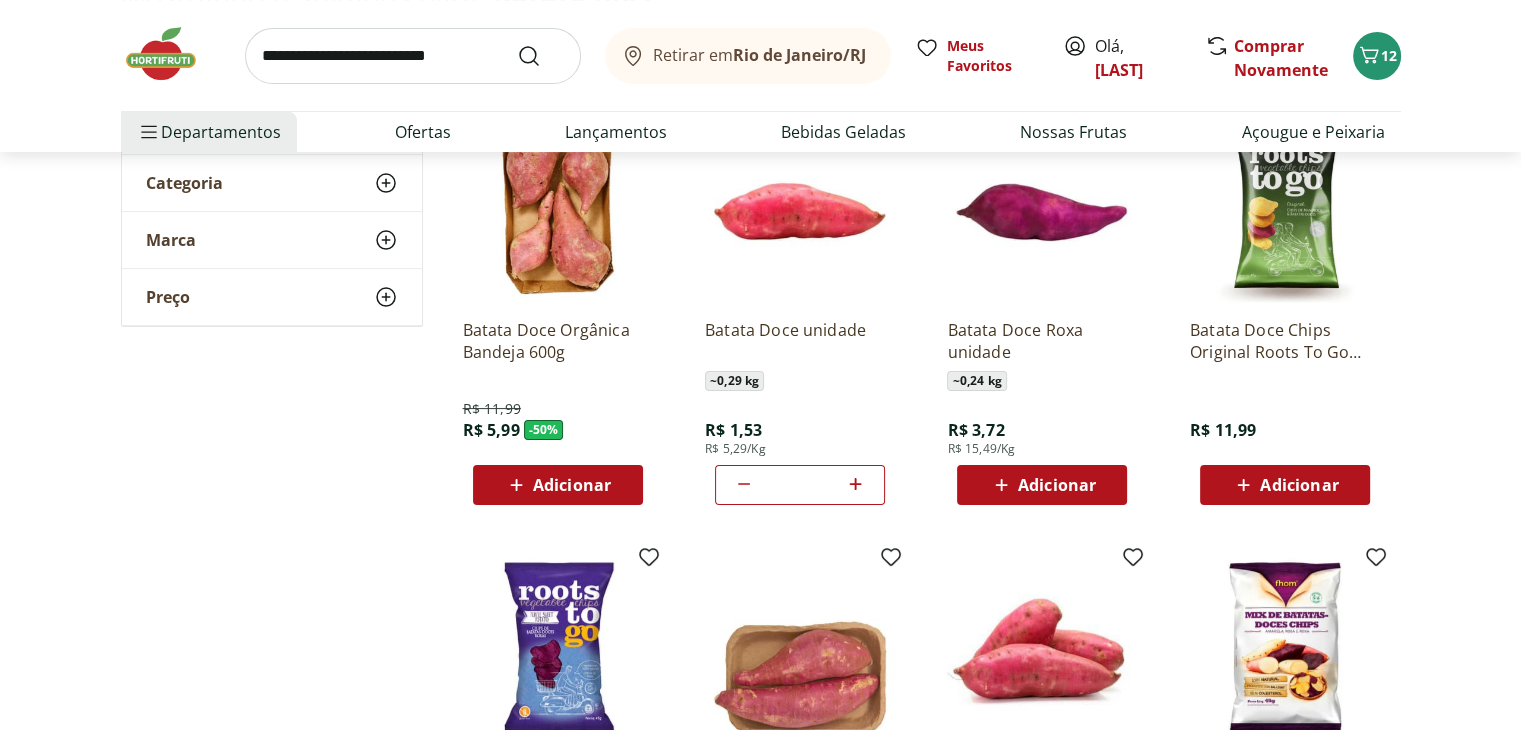 click 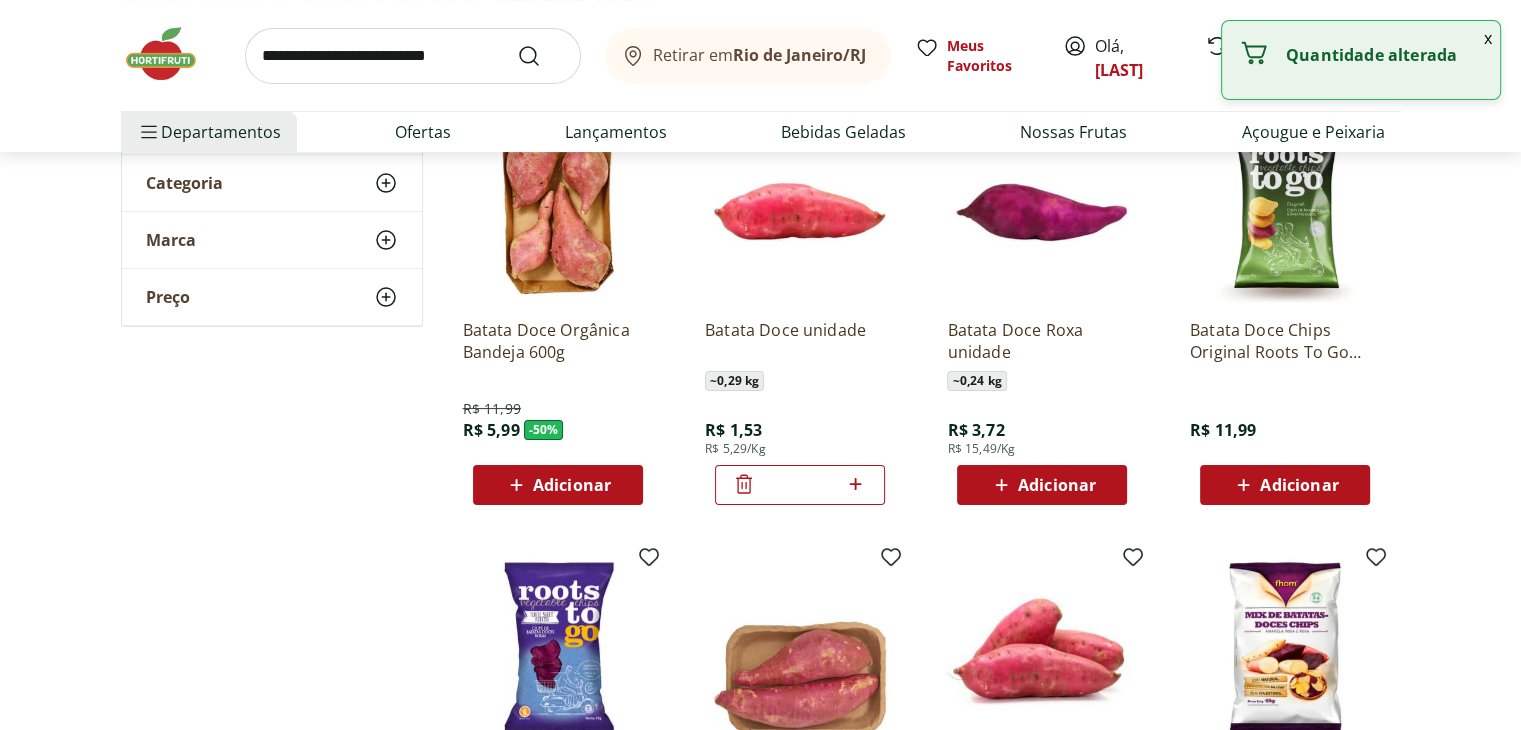 drag, startPoint x: 736, startPoint y: 486, endPoint x: 768, endPoint y: 523, distance: 48.9183 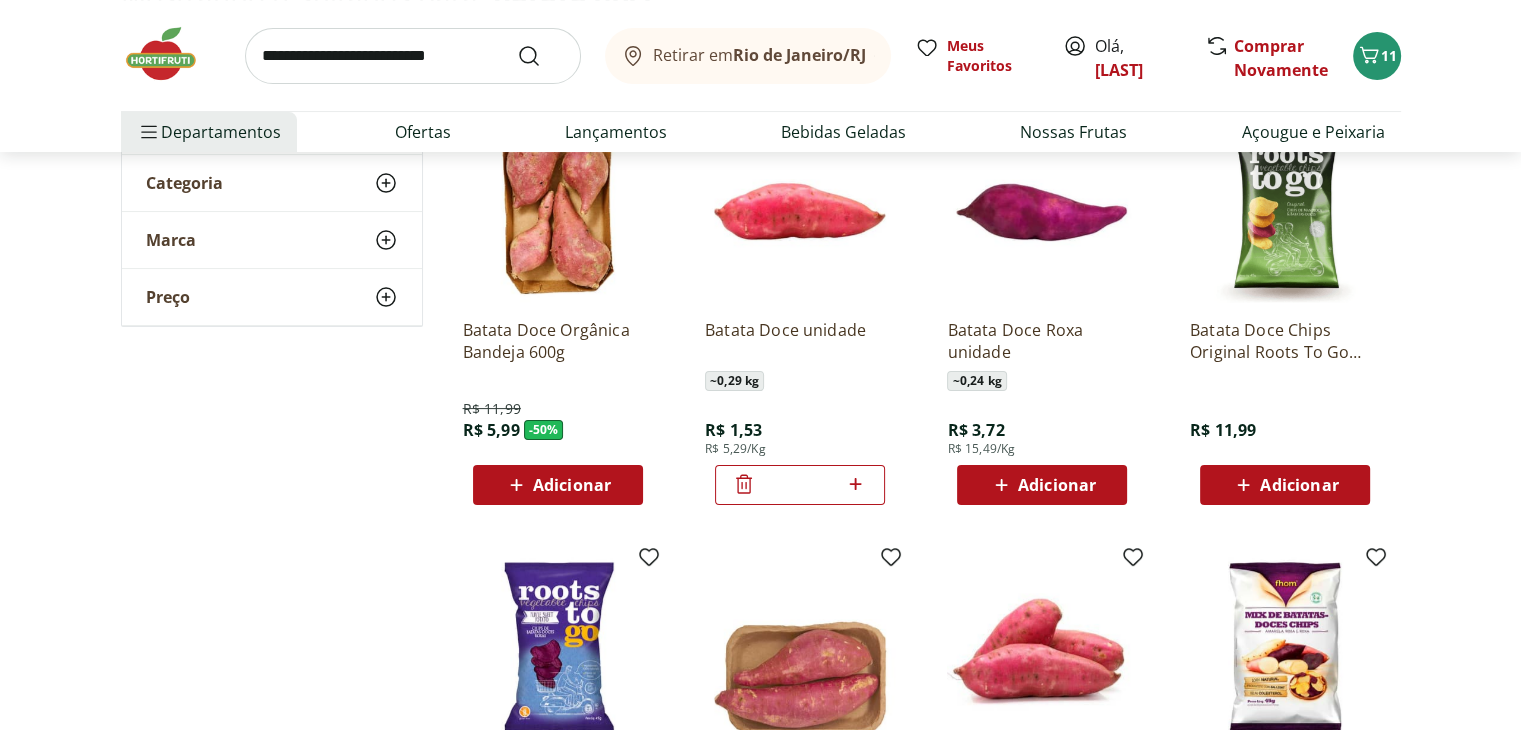 click 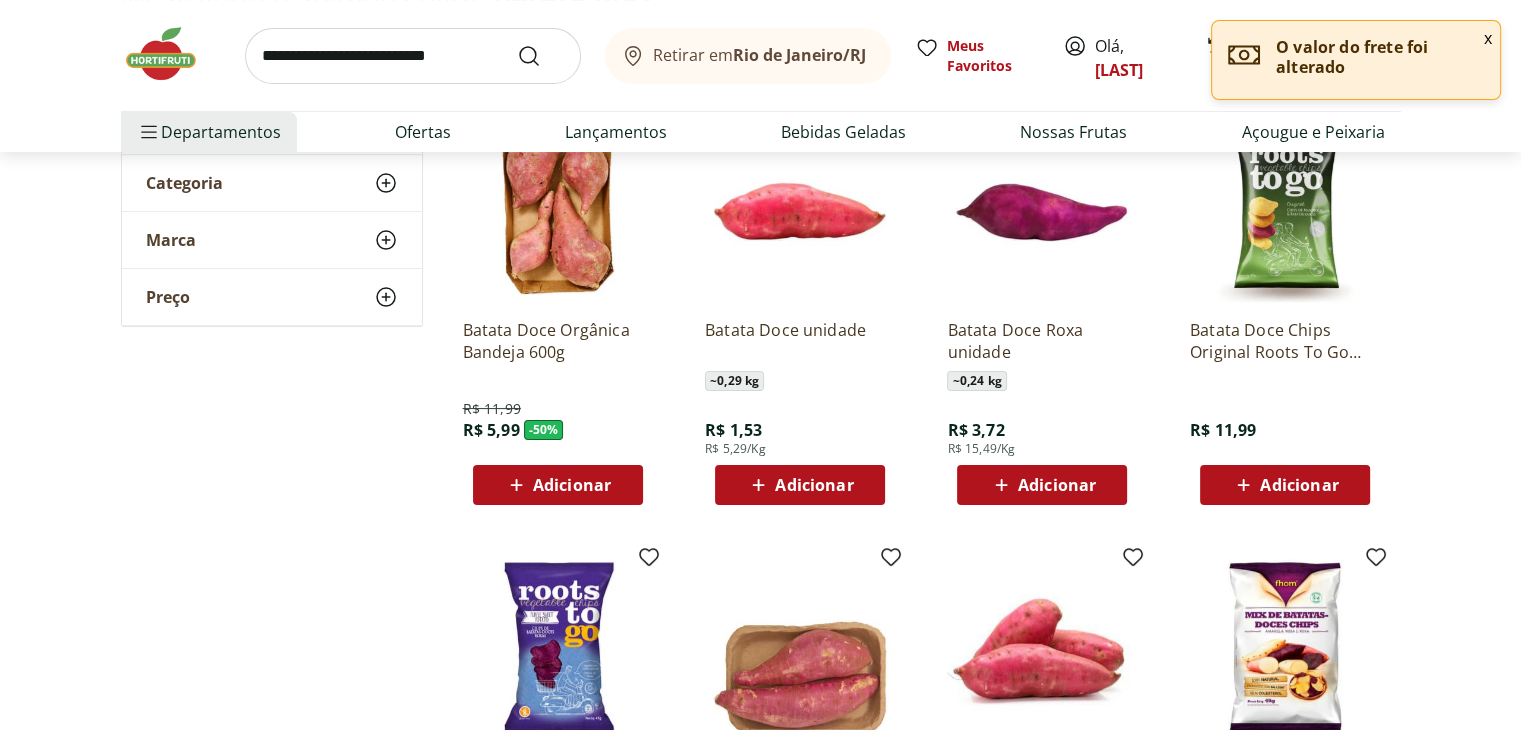 scroll, scrollTop: 321, scrollLeft: 0, axis: vertical 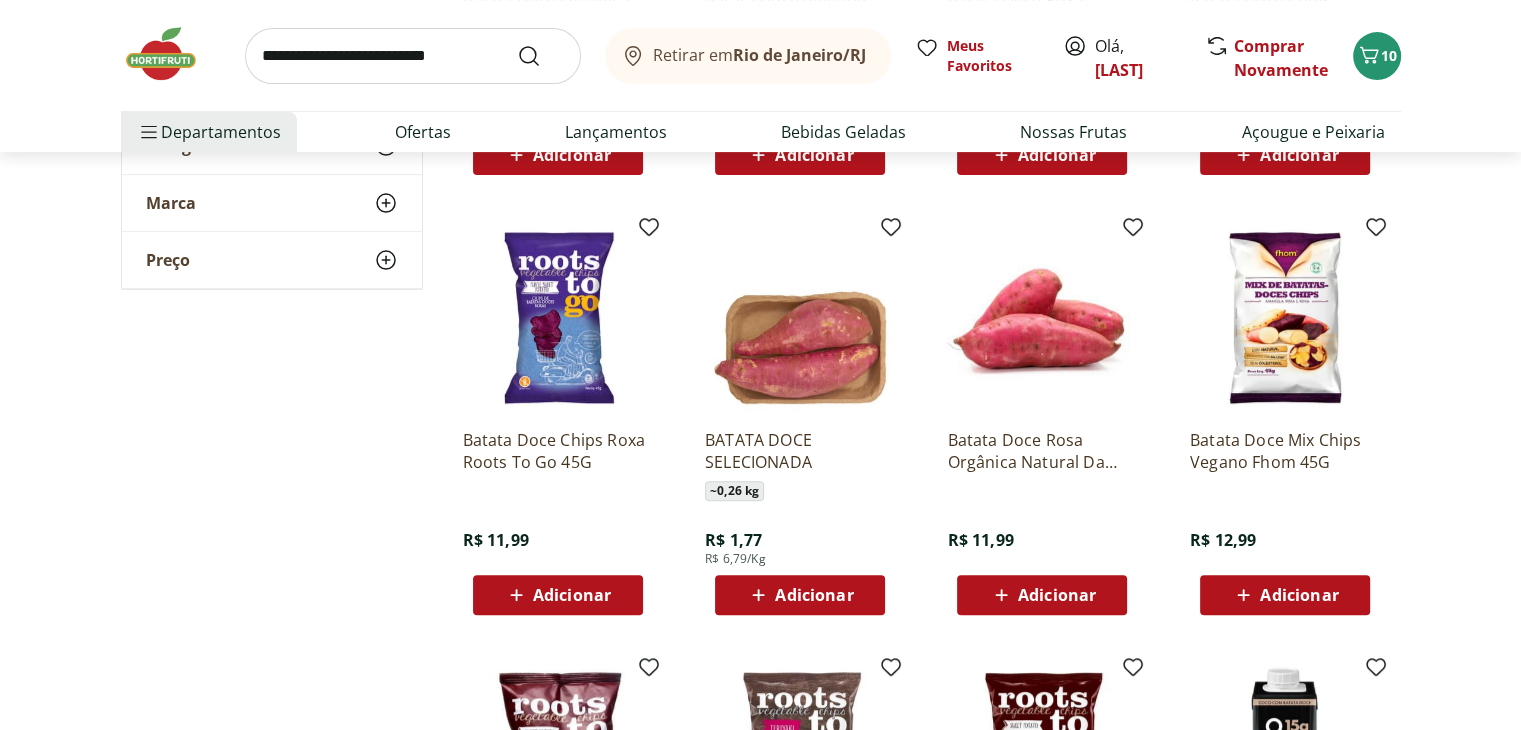 click on "Adicionar" at bounding box center [799, 595] 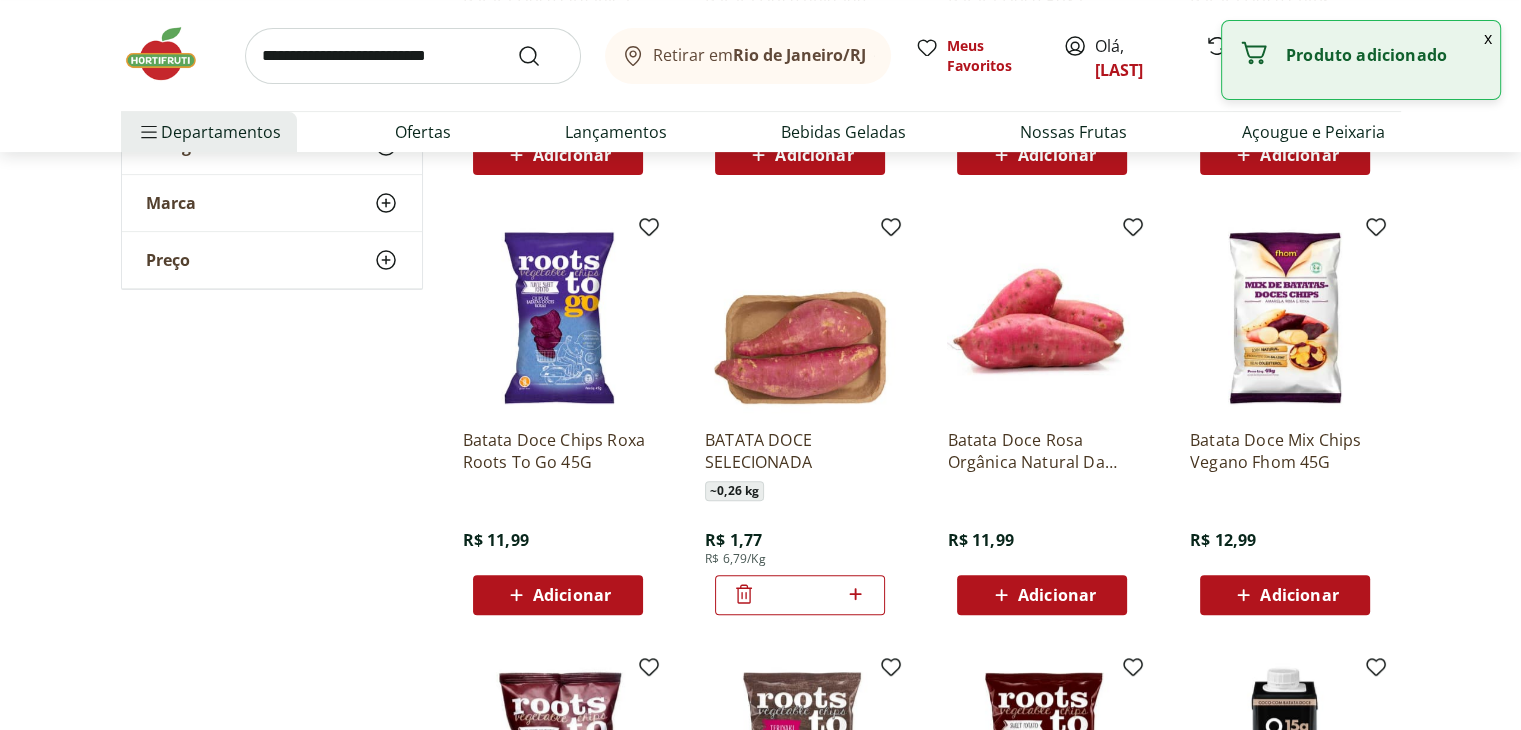 click 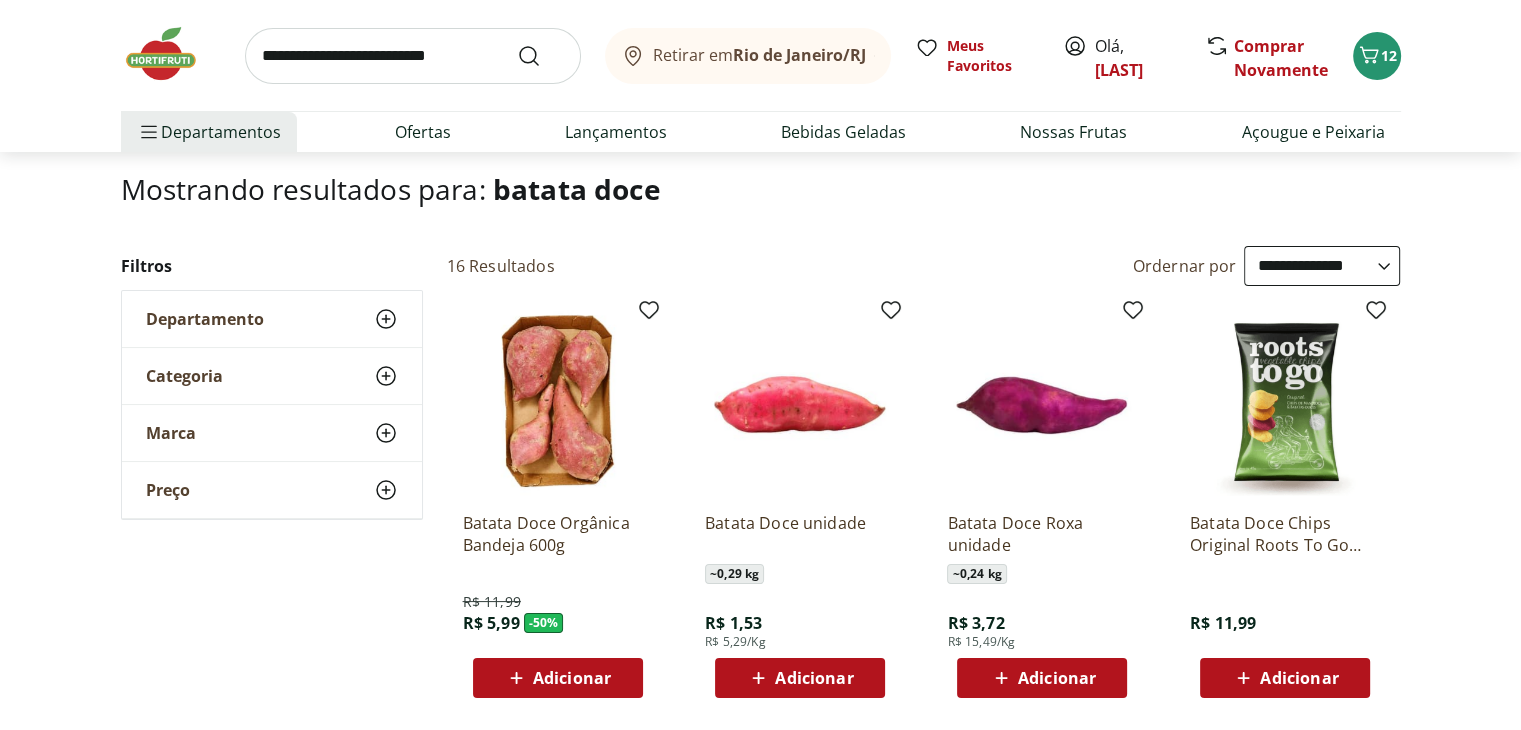 scroll, scrollTop: 111, scrollLeft: 0, axis: vertical 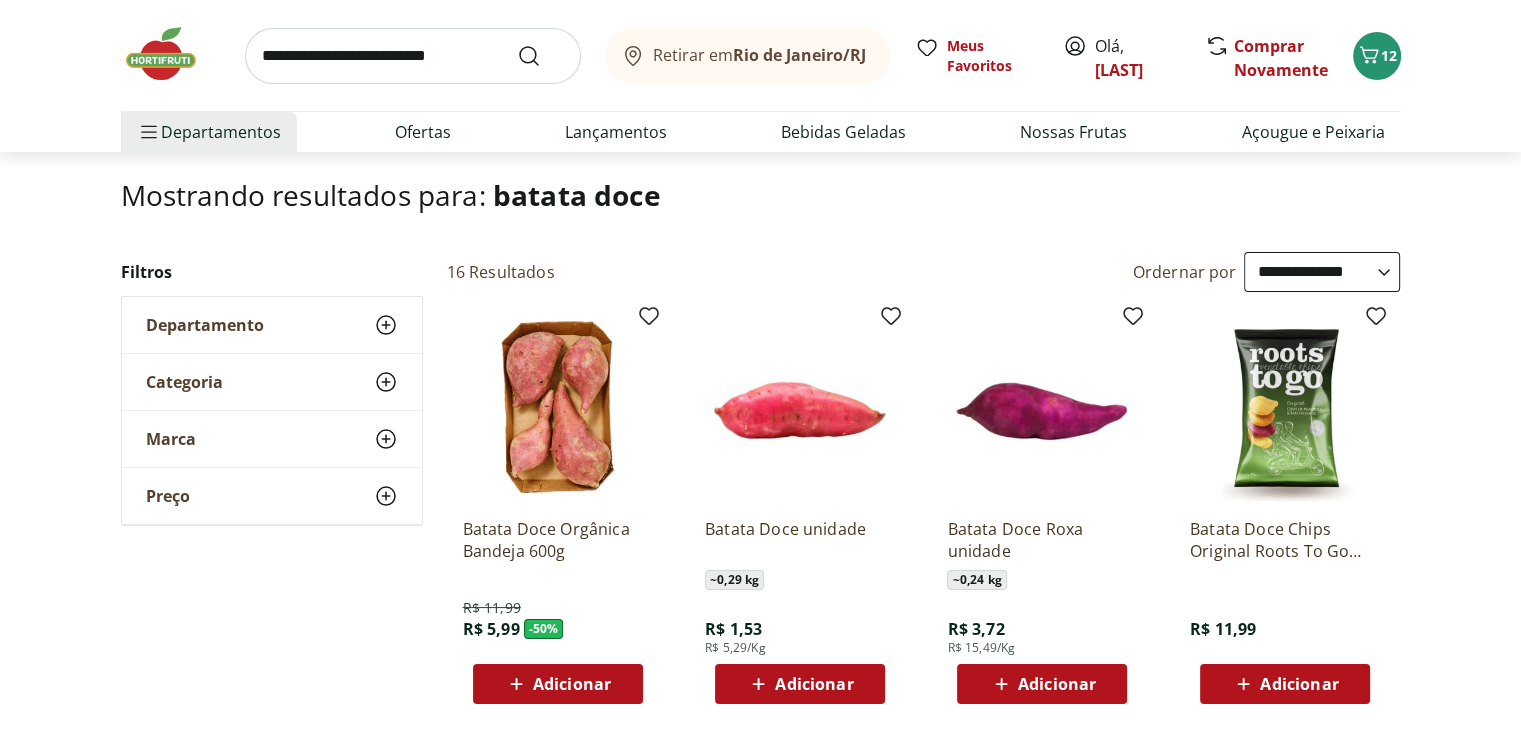 click at bounding box center (413, 56) 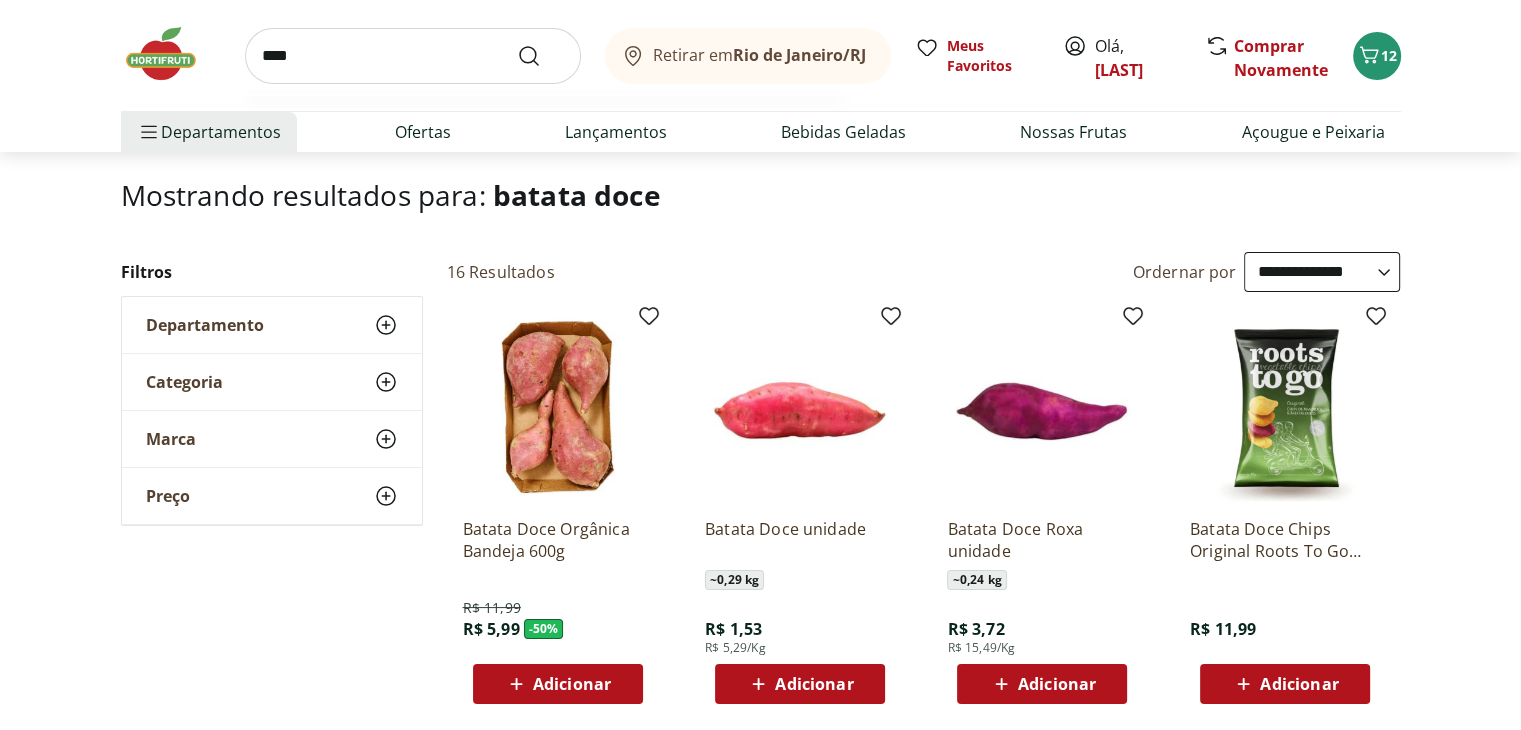 type on "****" 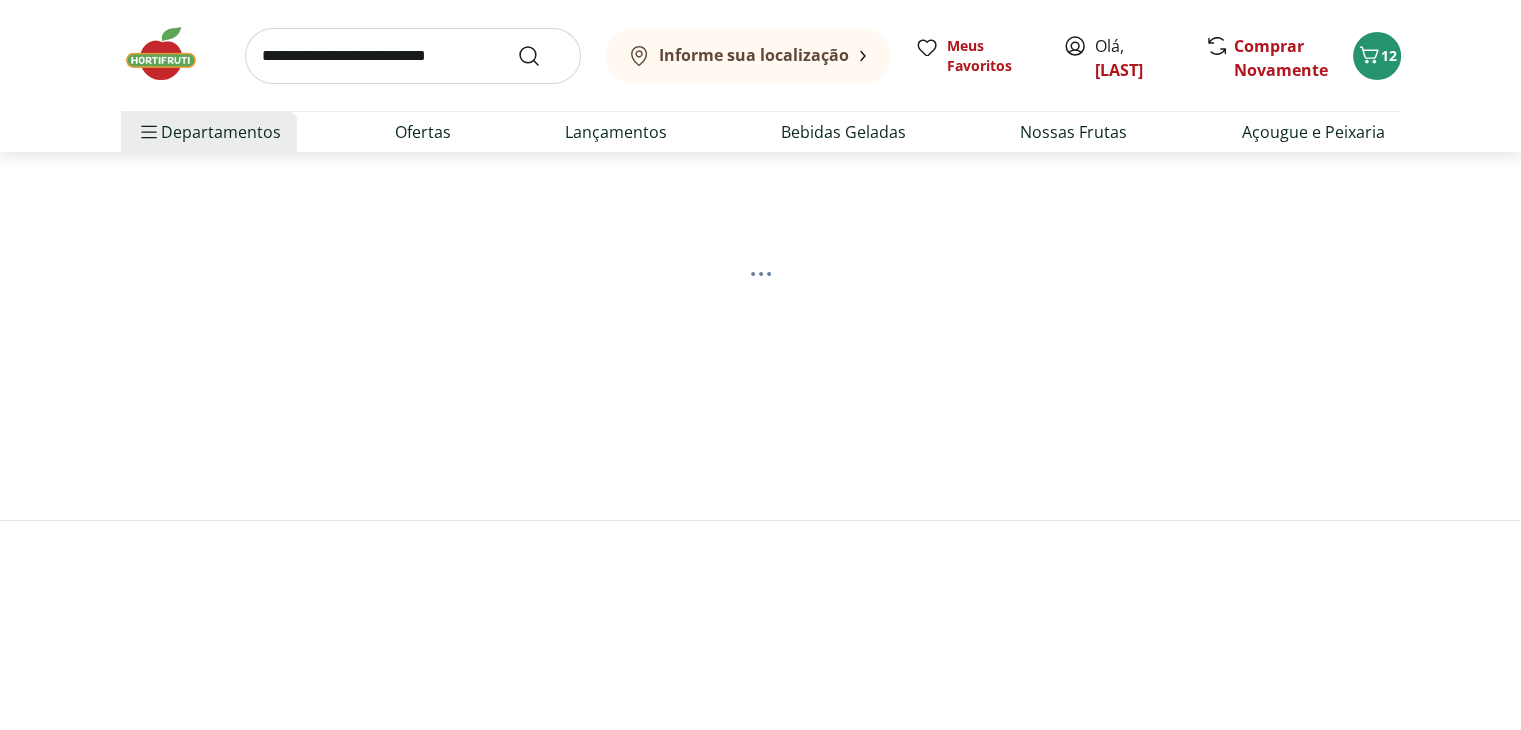scroll, scrollTop: 0, scrollLeft: 0, axis: both 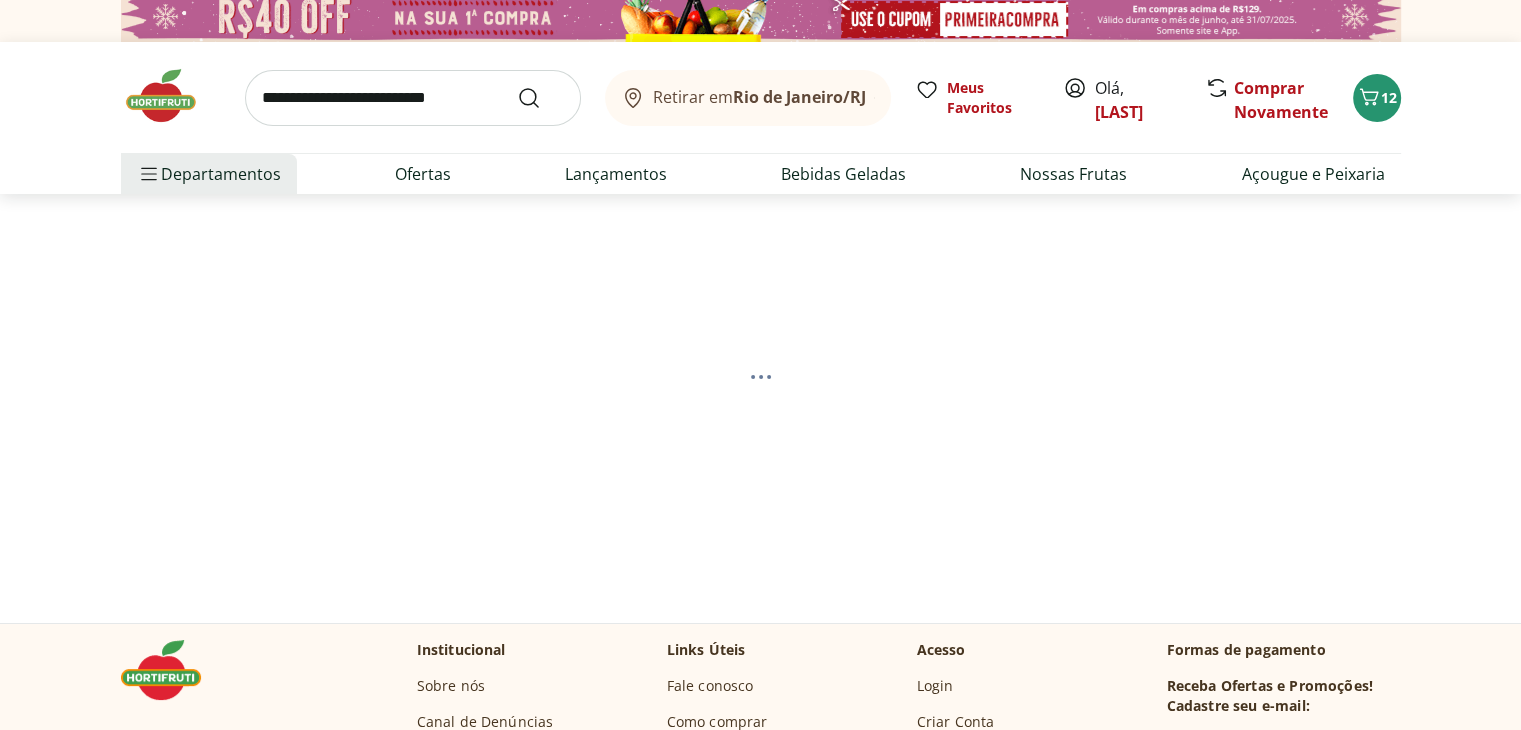 select on "**********" 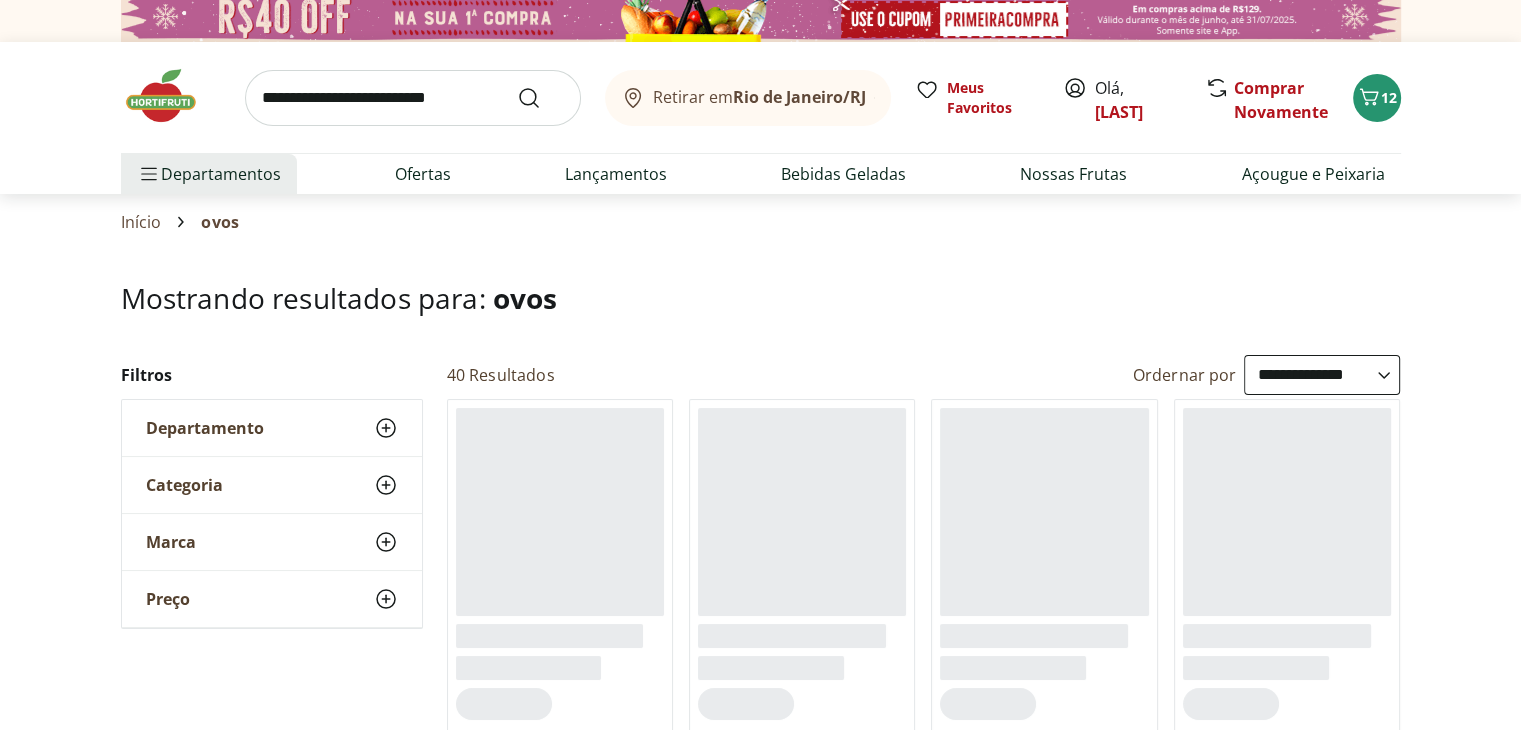 scroll, scrollTop: 0, scrollLeft: 0, axis: both 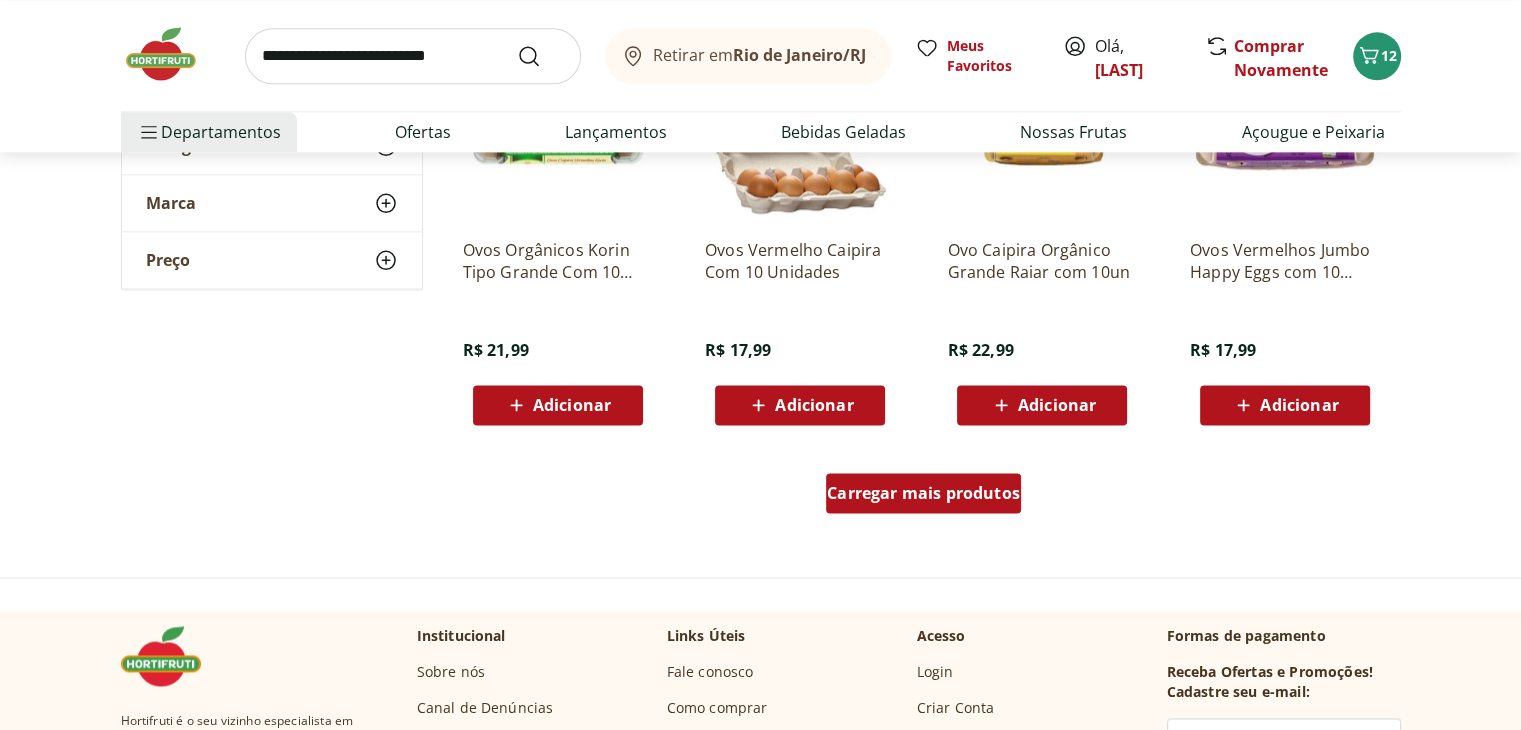 click on "Carregar mais produtos" at bounding box center (923, 493) 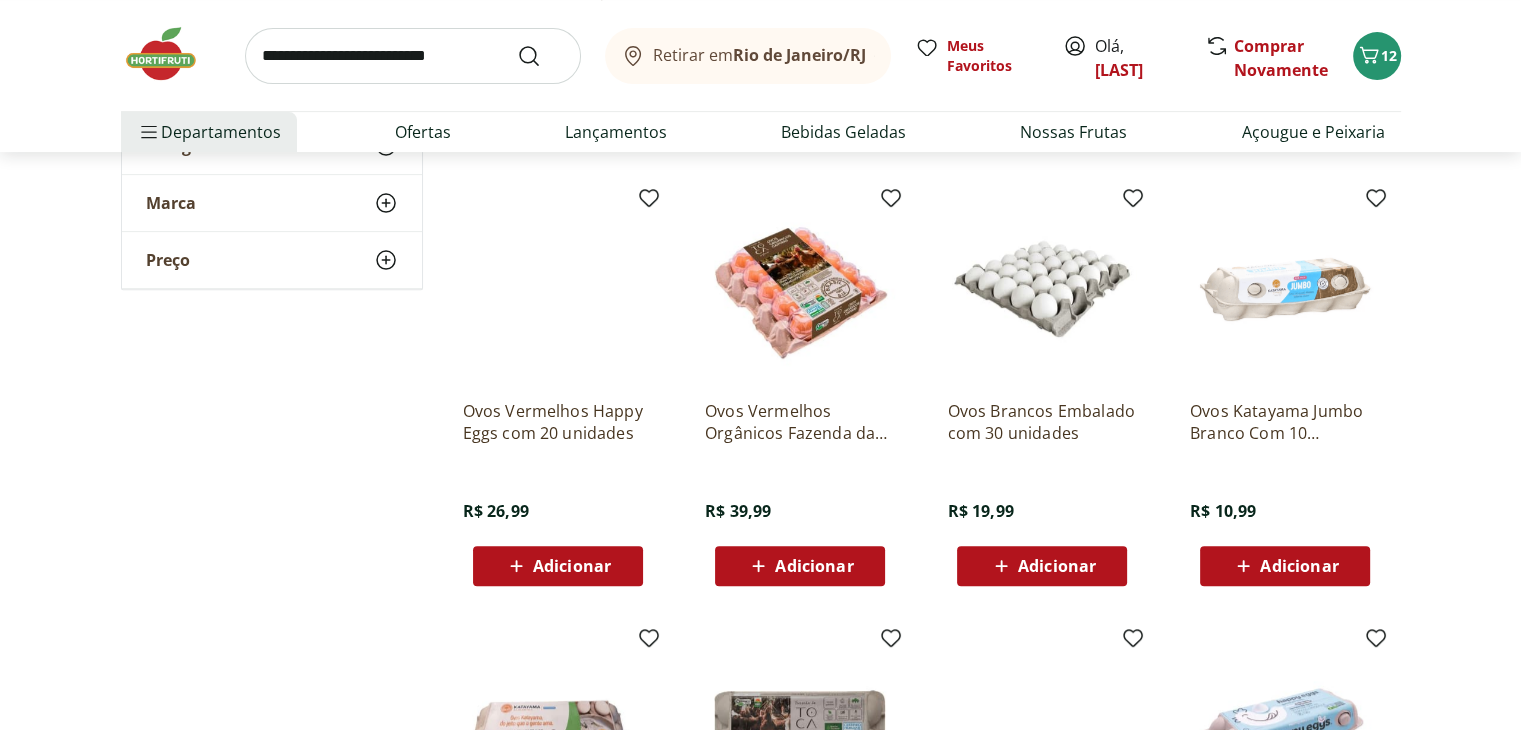 scroll, scrollTop: 684, scrollLeft: 0, axis: vertical 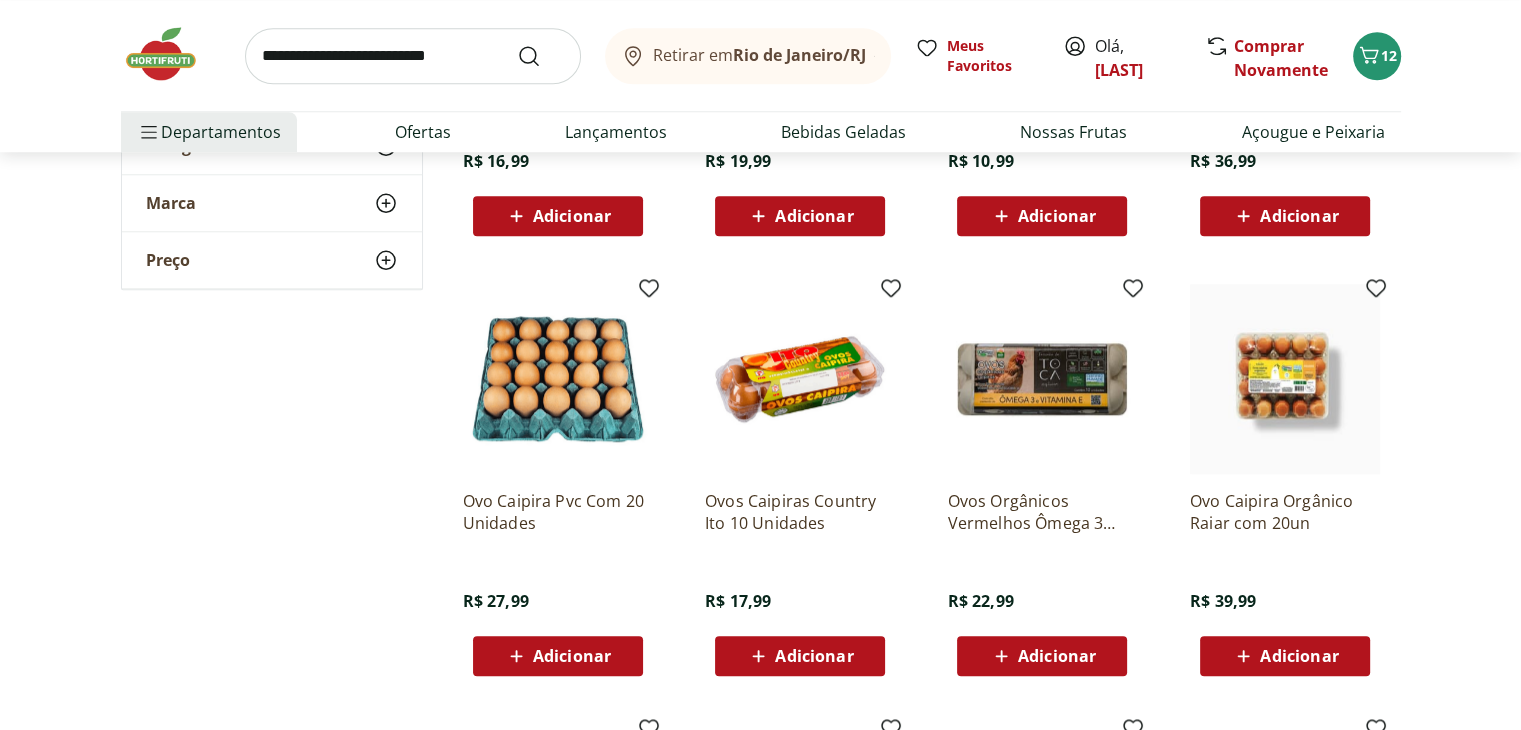 click on "Adicionar" at bounding box center (799, 656) 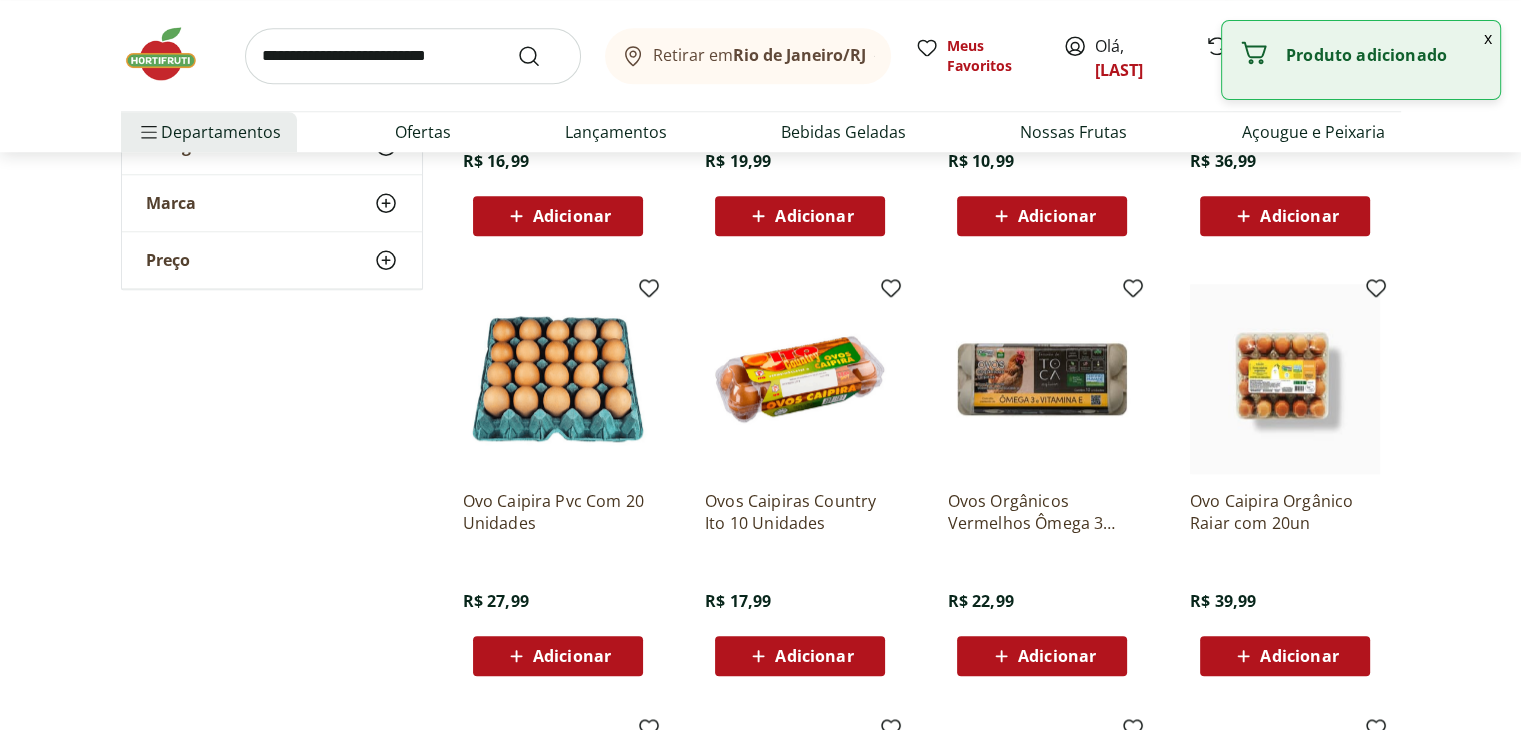 click at bounding box center [413, 56] 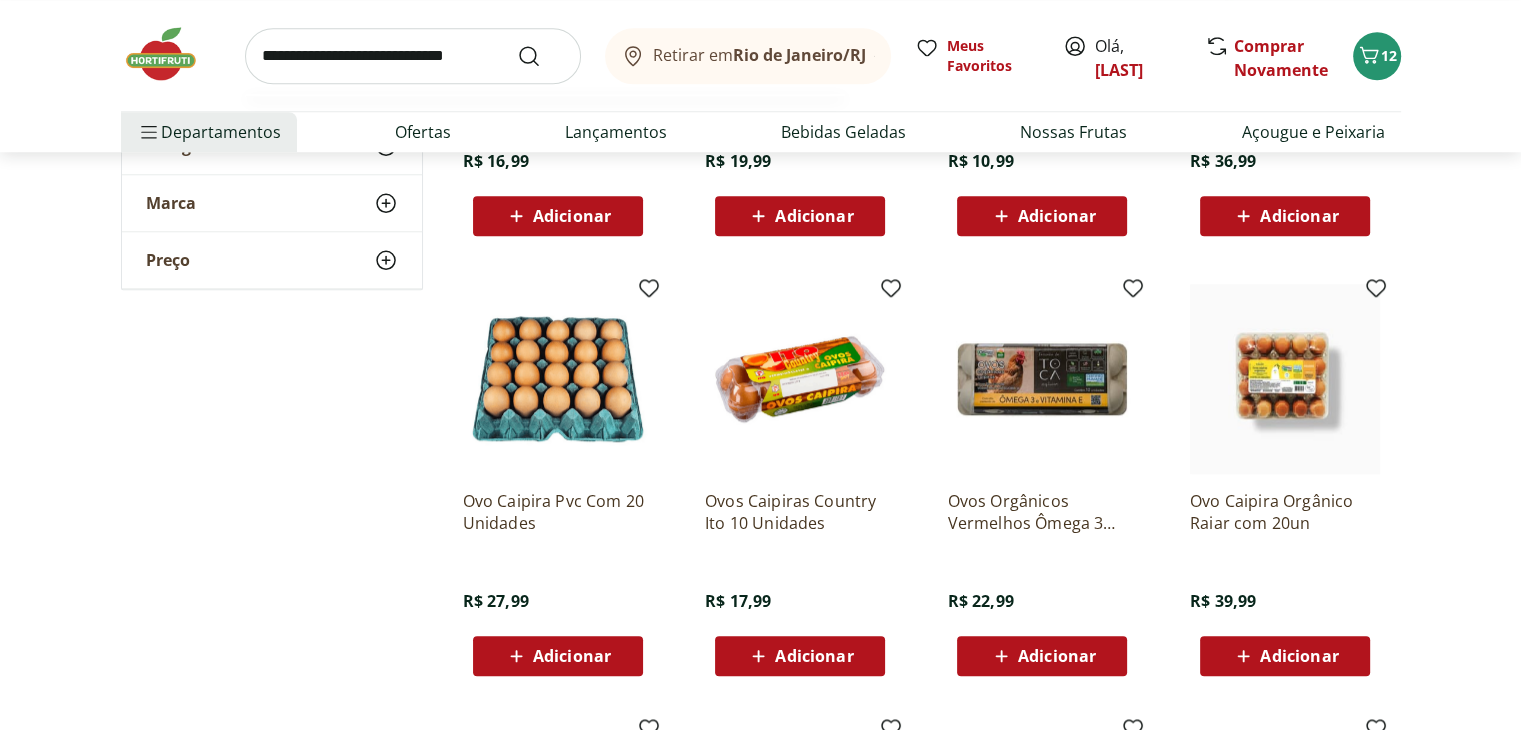 type on "**********" 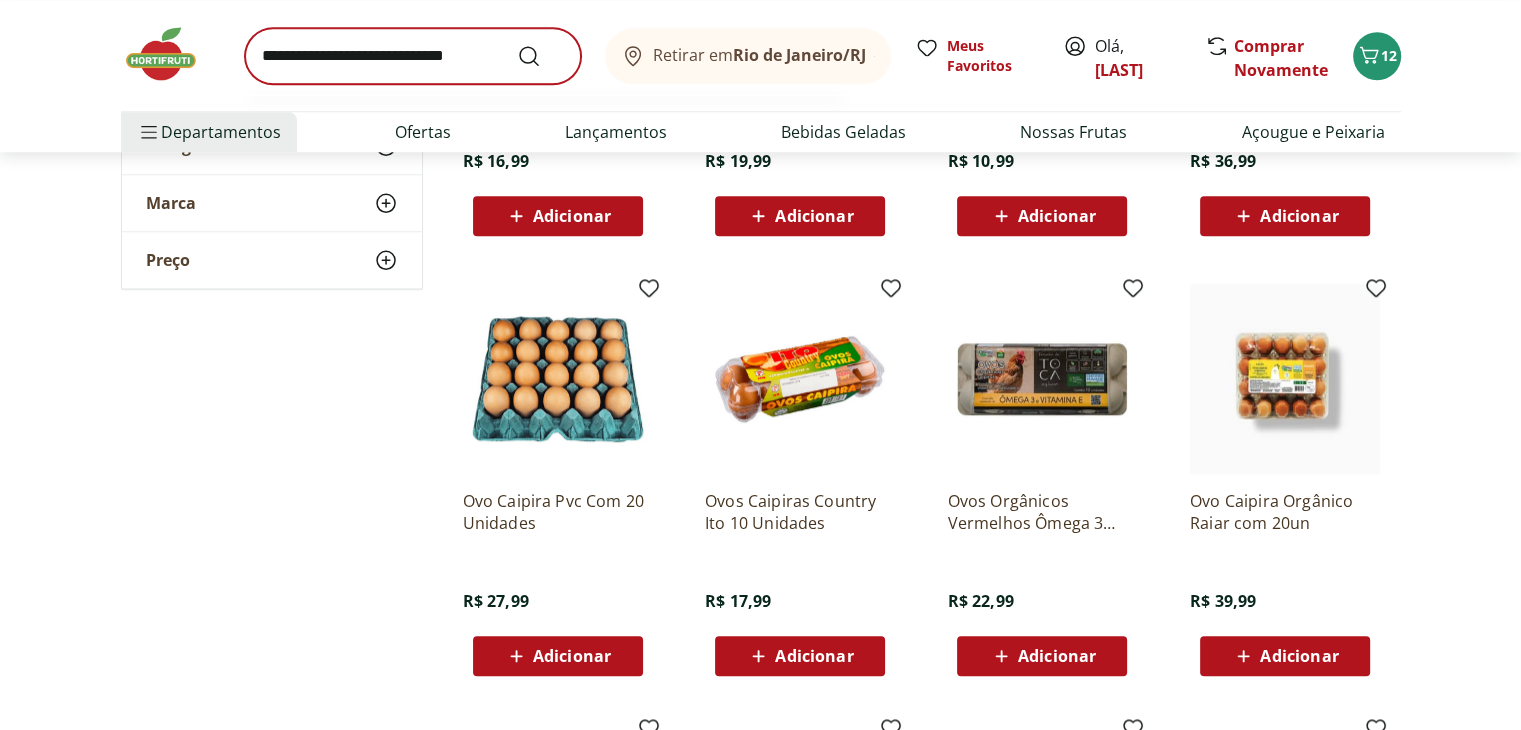 scroll, scrollTop: 0, scrollLeft: 0, axis: both 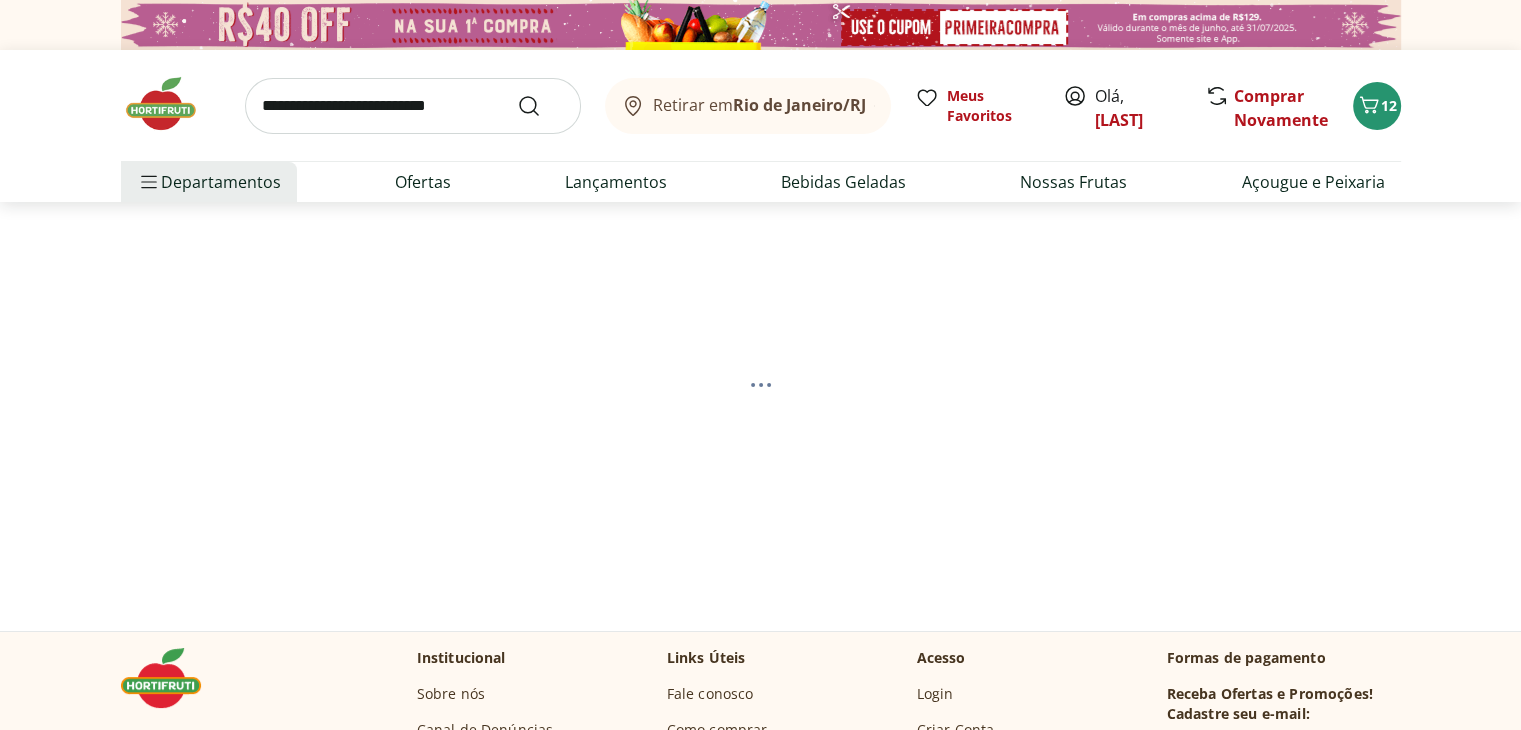 select on "**********" 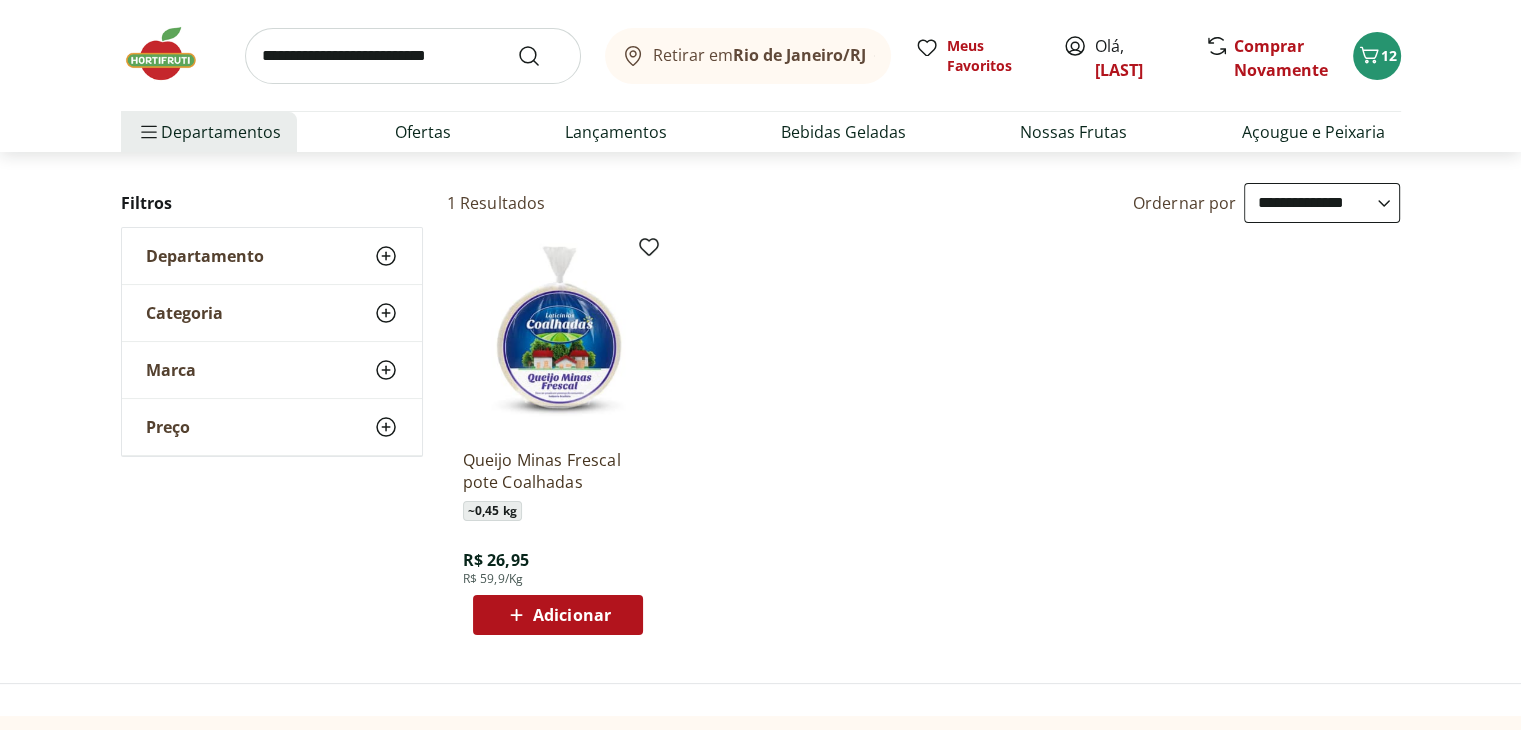 scroll, scrollTop: 232, scrollLeft: 0, axis: vertical 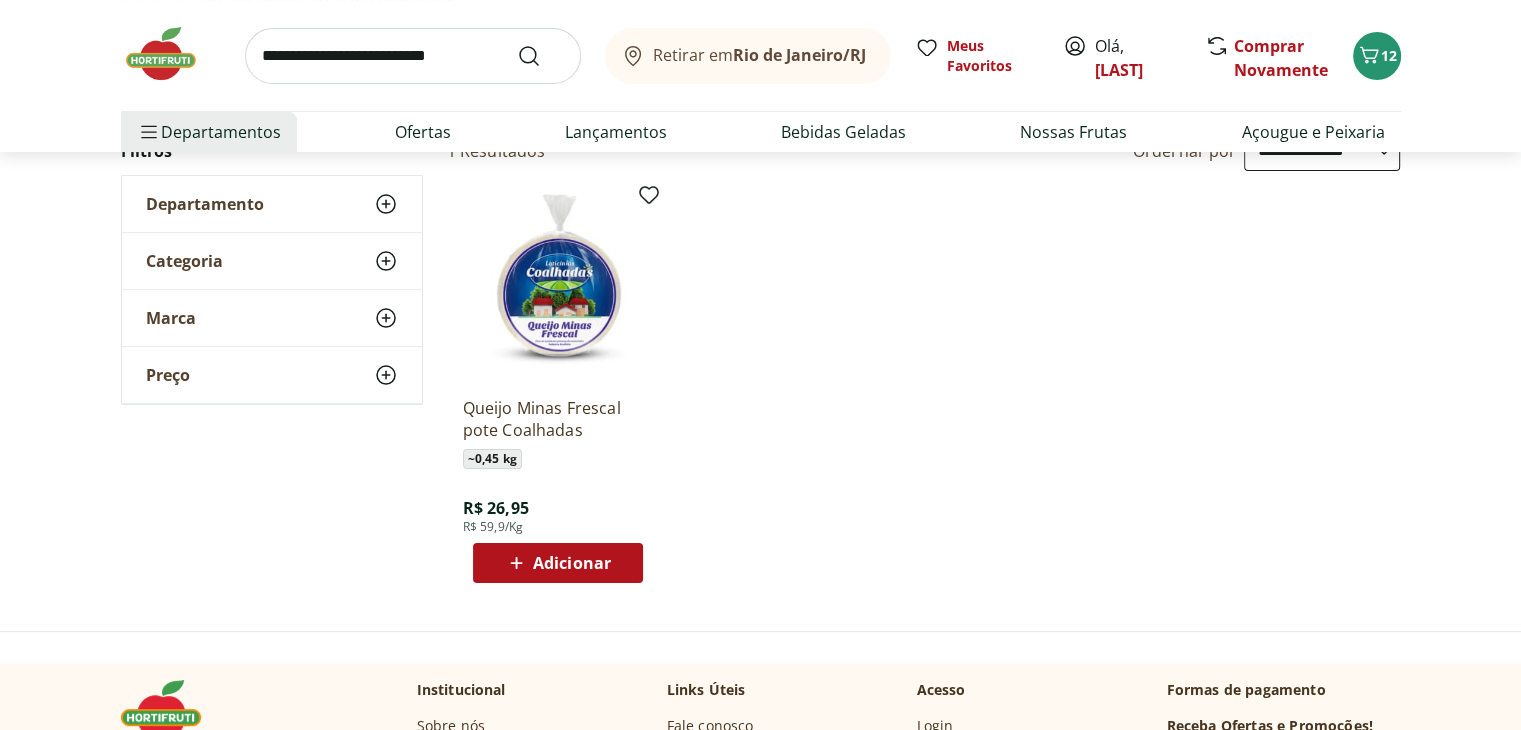 click on "Adicionar" at bounding box center [572, 563] 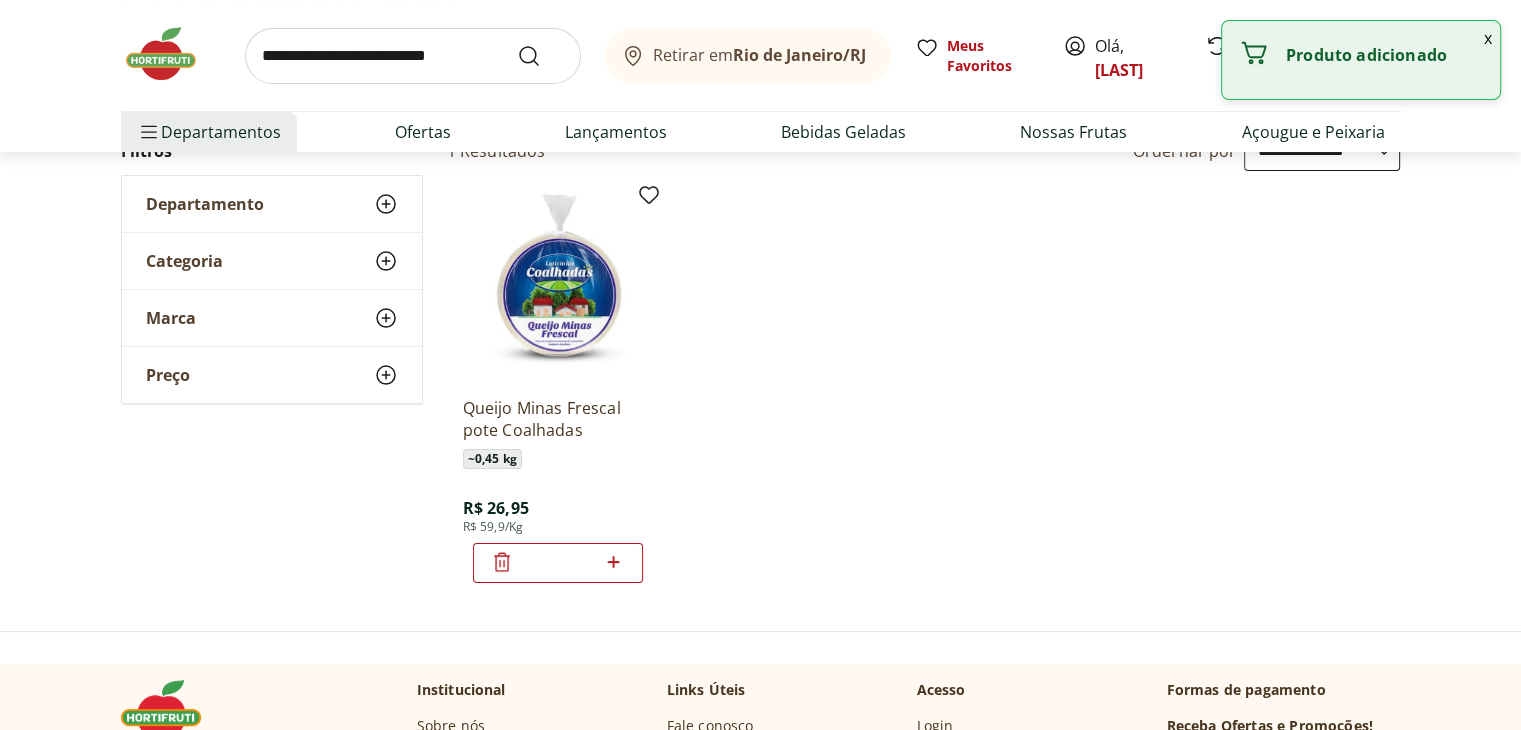 click at bounding box center [413, 56] 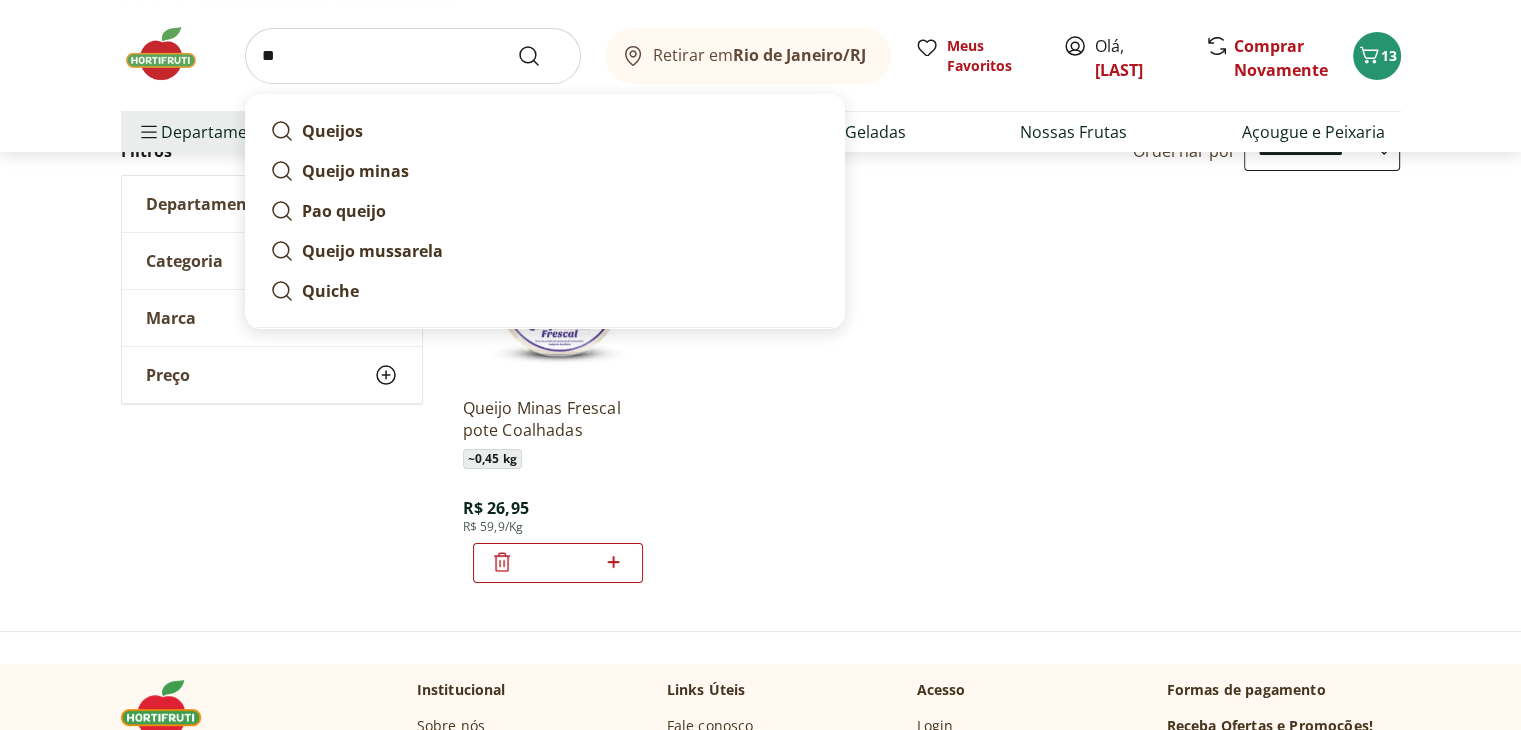 type on "*" 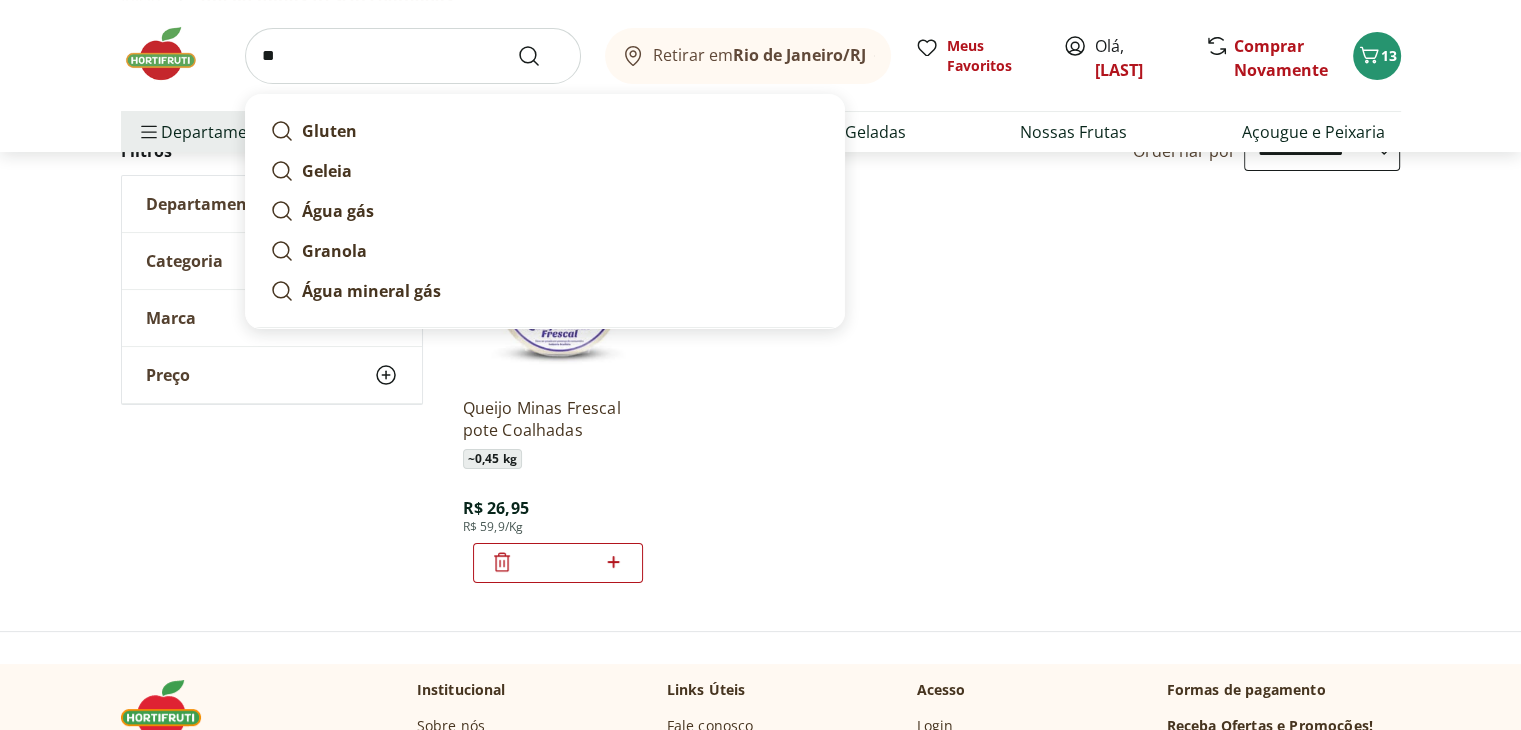 type on "*" 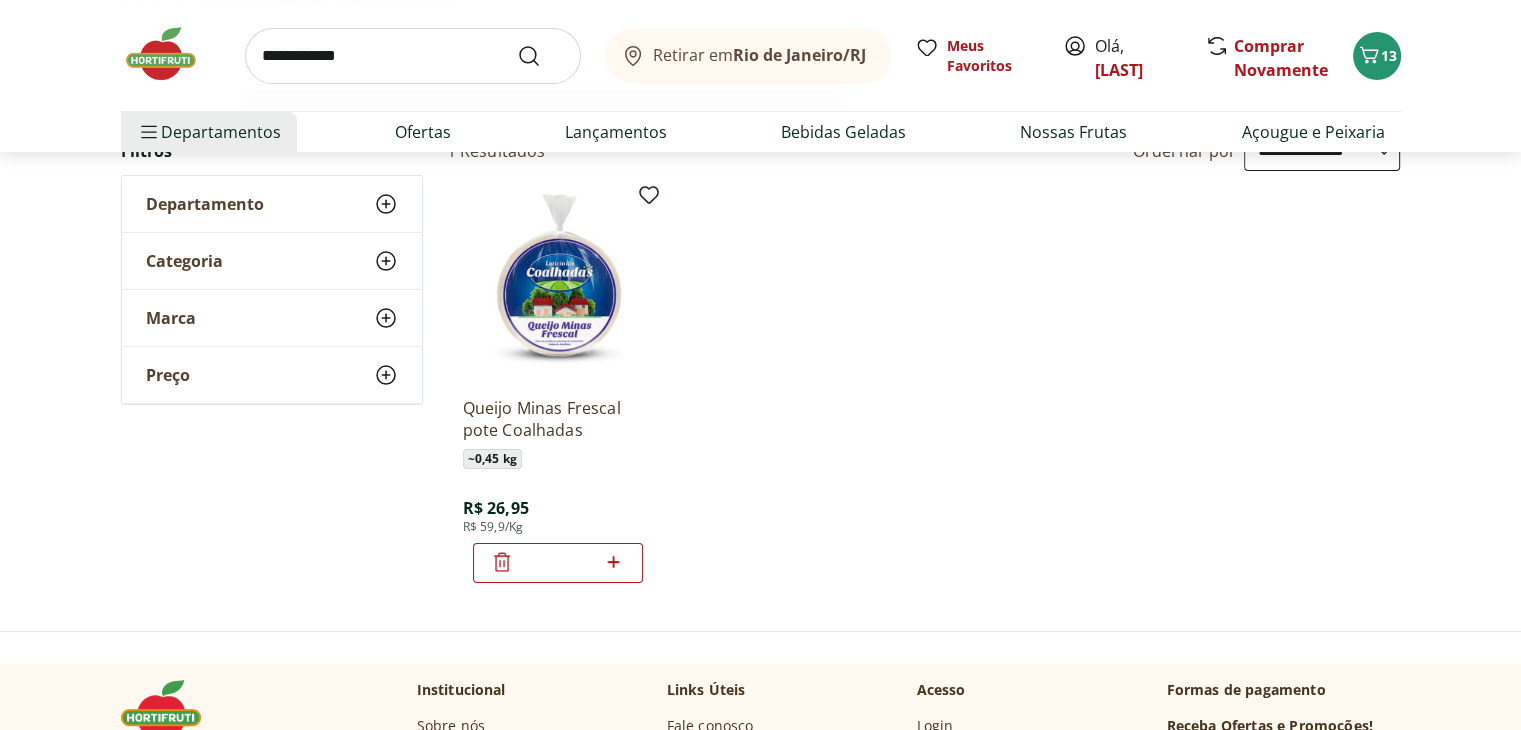 type on "**********" 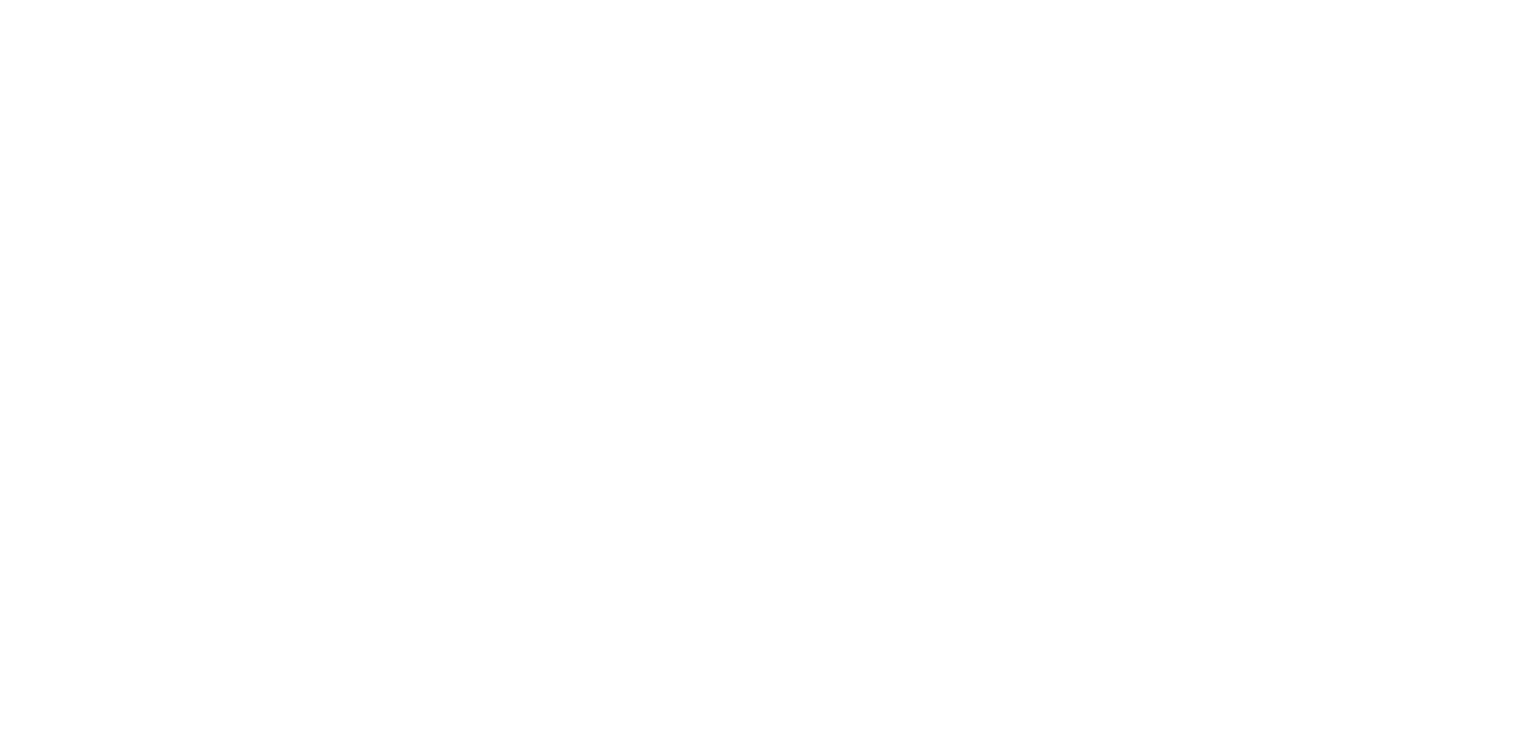 scroll, scrollTop: 0, scrollLeft: 0, axis: both 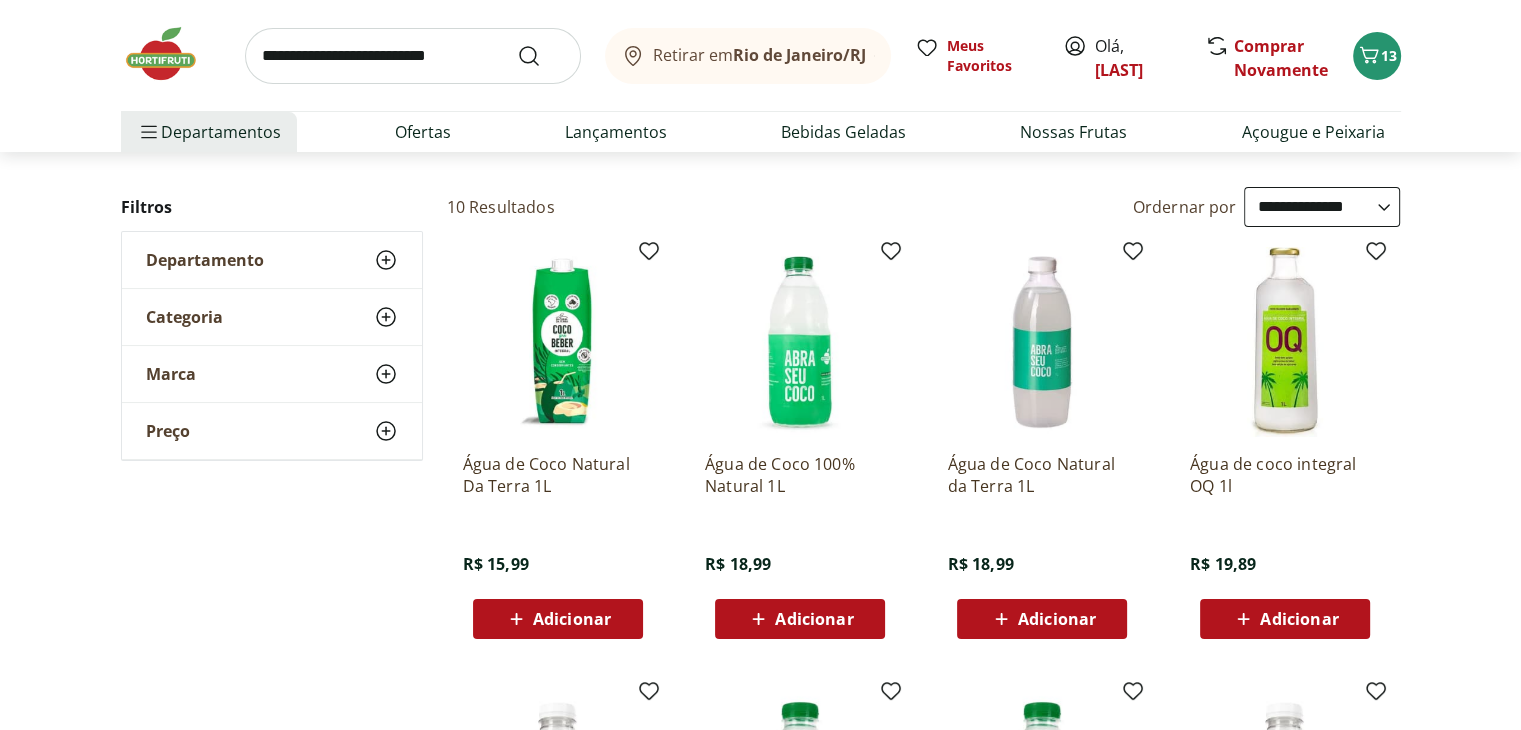 click on "Adicionar" at bounding box center [814, 619] 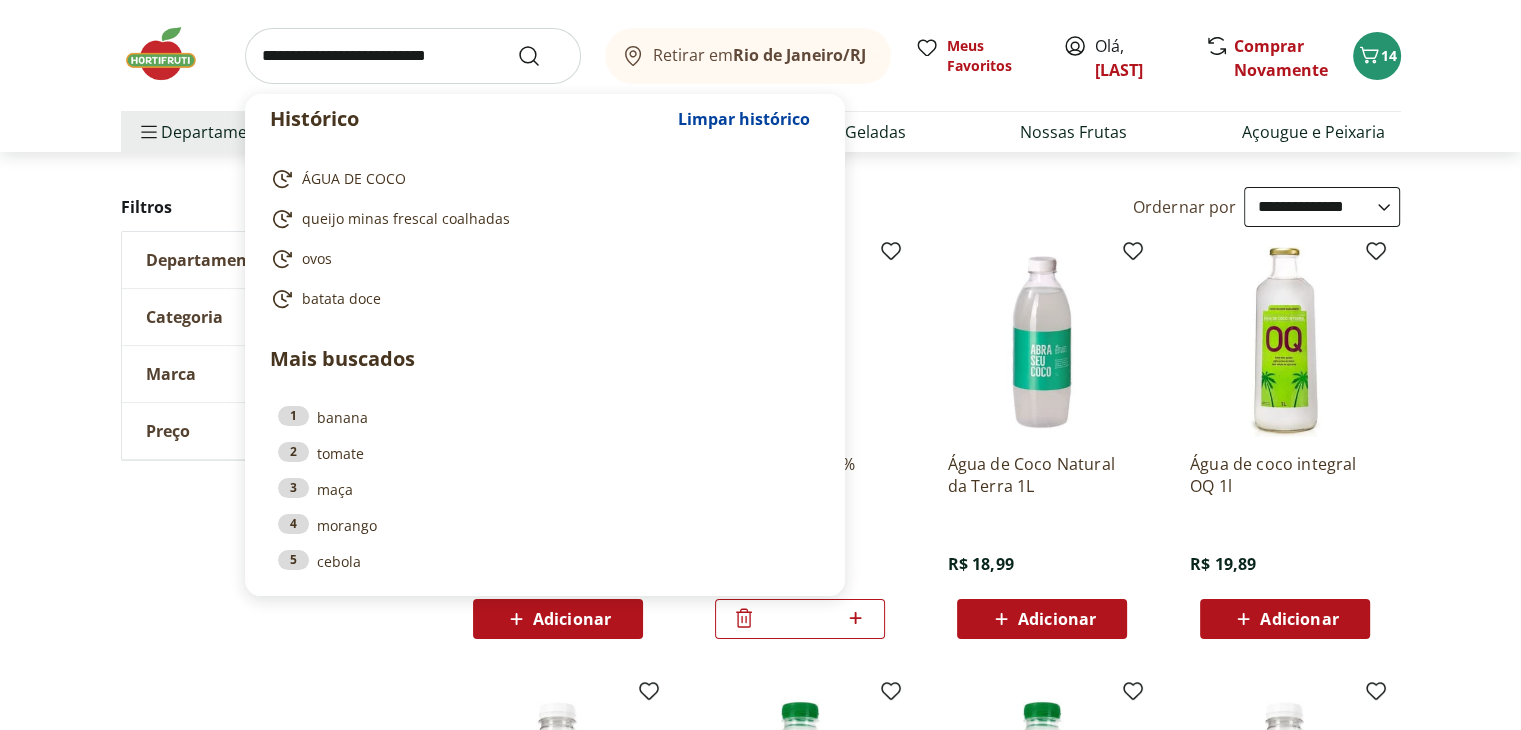 click at bounding box center (413, 56) 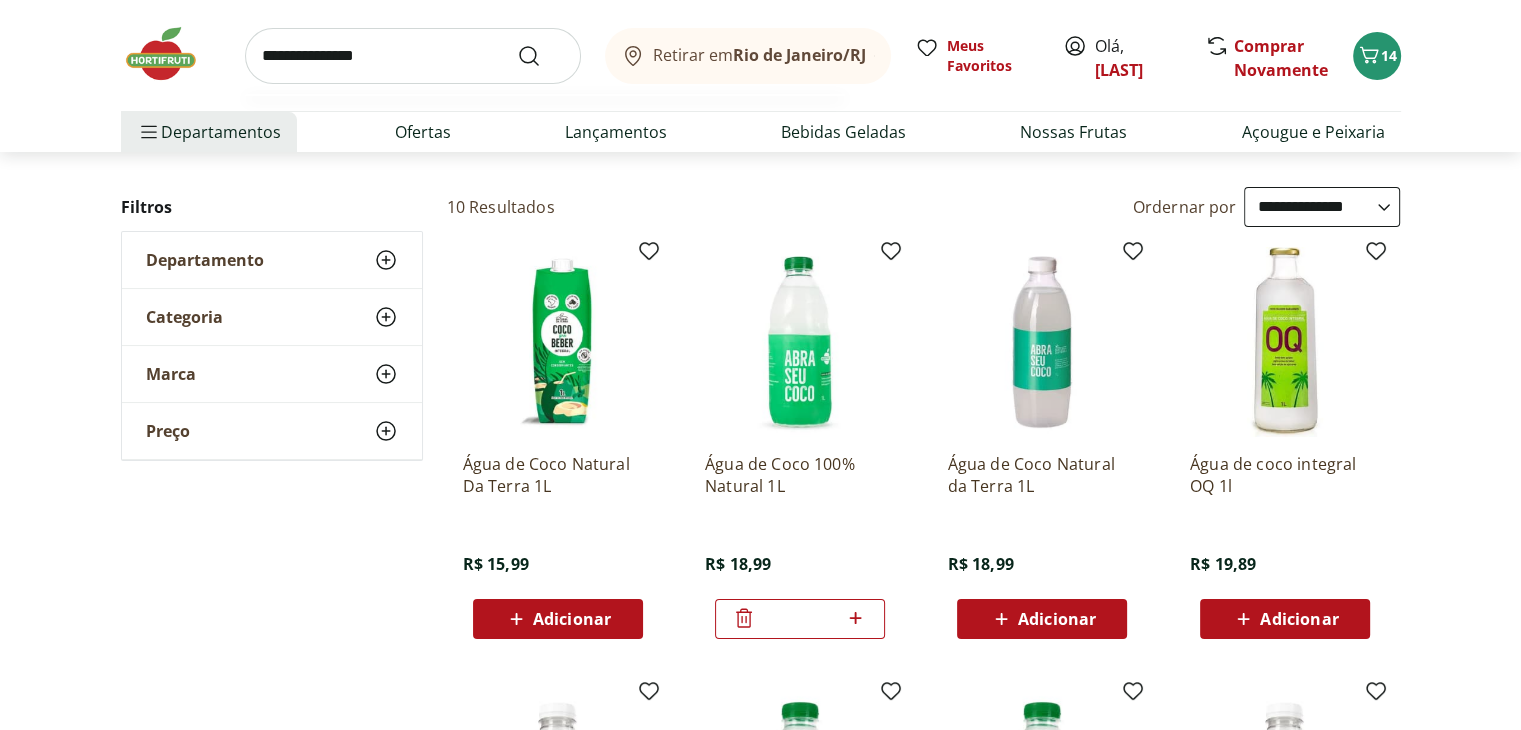 type on "**********" 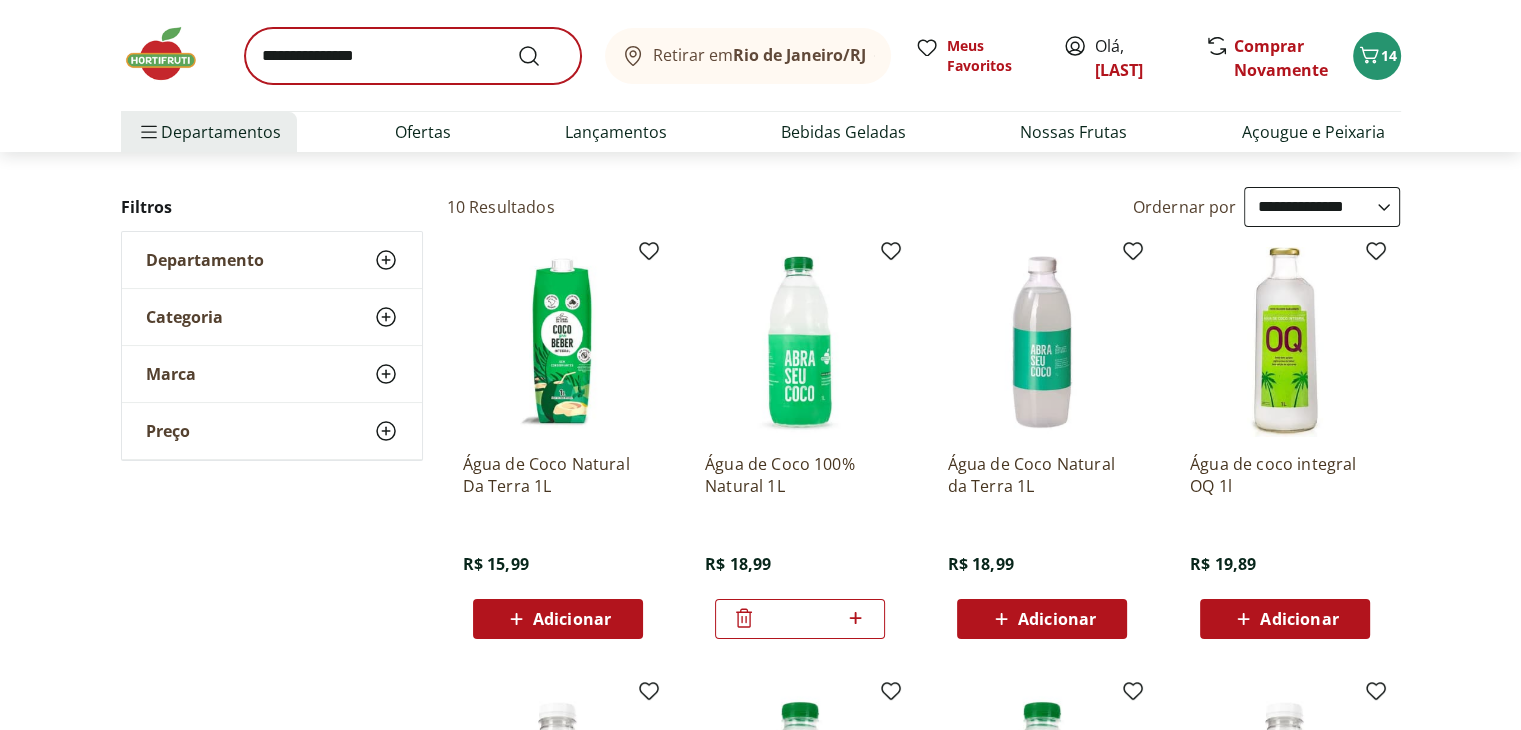 scroll, scrollTop: 0, scrollLeft: 0, axis: both 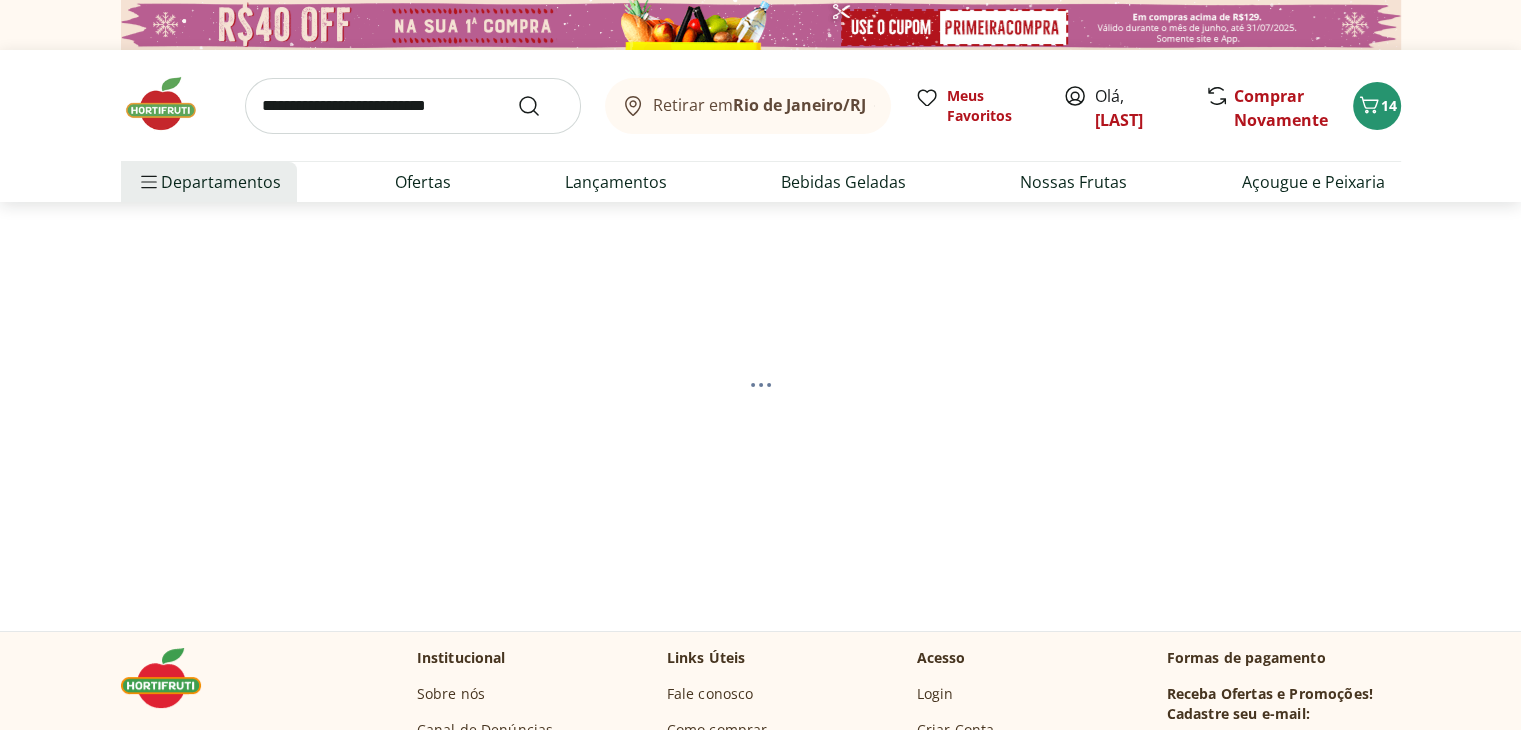 select on "**********" 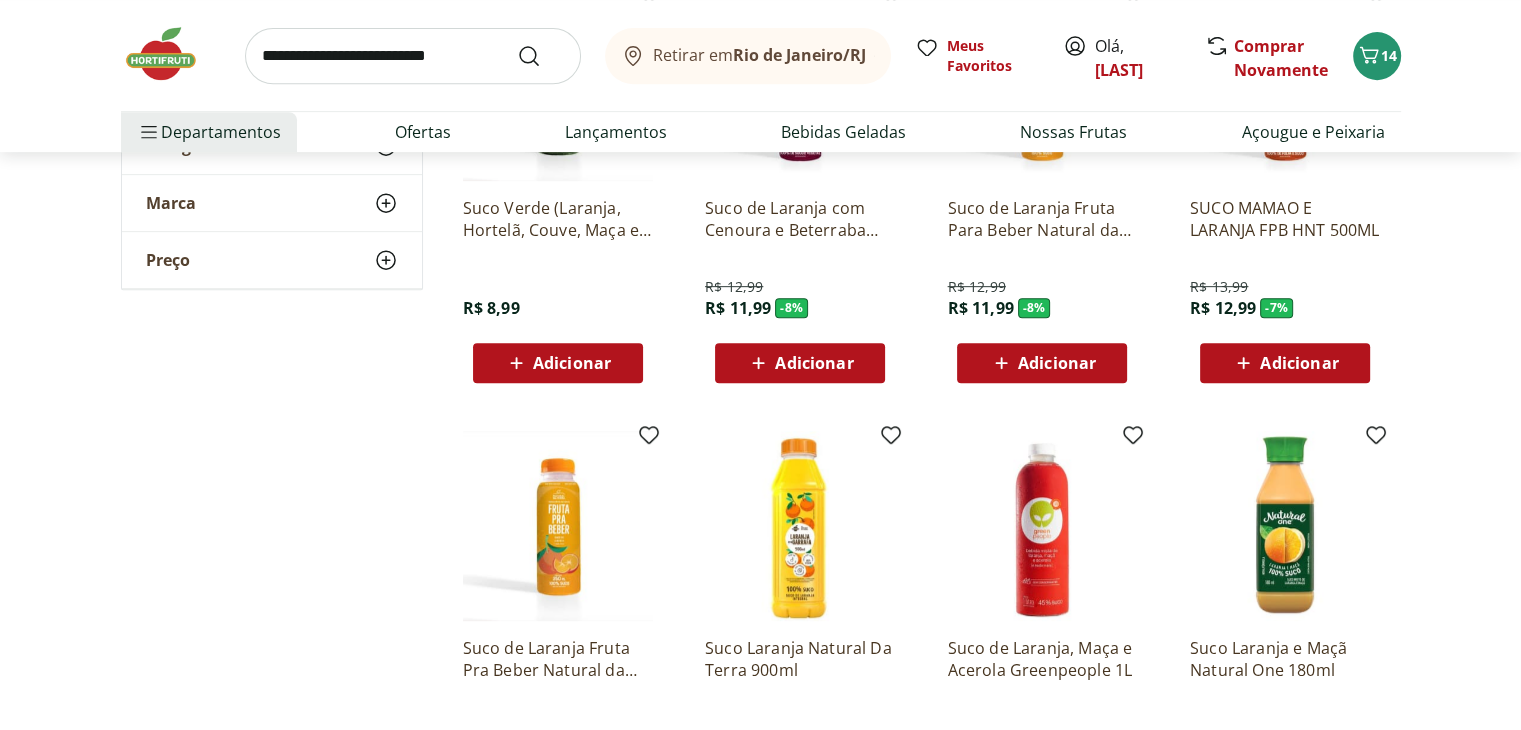 scroll, scrollTop: 890, scrollLeft: 0, axis: vertical 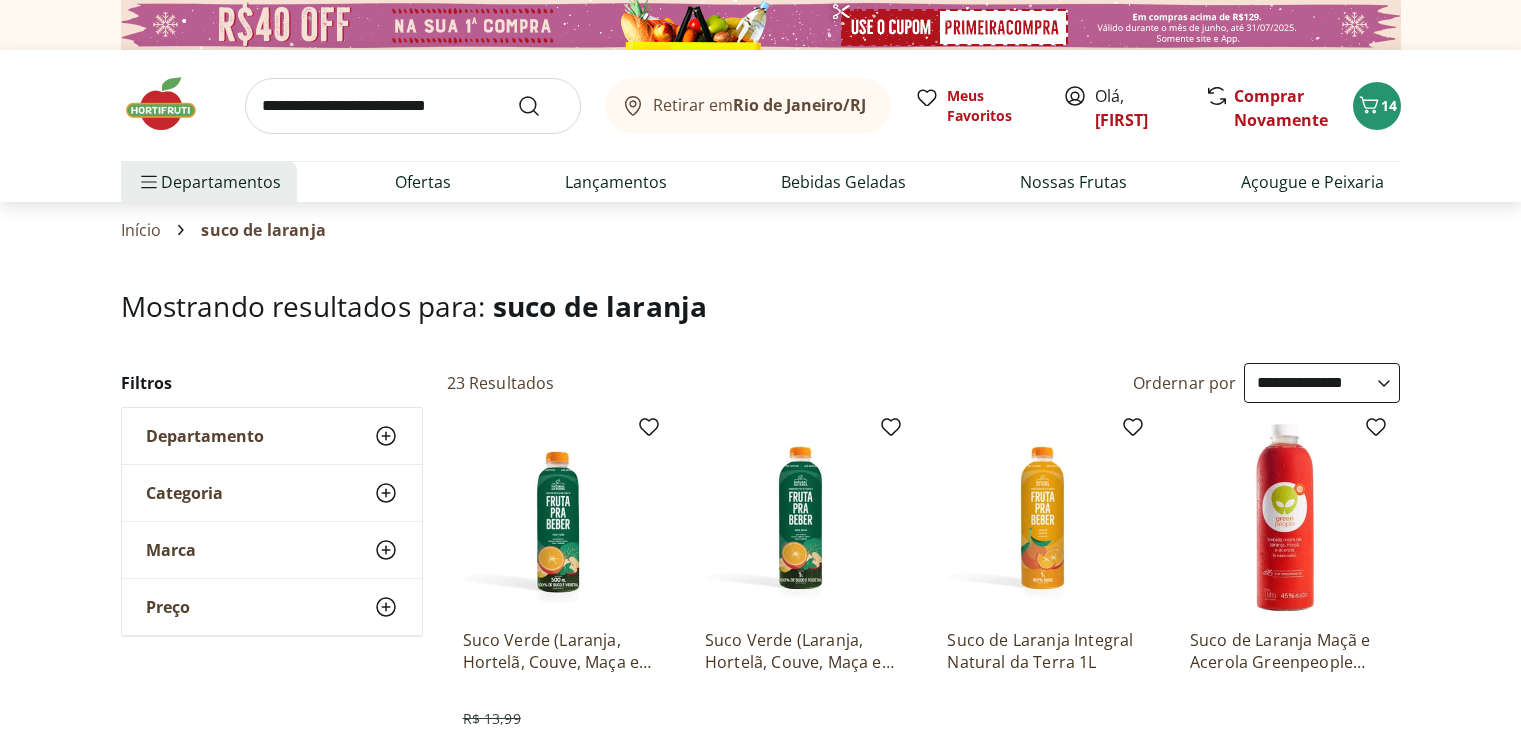 select on "**********" 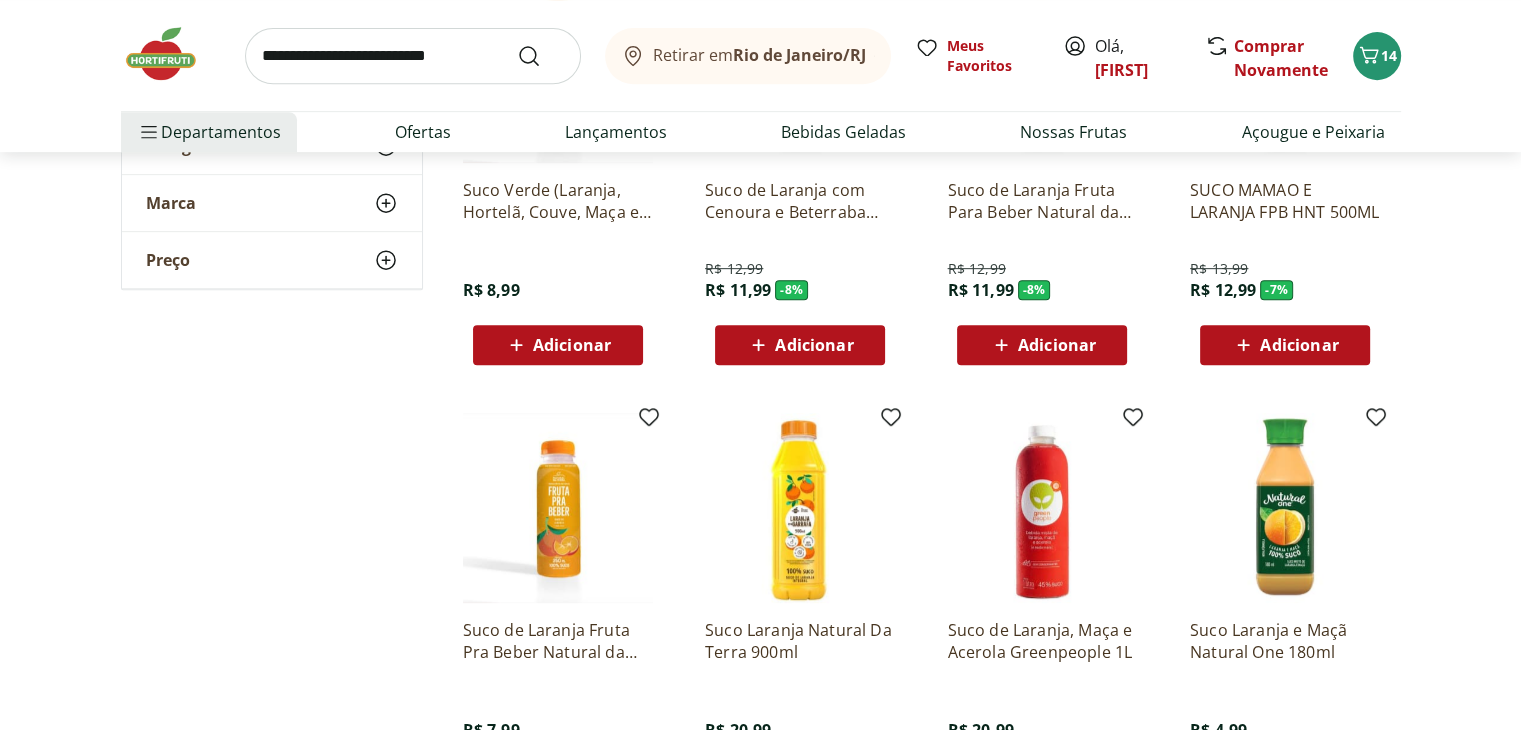 scroll, scrollTop: 0, scrollLeft: 0, axis: both 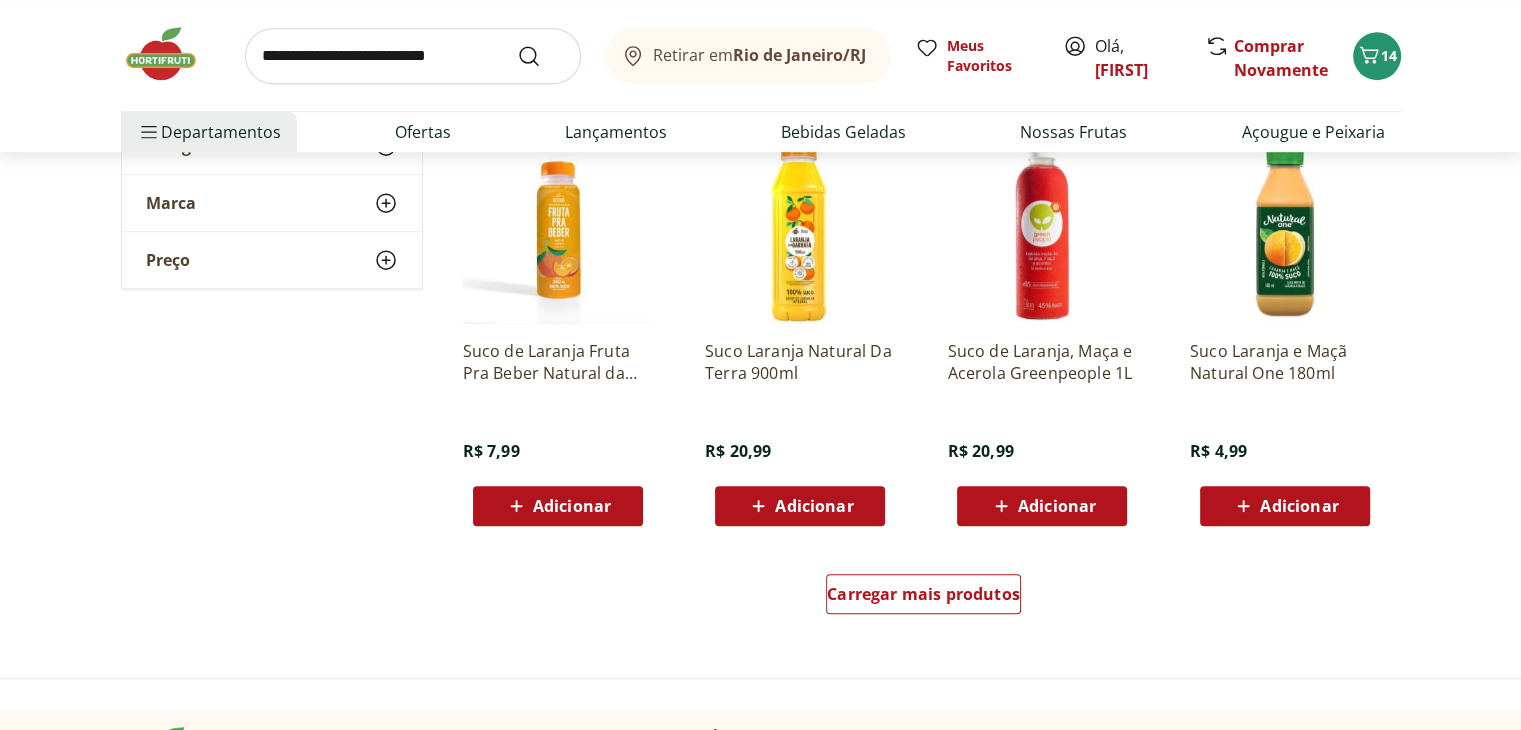 click on "Adicionar" at bounding box center (814, 506) 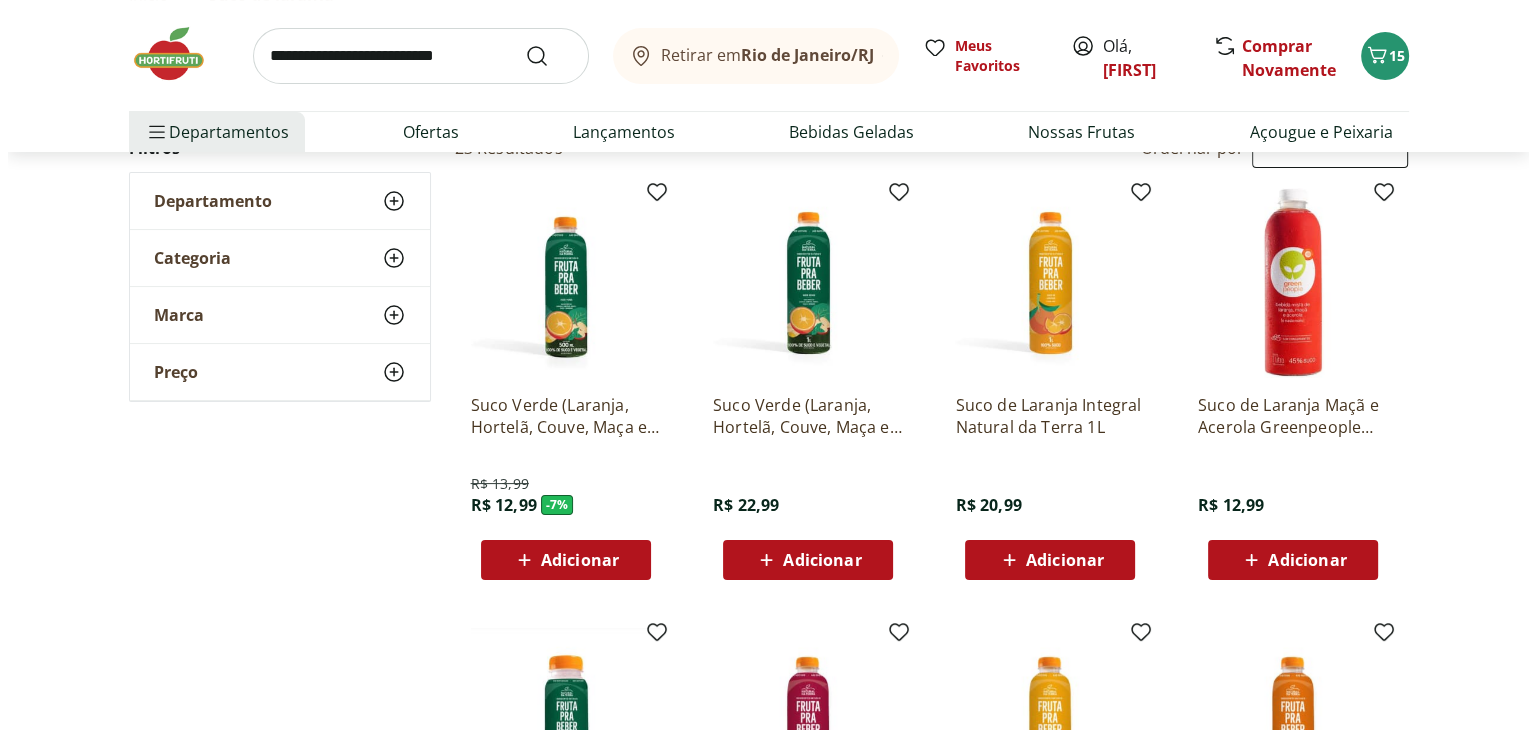 scroll, scrollTop: 0, scrollLeft: 0, axis: both 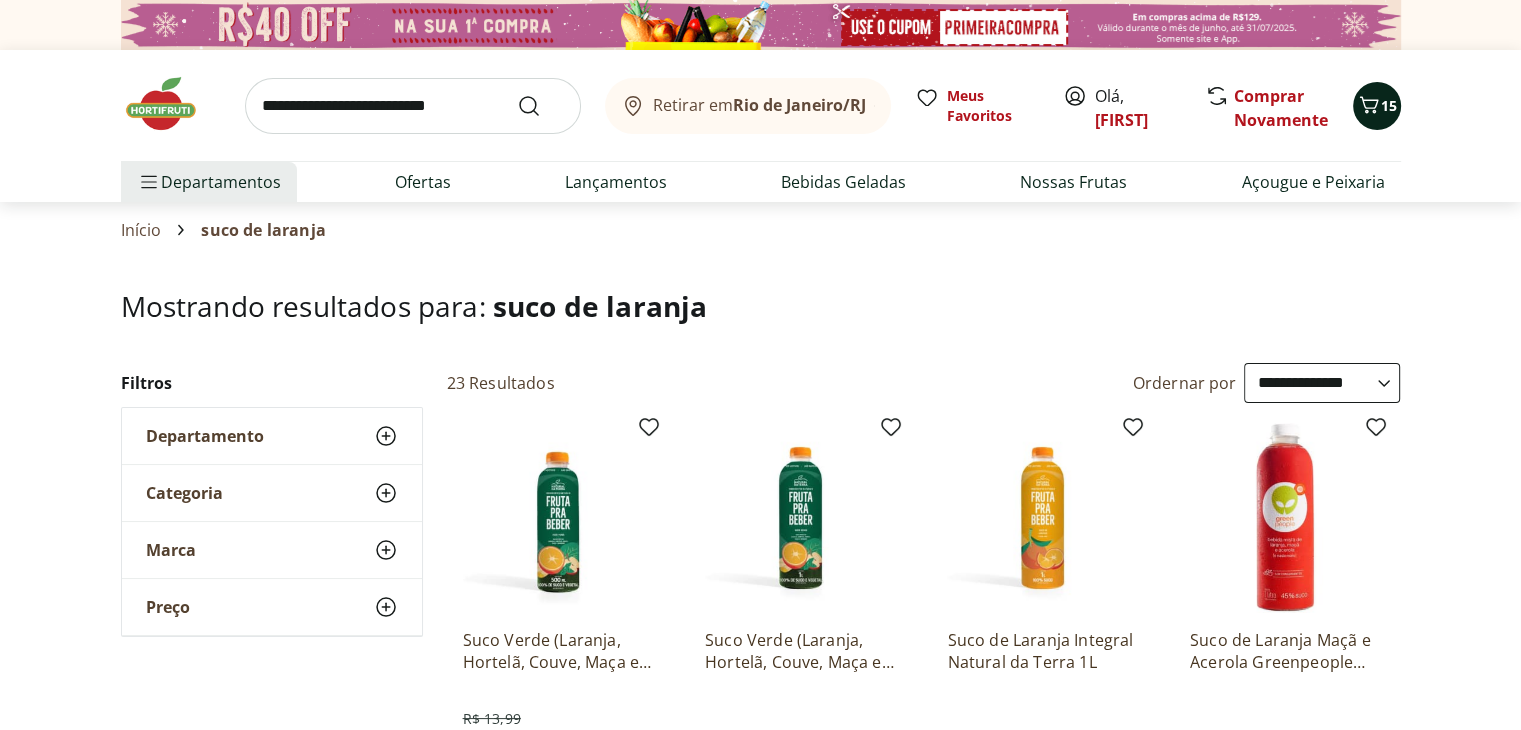 click 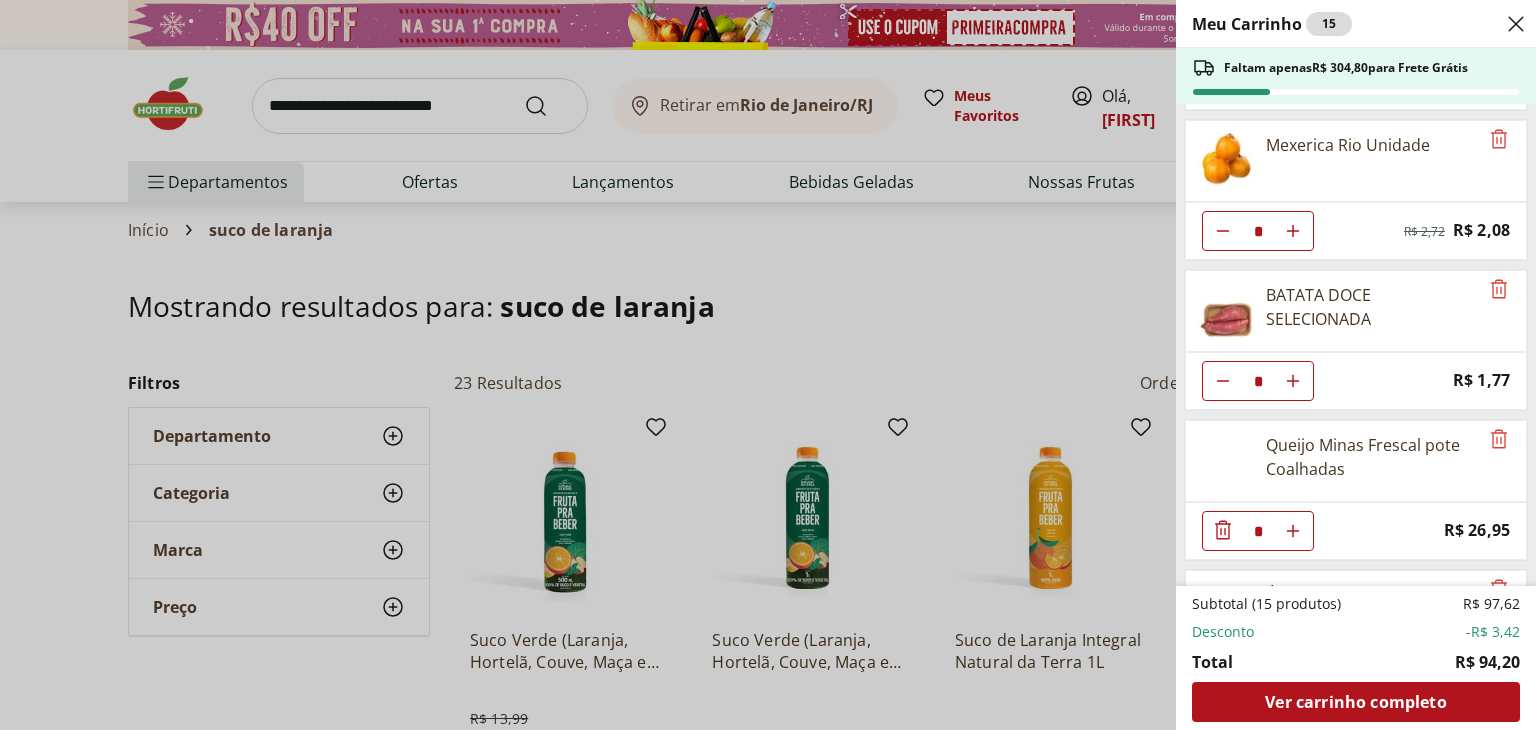 scroll, scrollTop: 290, scrollLeft: 0, axis: vertical 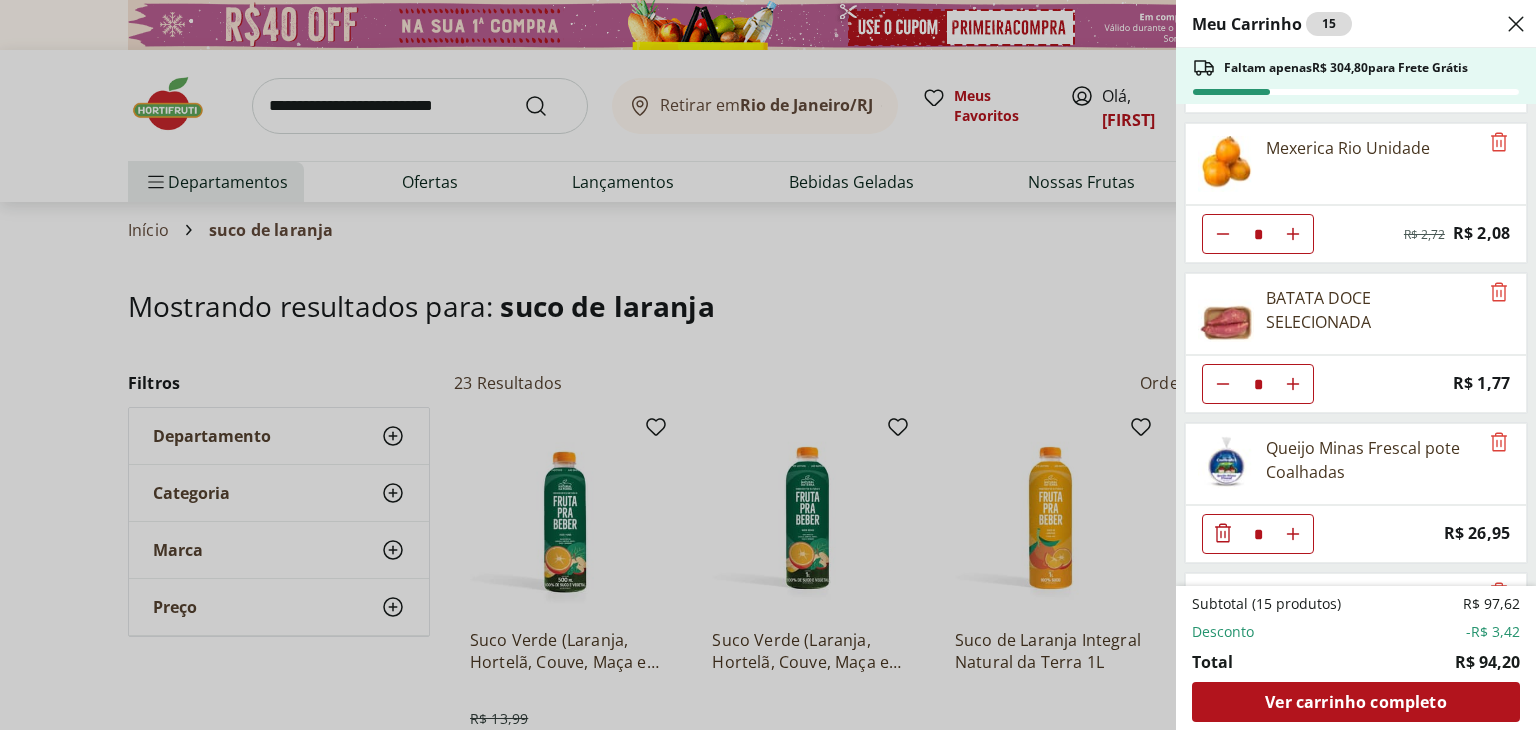 click 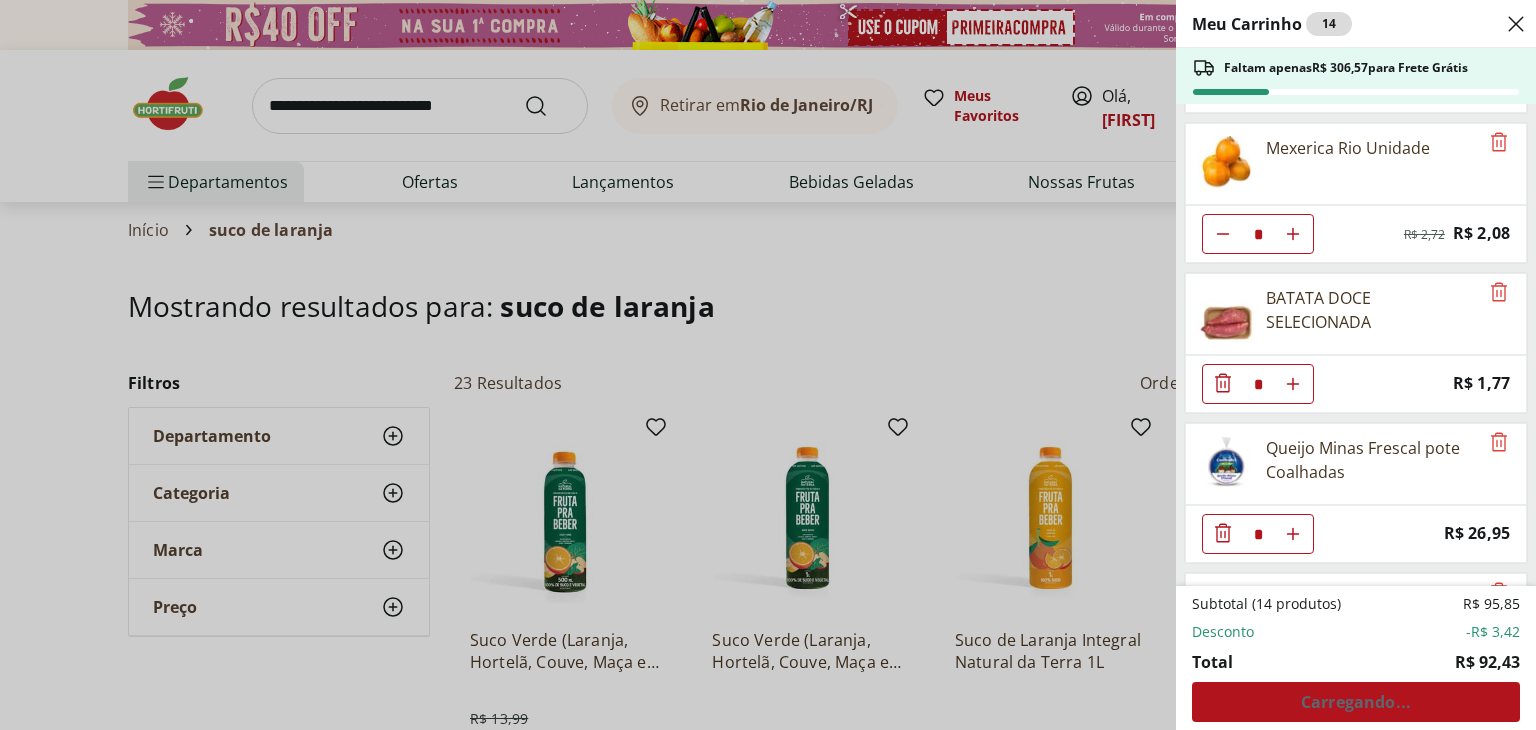 click 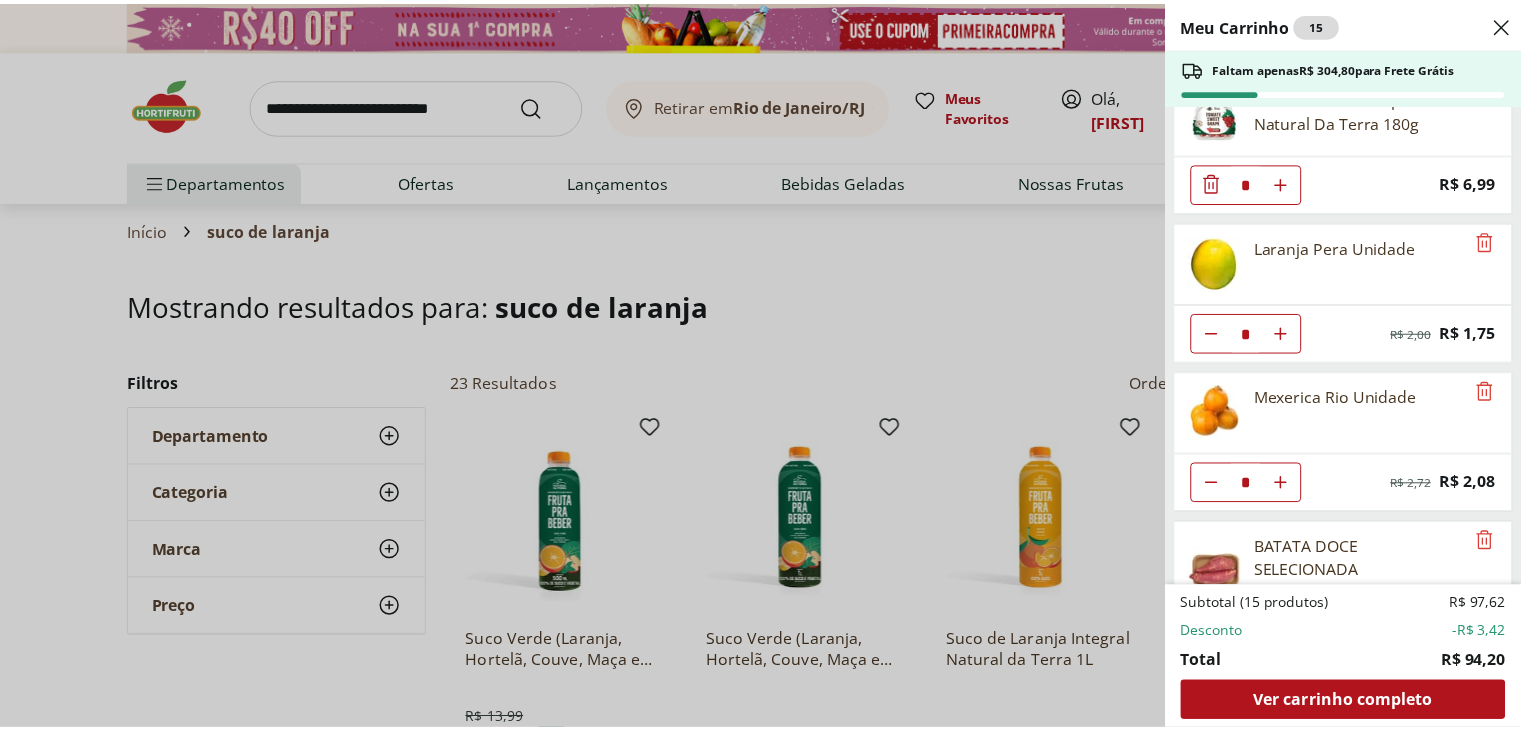 scroll, scrollTop: 0, scrollLeft: 0, axis: both 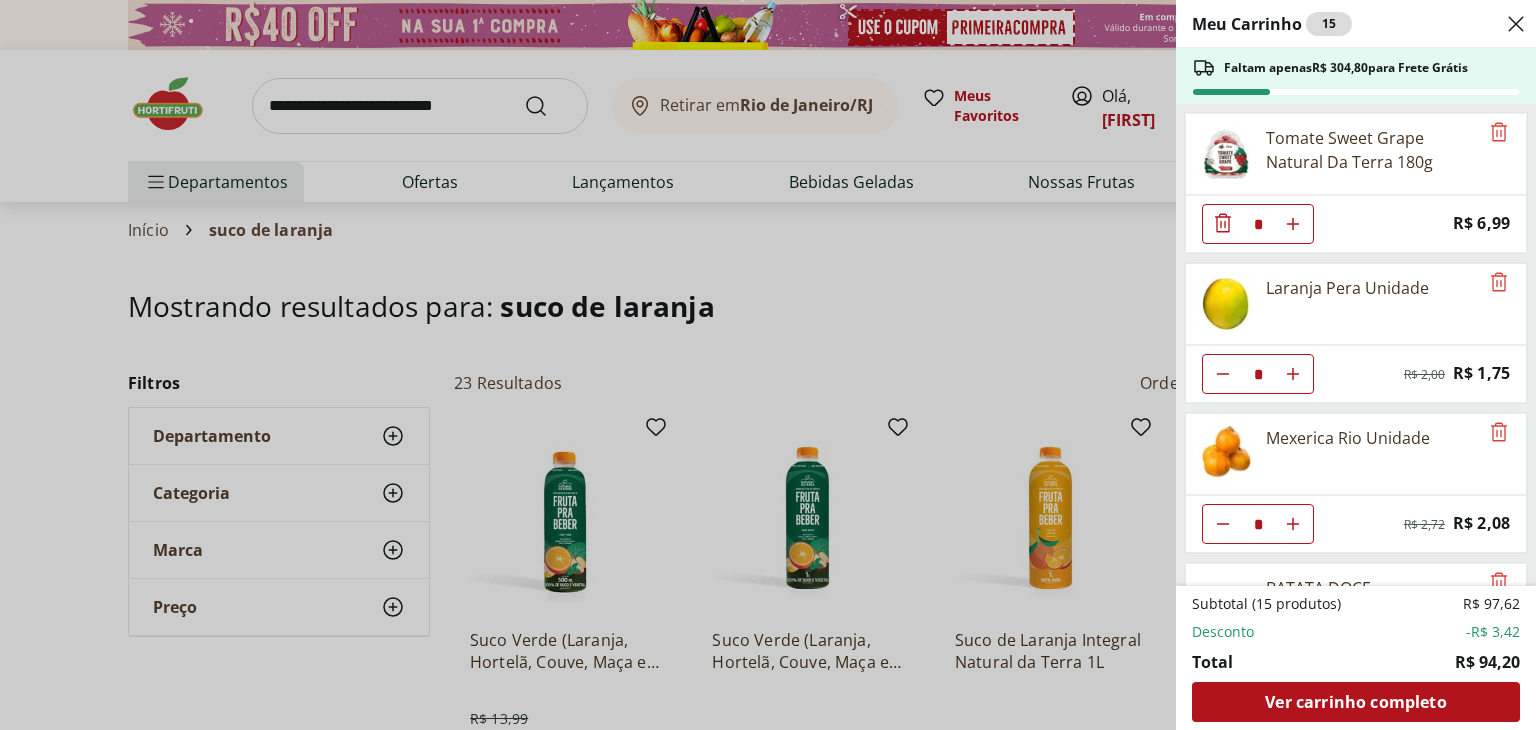 click 